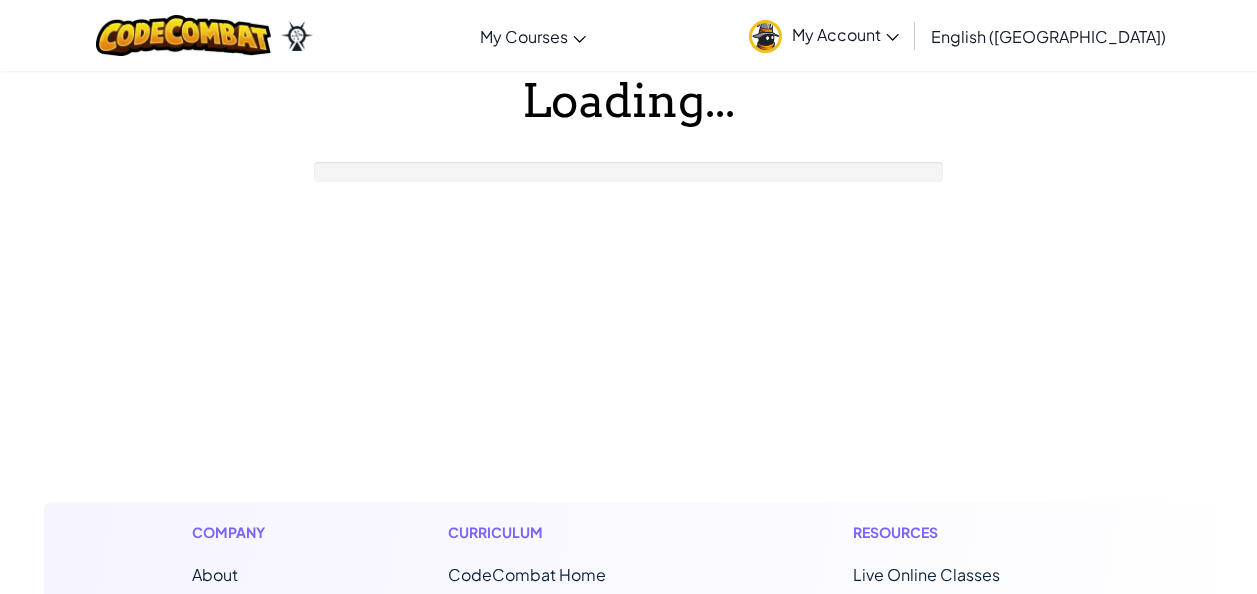scroll, scrollTop: 0, scrollLeft: 0, axis: both 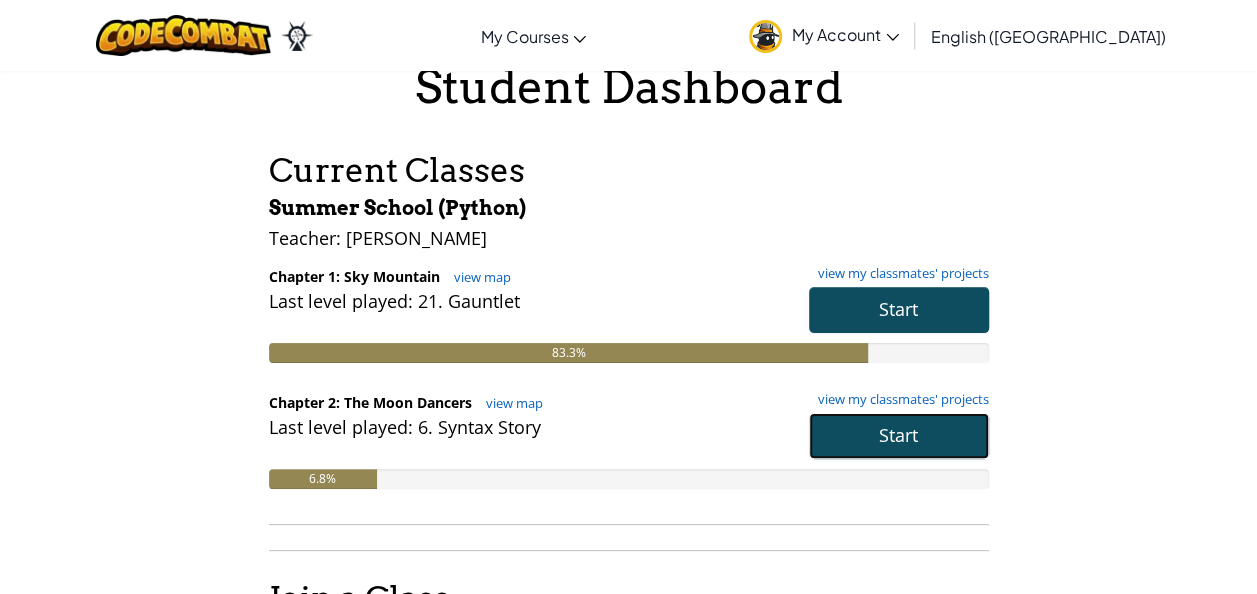 click on "Start" at bounding box center [898, 435] 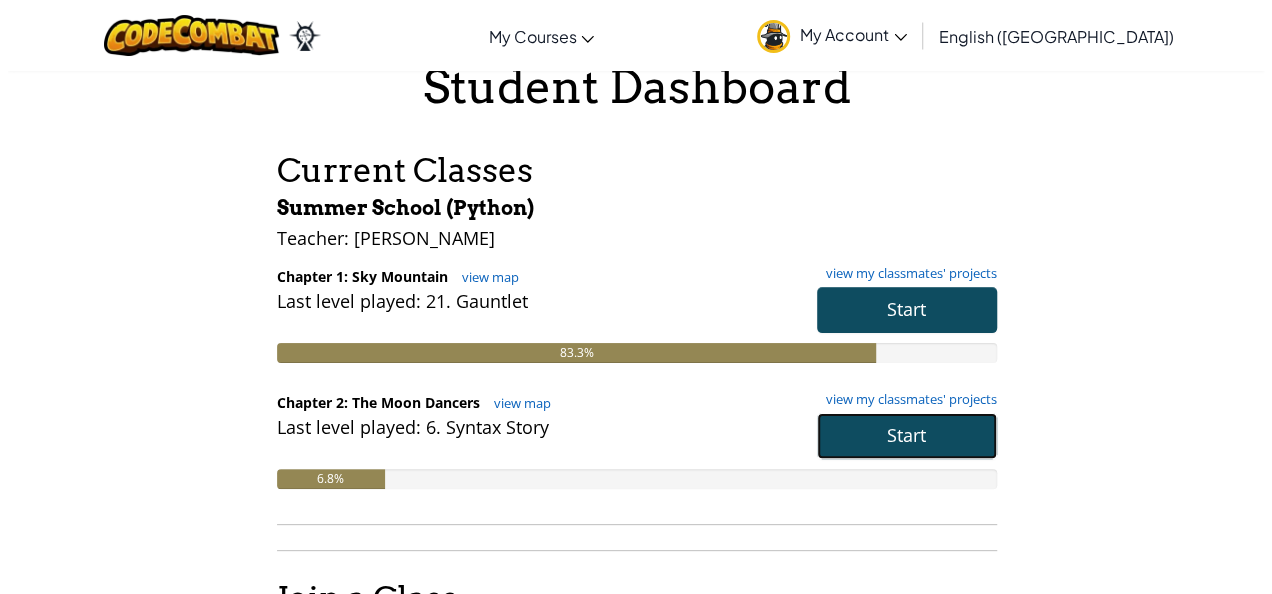 scroll, scrollTop: 0, scrollLeft: 0, axis: both 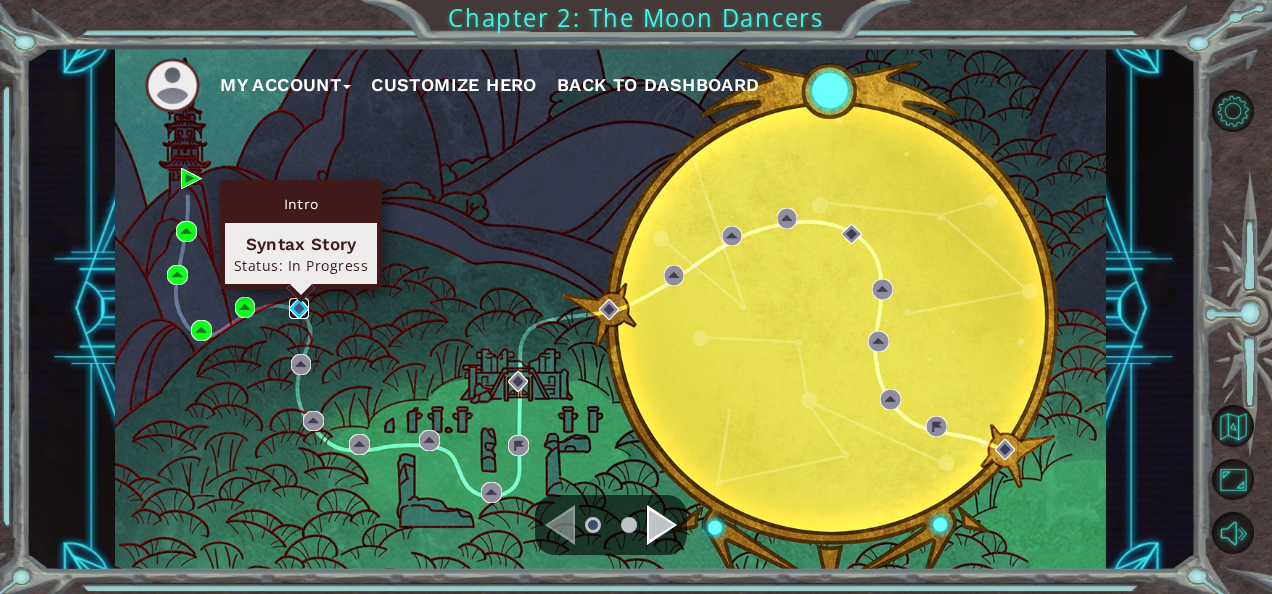 click at bounding box center [299, 308] 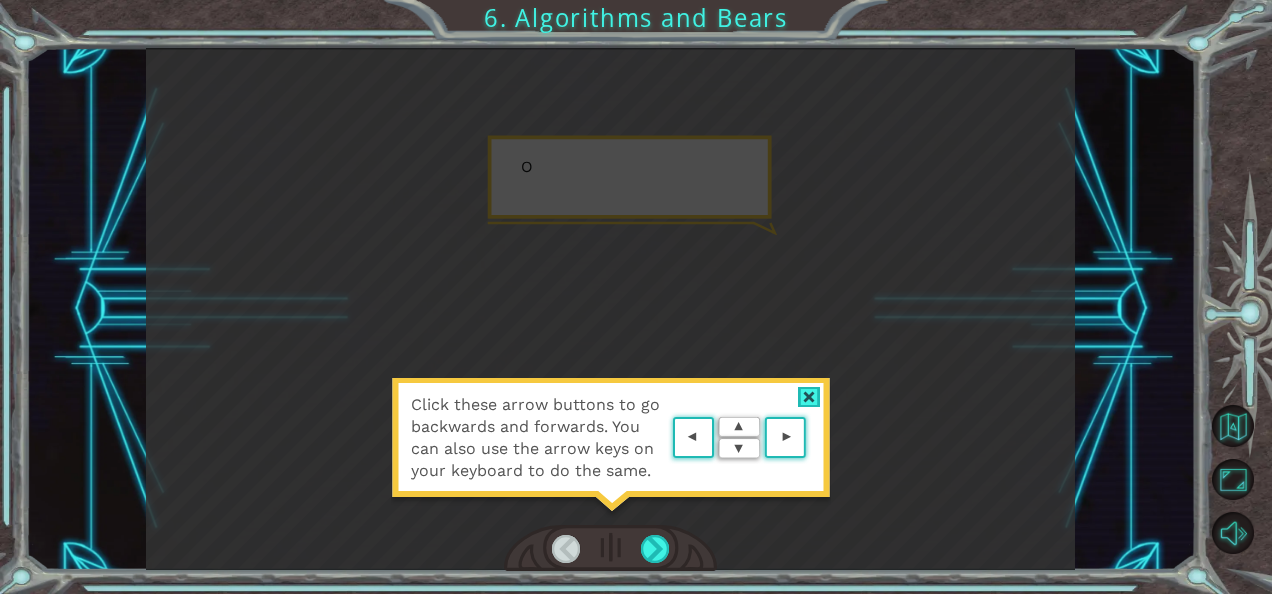 click at bounding box center (809, 397) 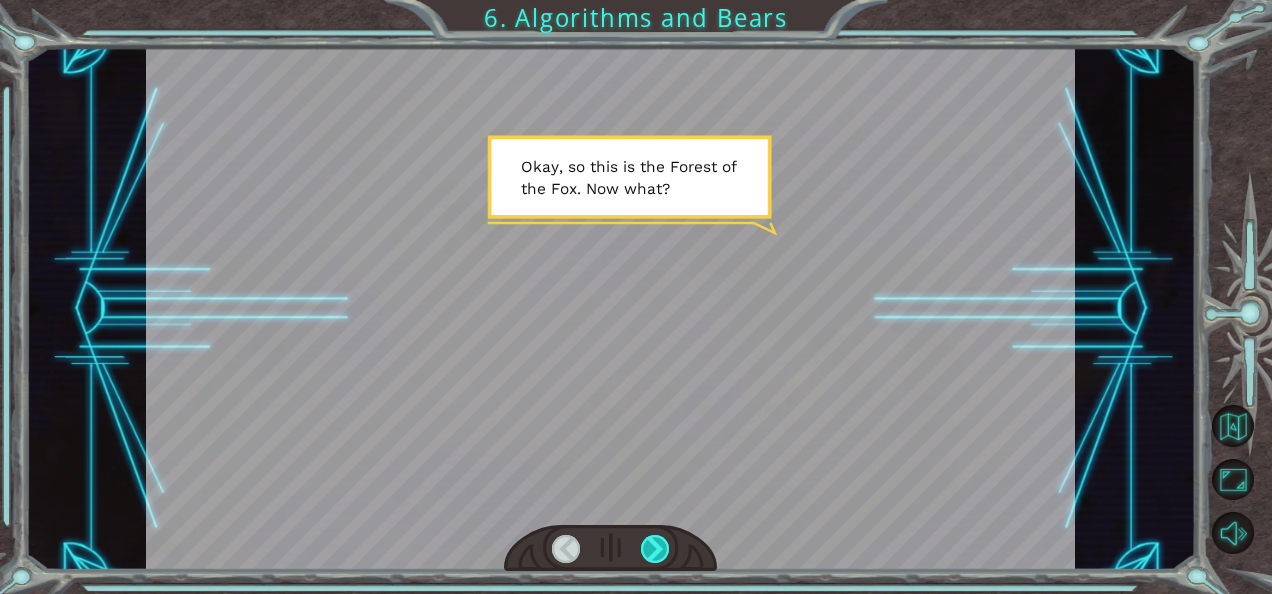 click at bounding box center [655, 549] 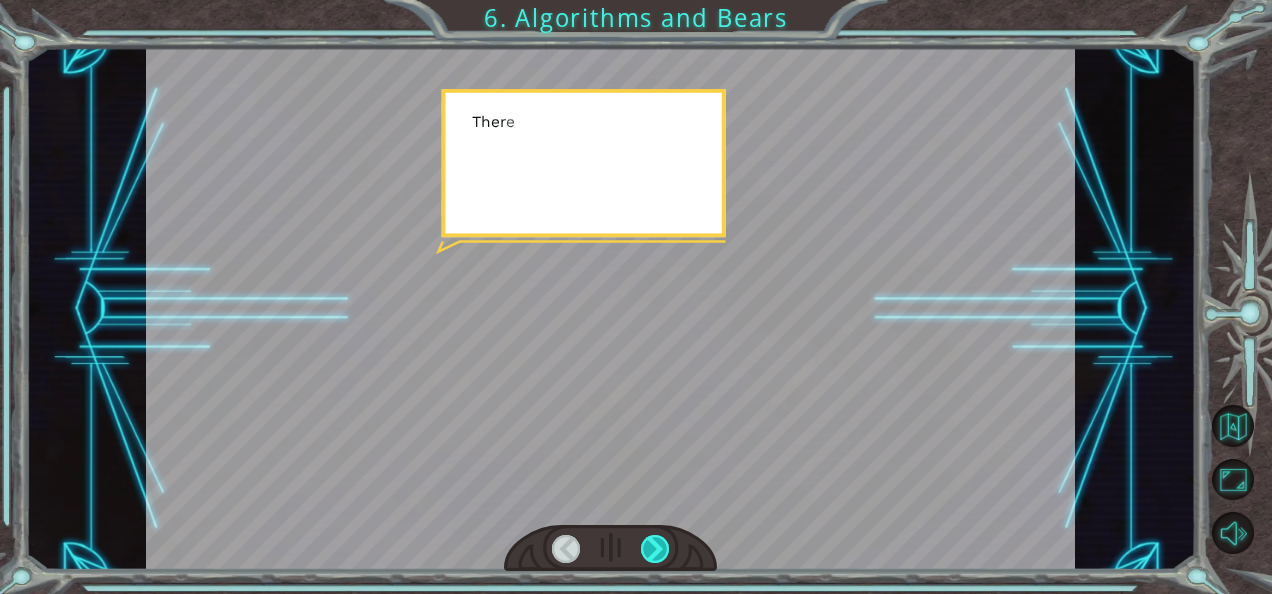 click at bounding box center [655, 549] 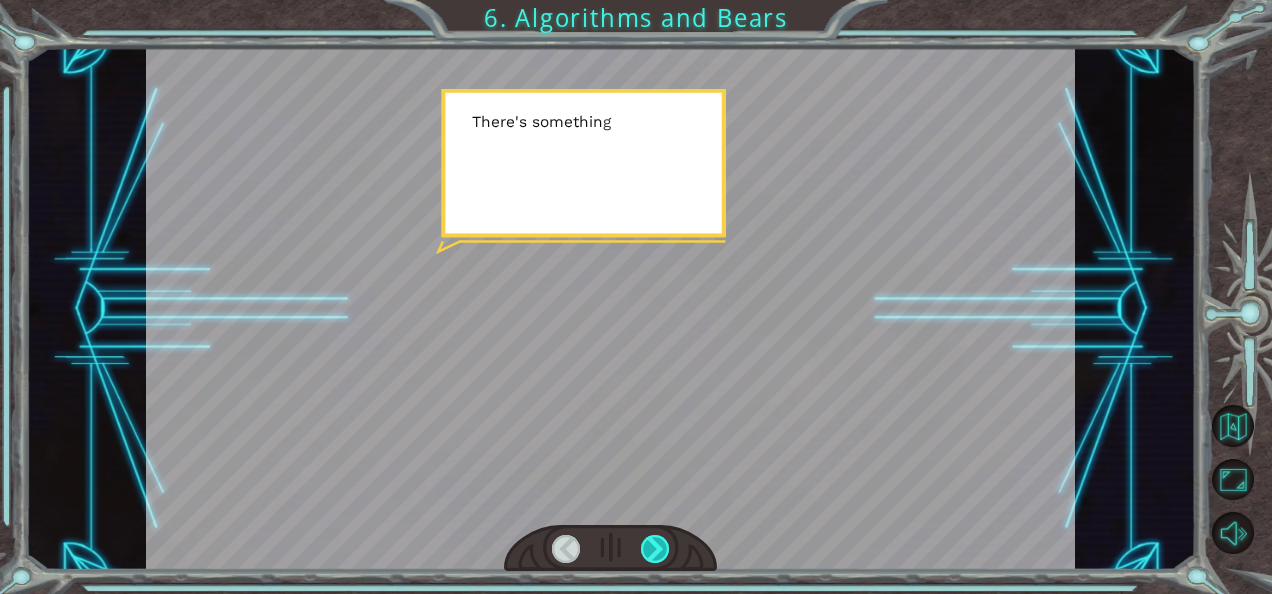 click at bounding box center [655, 549] 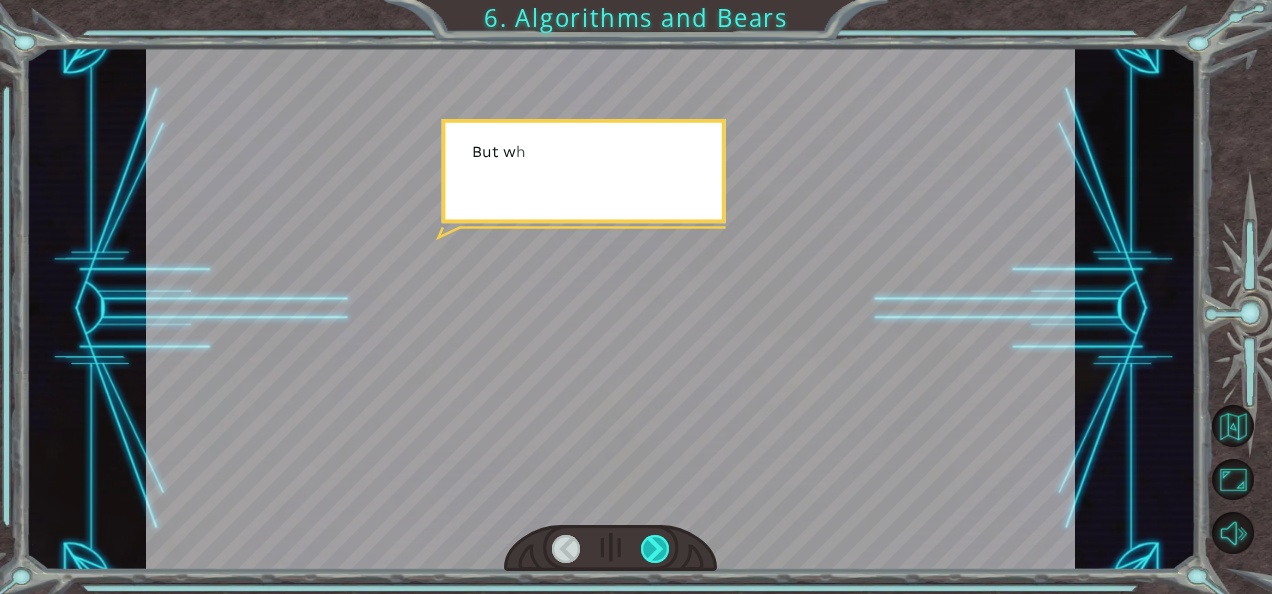 click at bounding box center (655, 549) 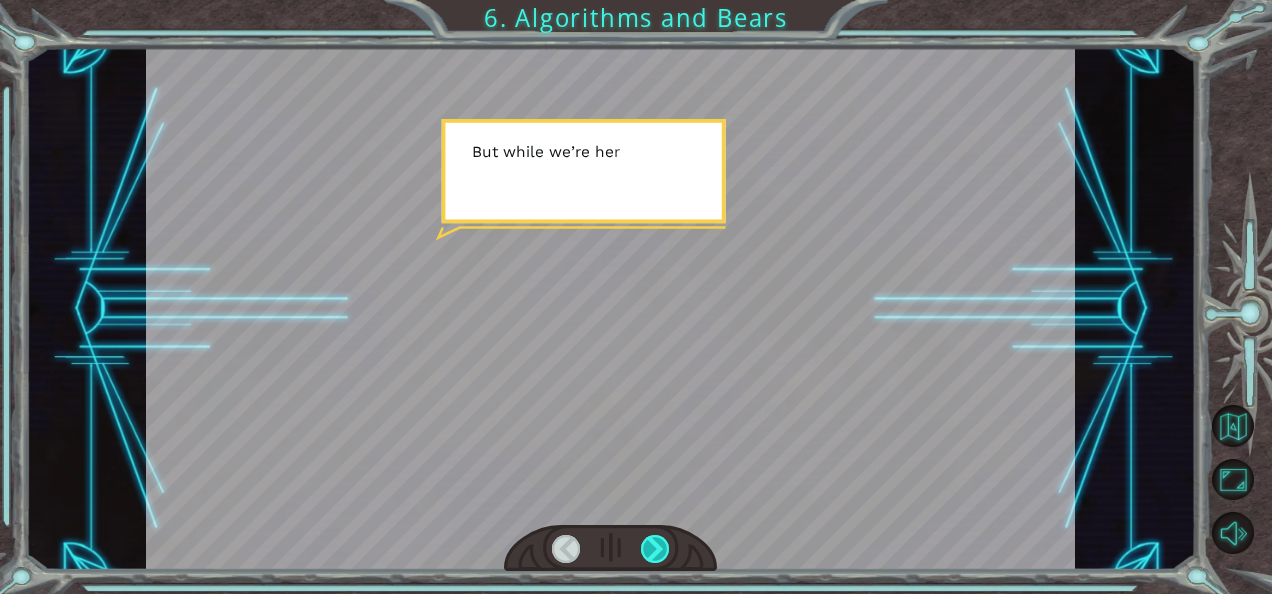 click at bounding box center (655, 549) 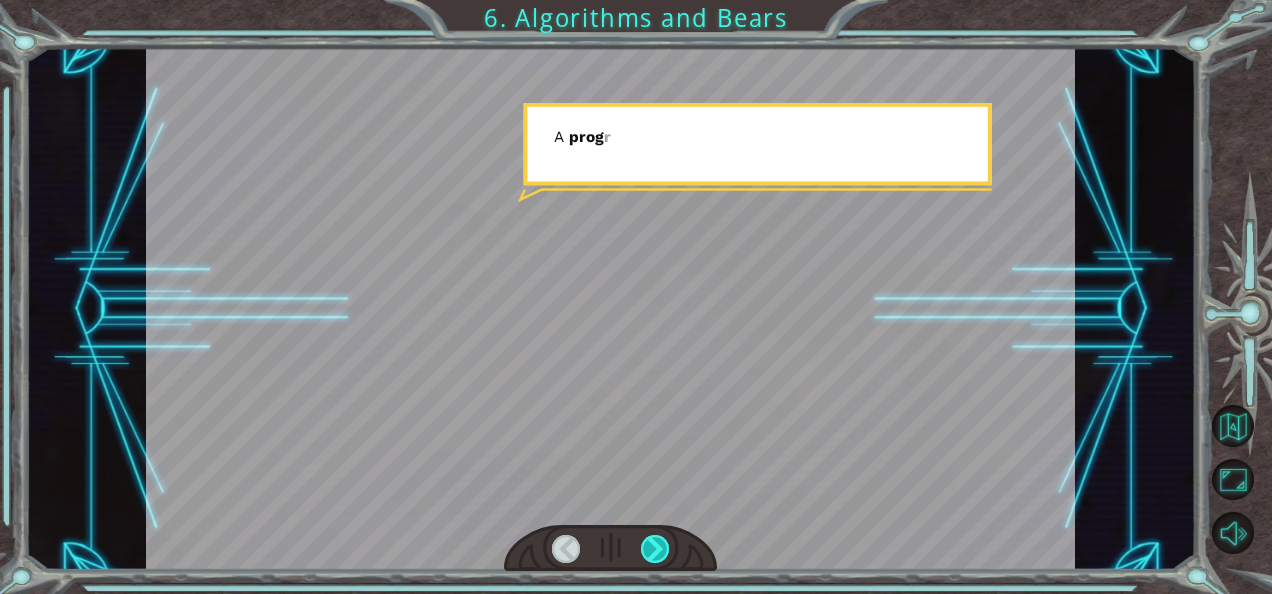 click at bounding box center [655, 549] 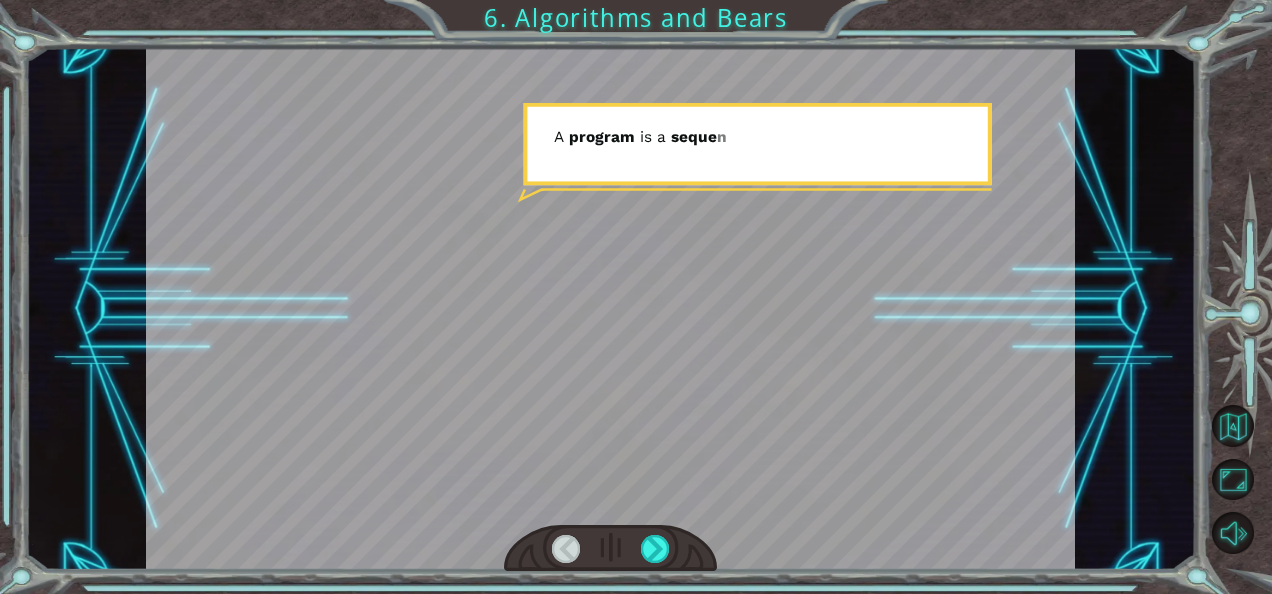 drag, startPoint x: 652, startPoint y: 559, endPoint x: 636, endPoint y: 600, distance: 44.011364 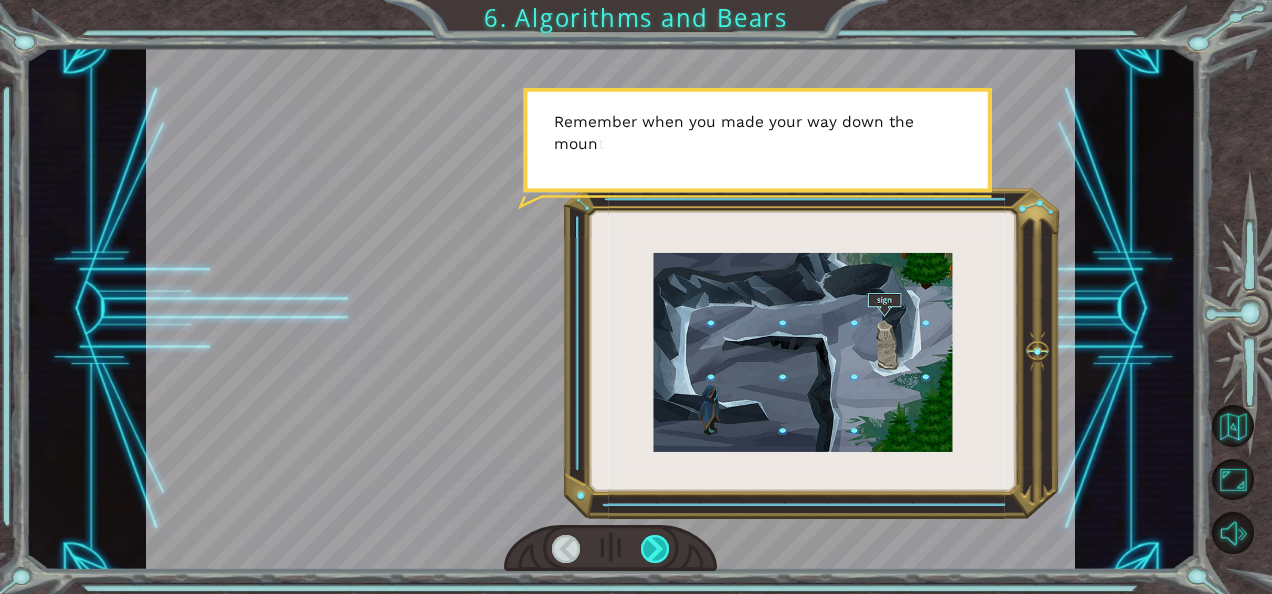 click at bounding box center [655, 549] 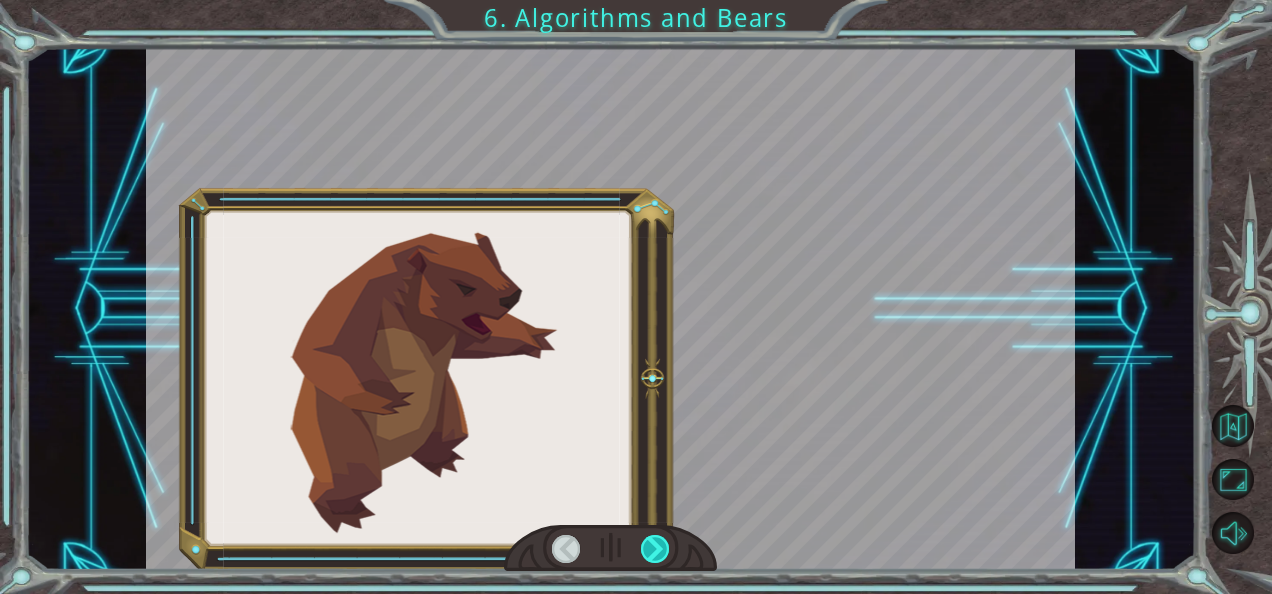 click at bounding box center [655, 549] 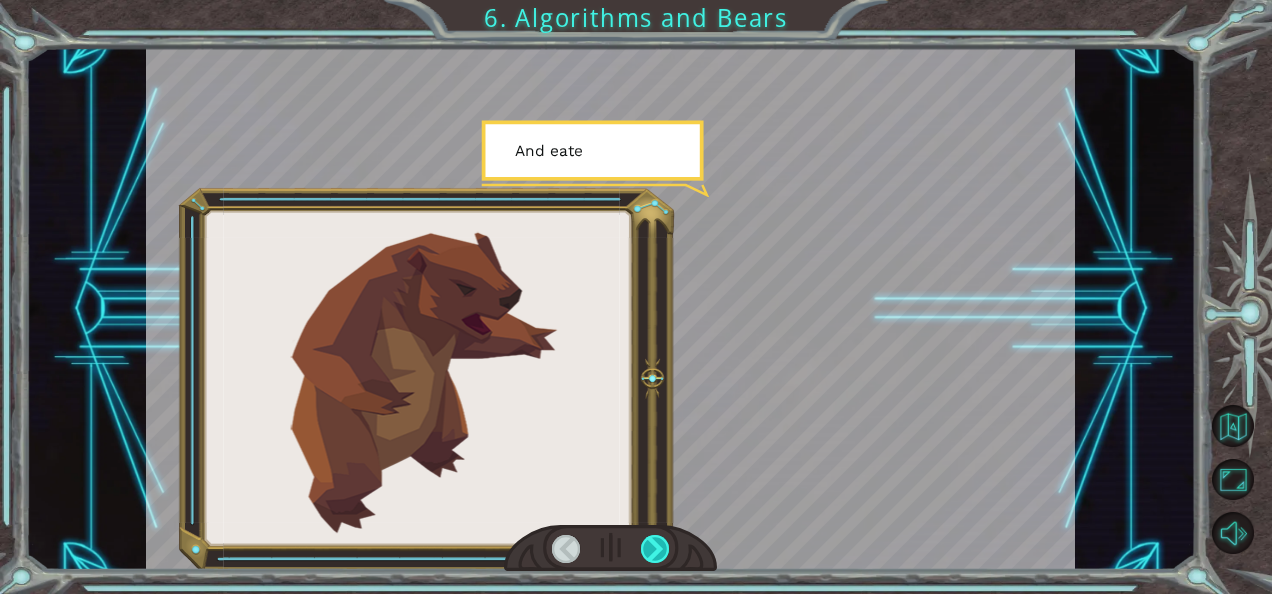click at bounding box center [655, 549] 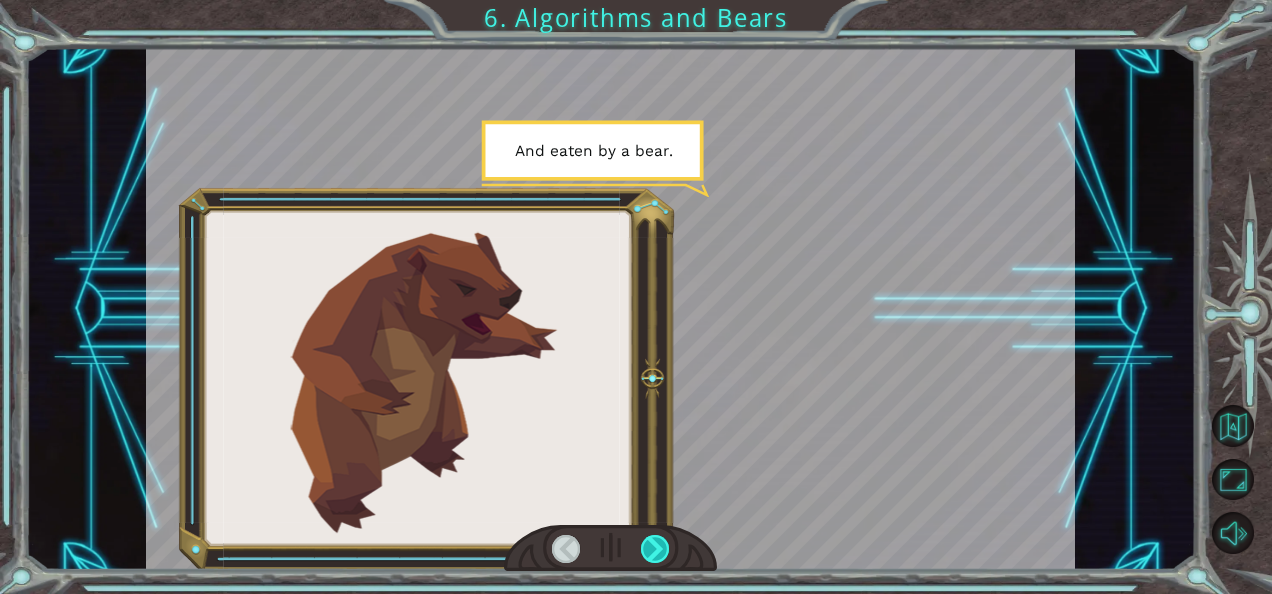 click at bounding box center [655, 549] 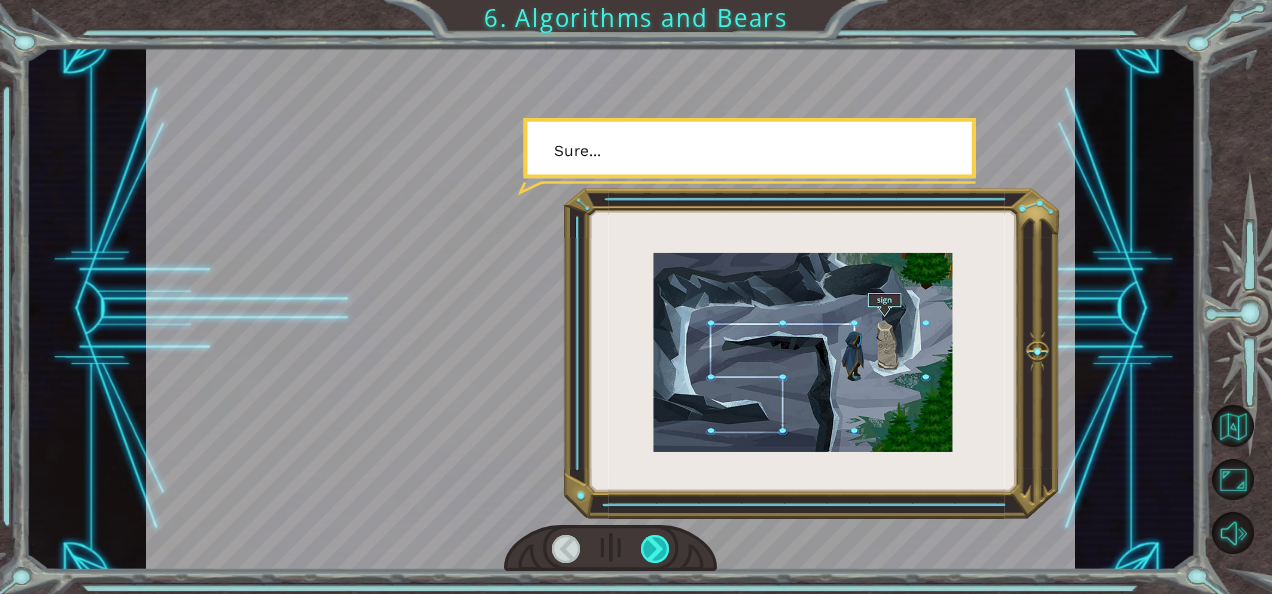 click at bounding box center (655, 549) 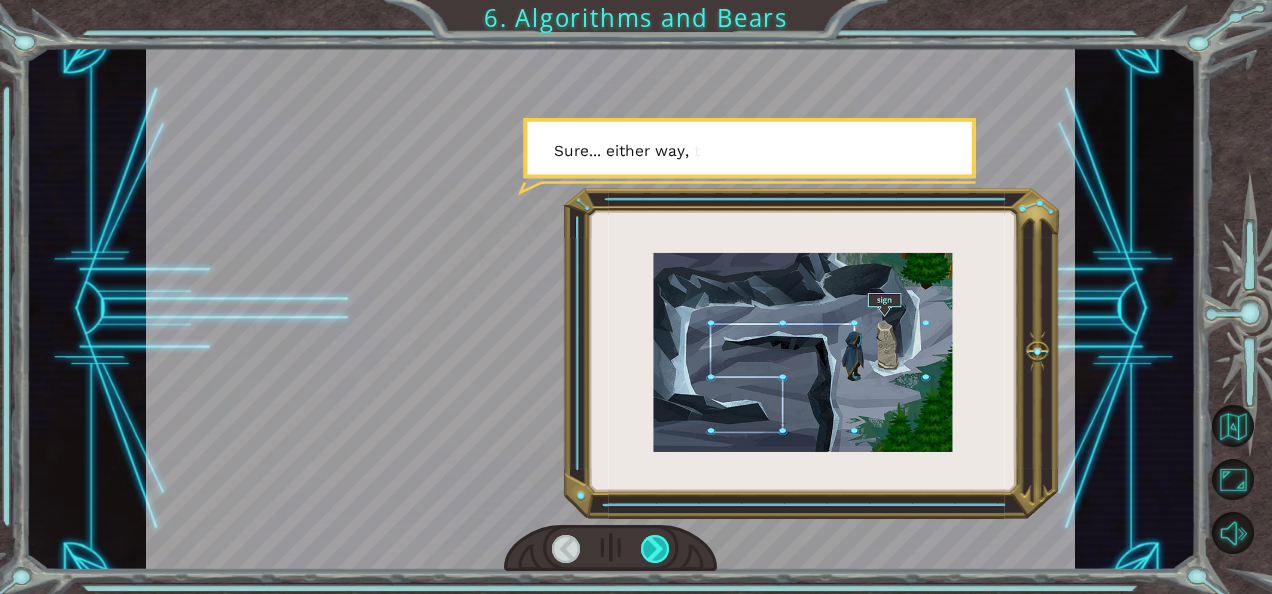 click at bounding box center (655, 549) 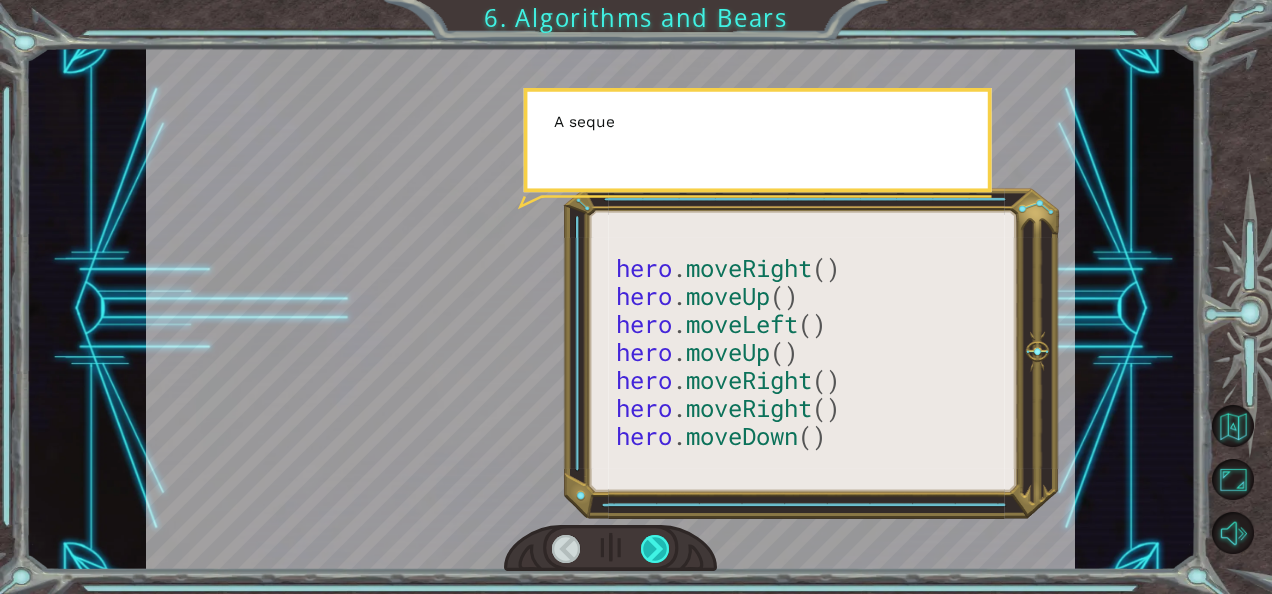 click at bounding box center [655, 549] 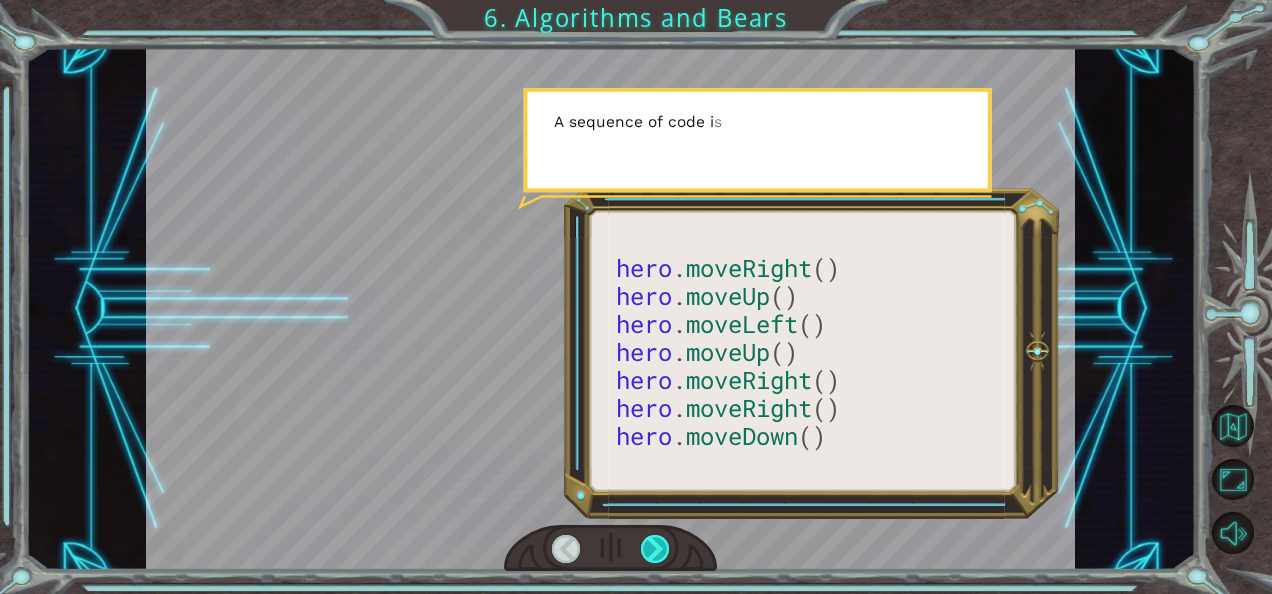 click at bounding box center [655, 549] 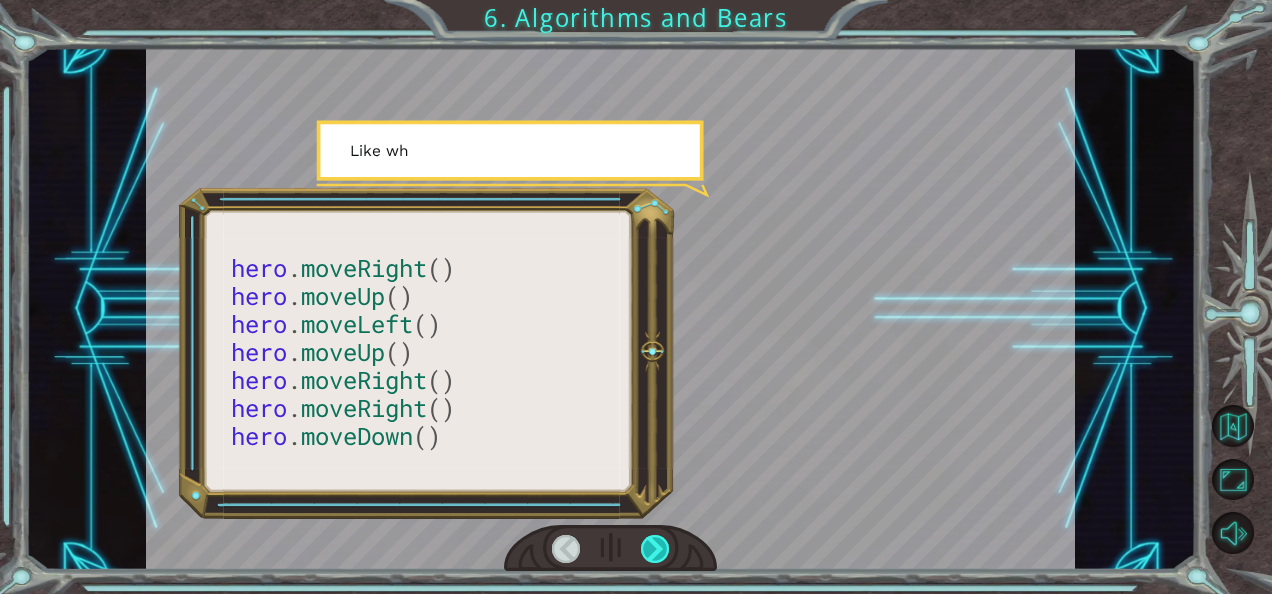 click at bounding box center (655, 549) 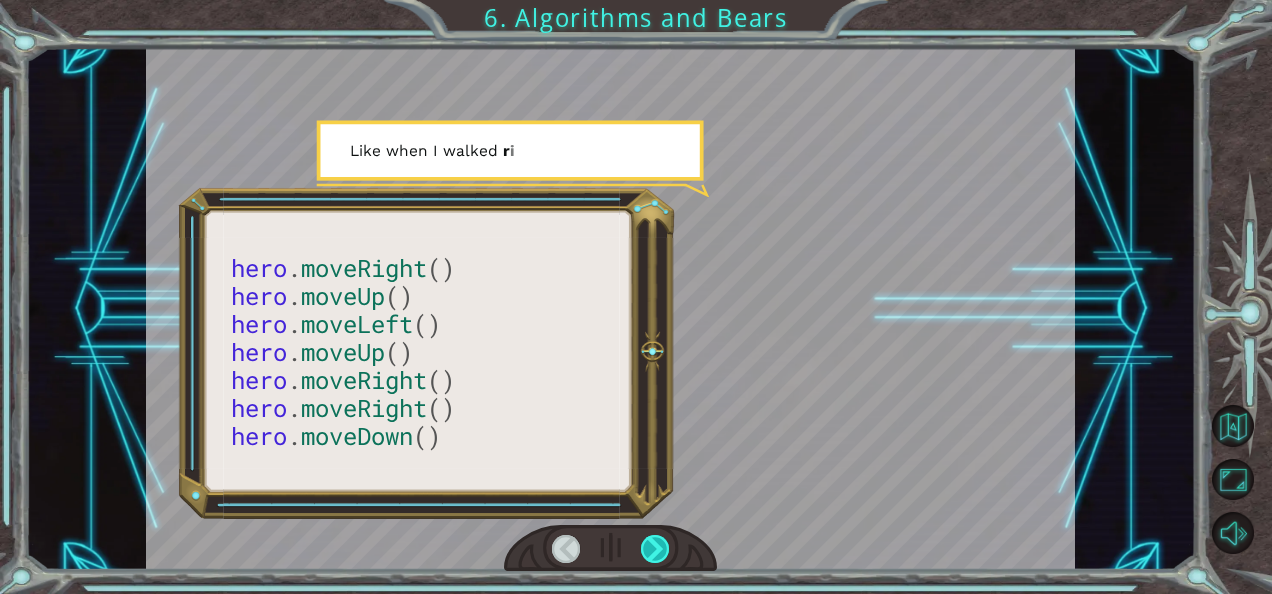 click at bounding box center [655, 549] 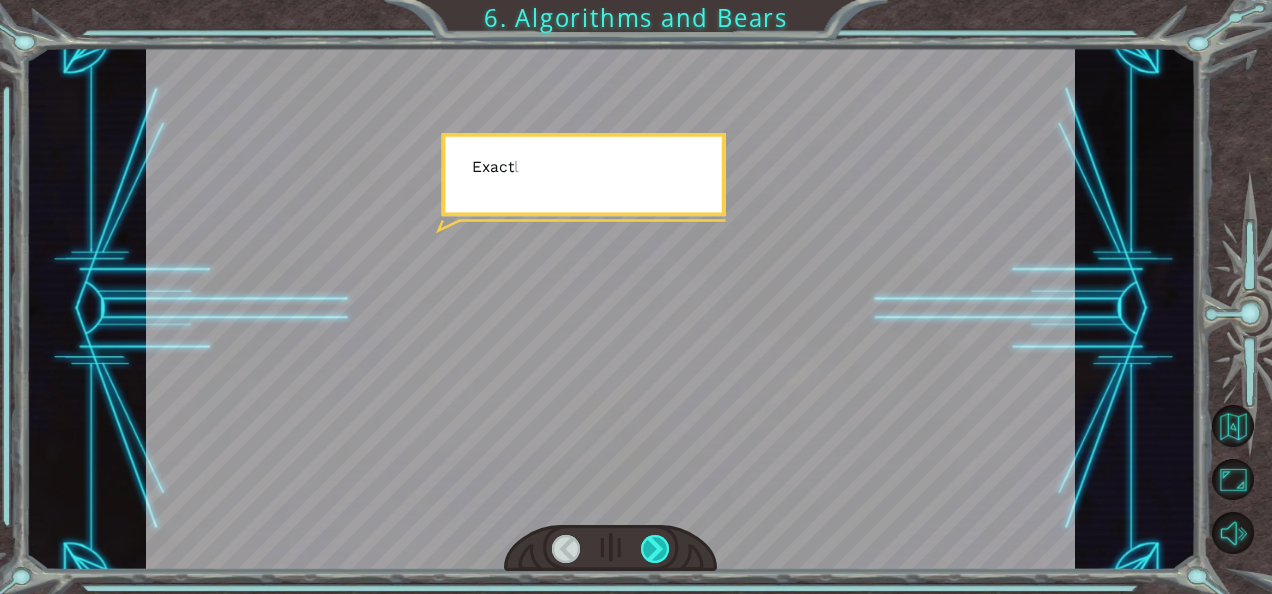 click at bounding box center (655, 549) 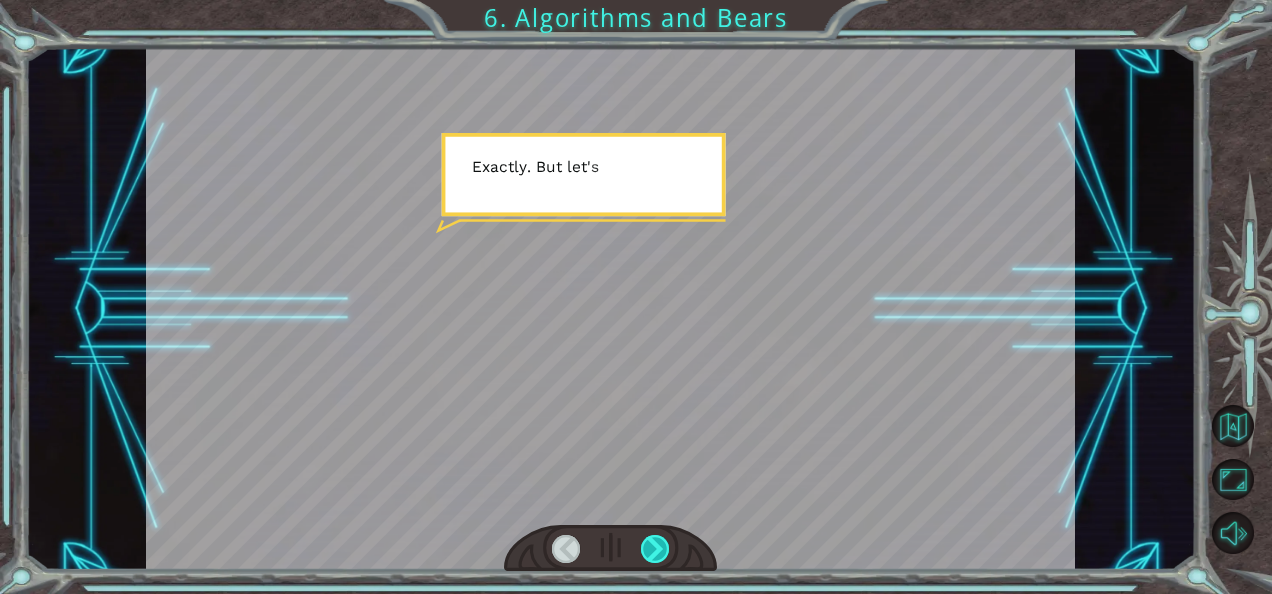 click at bounding box center (655, 549) 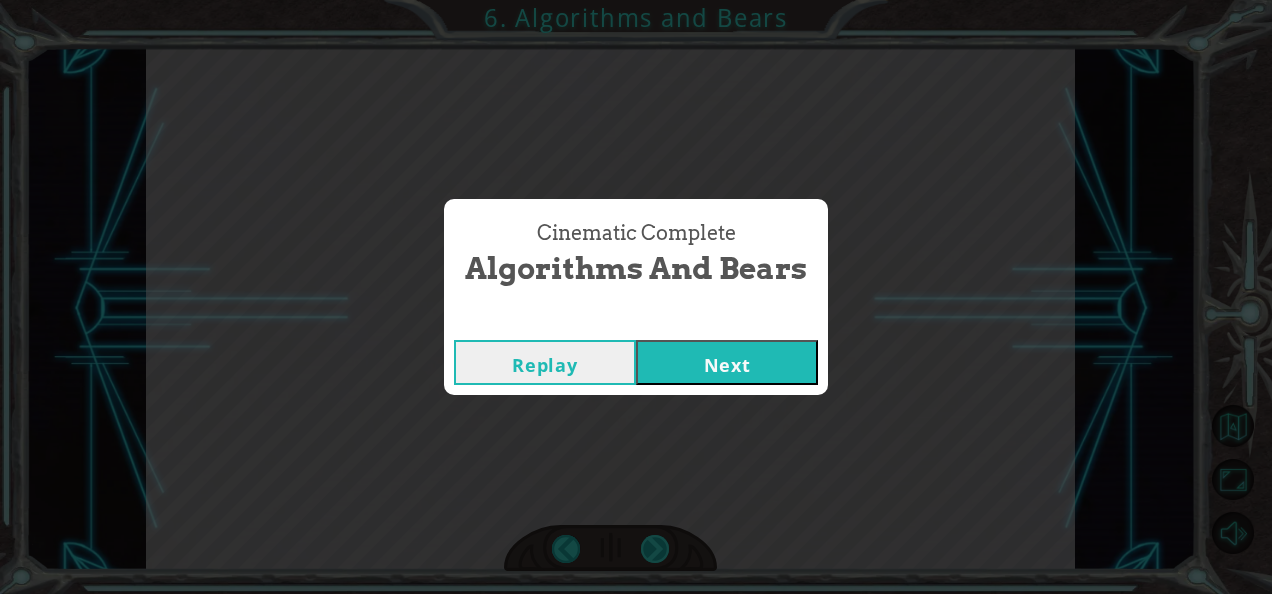 click on "Cinematic Complete     Algorithms and Bears
Replay
Next" at bounding box center [636, 297] 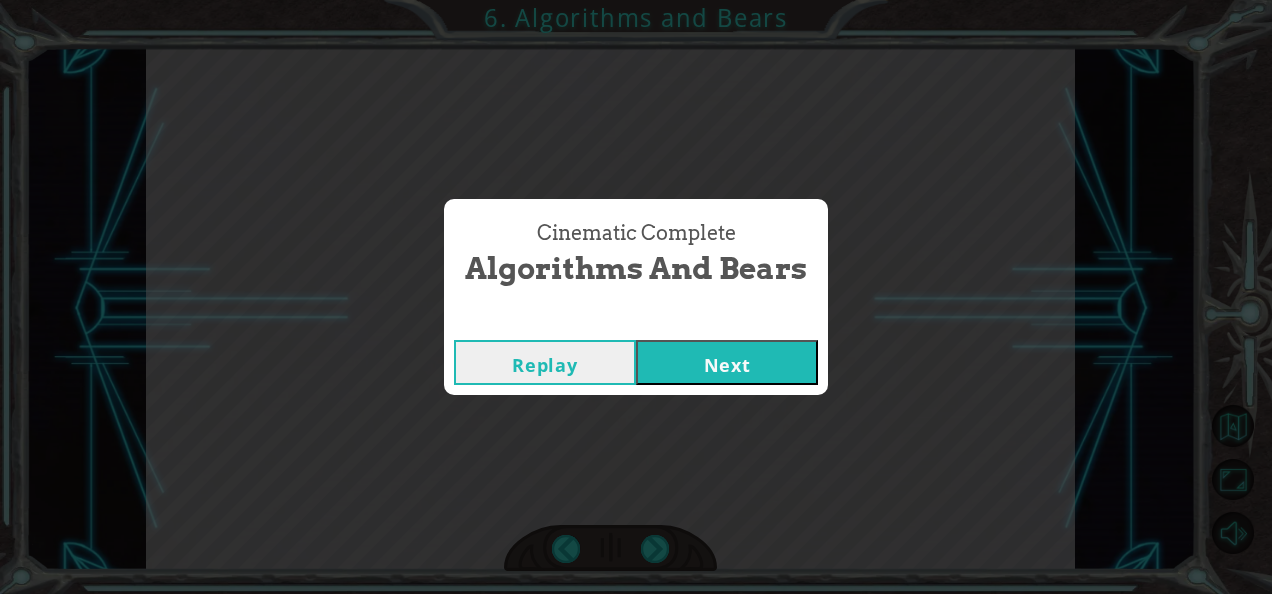 click on "Cinematic Complete     Algorithms and Bears
Replay
Next" at bounding box center (636, 297) 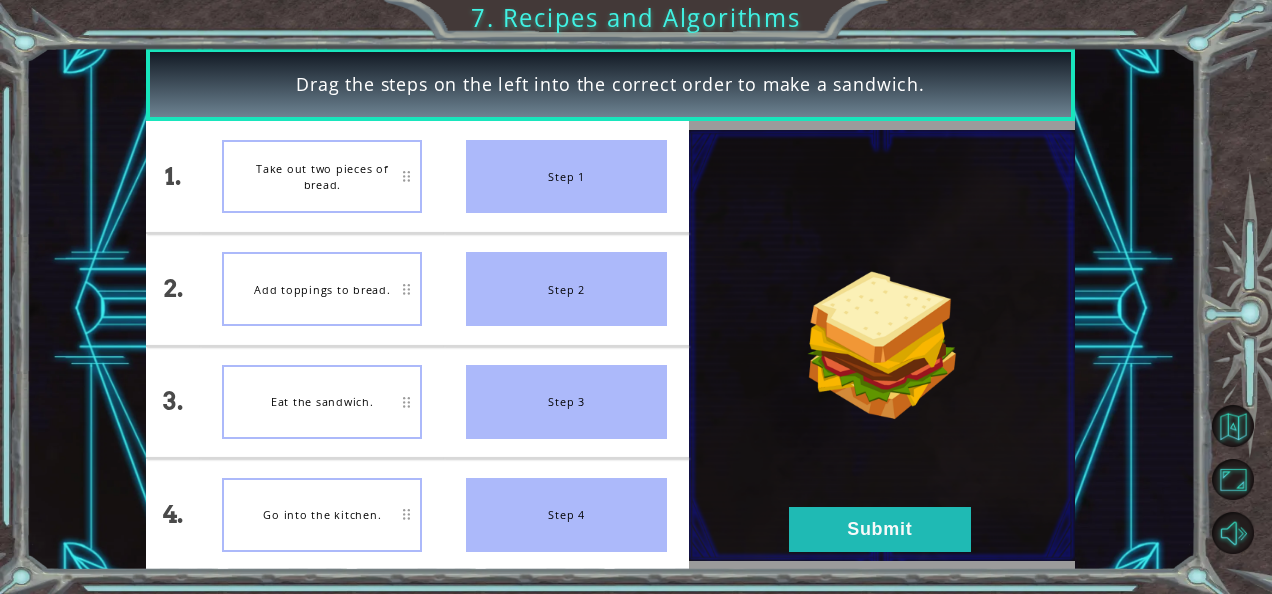 type 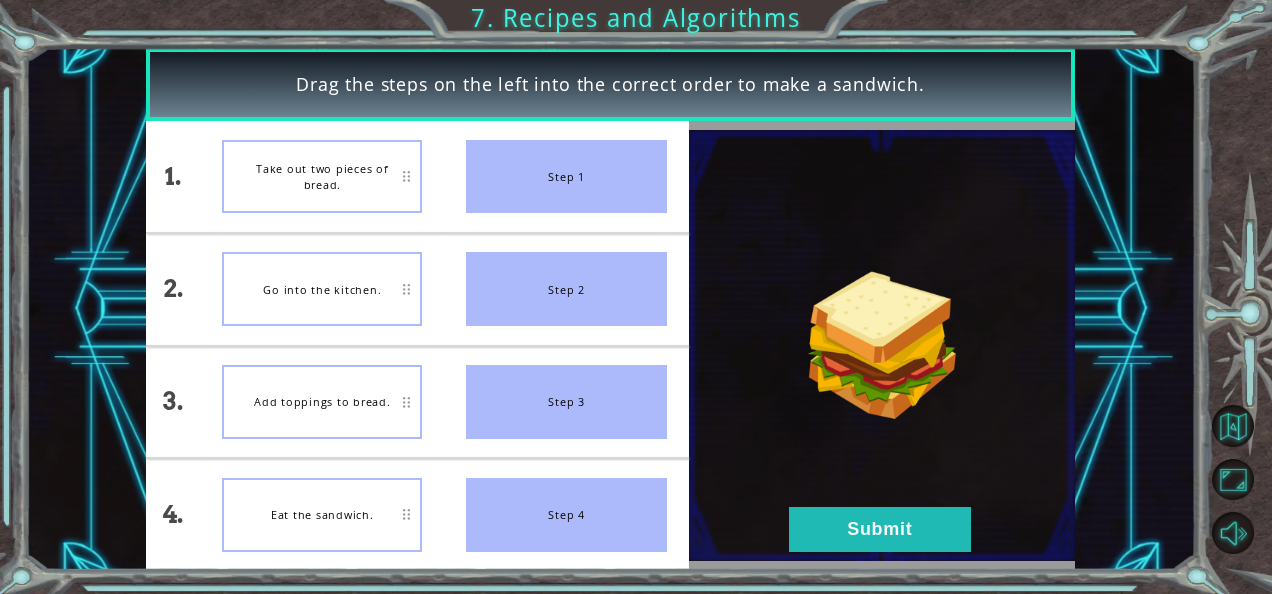 drag, startPoint x: 581, startPoint y: 179, endPoint x: 481, endPoint y: 164, distance: 101.118744 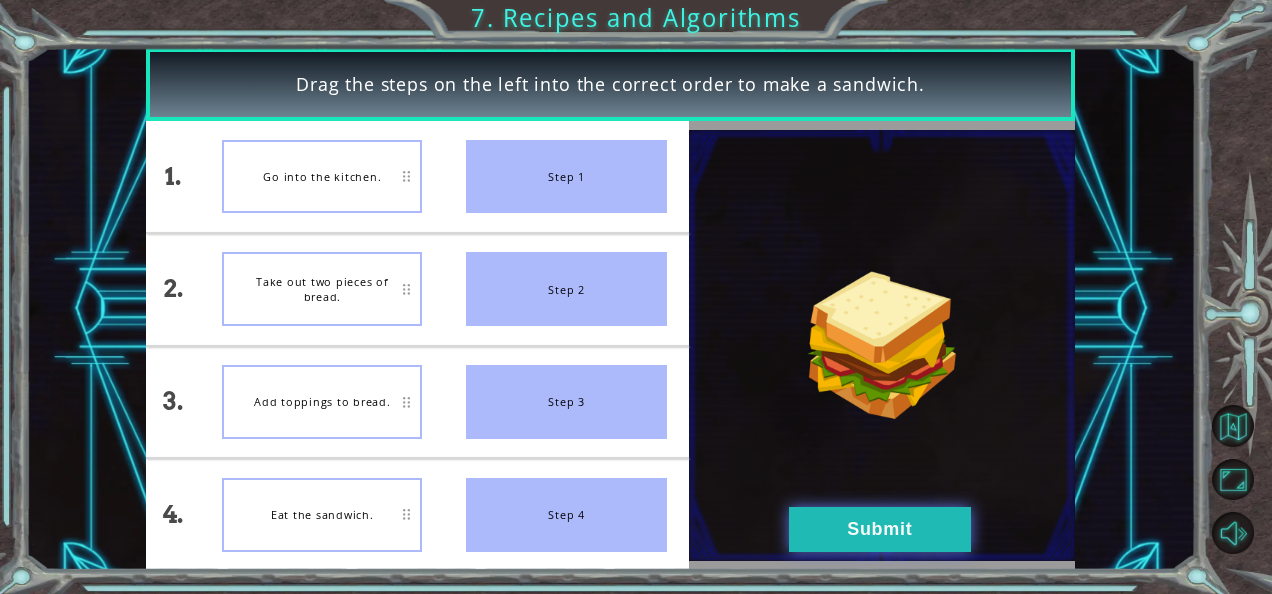 click on "Submit" at bounding box center (880, 529) 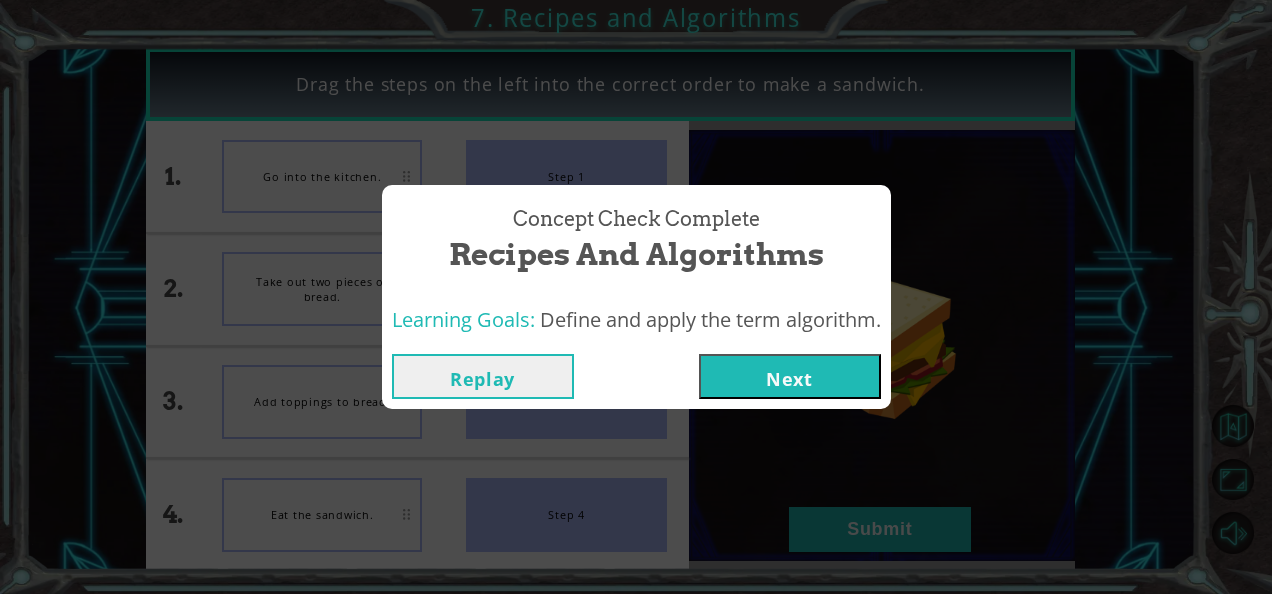drag, startPoint x: 796, startPoint y: 388, endPoint x: 821, endPoint y: 368, distance: 32.01562 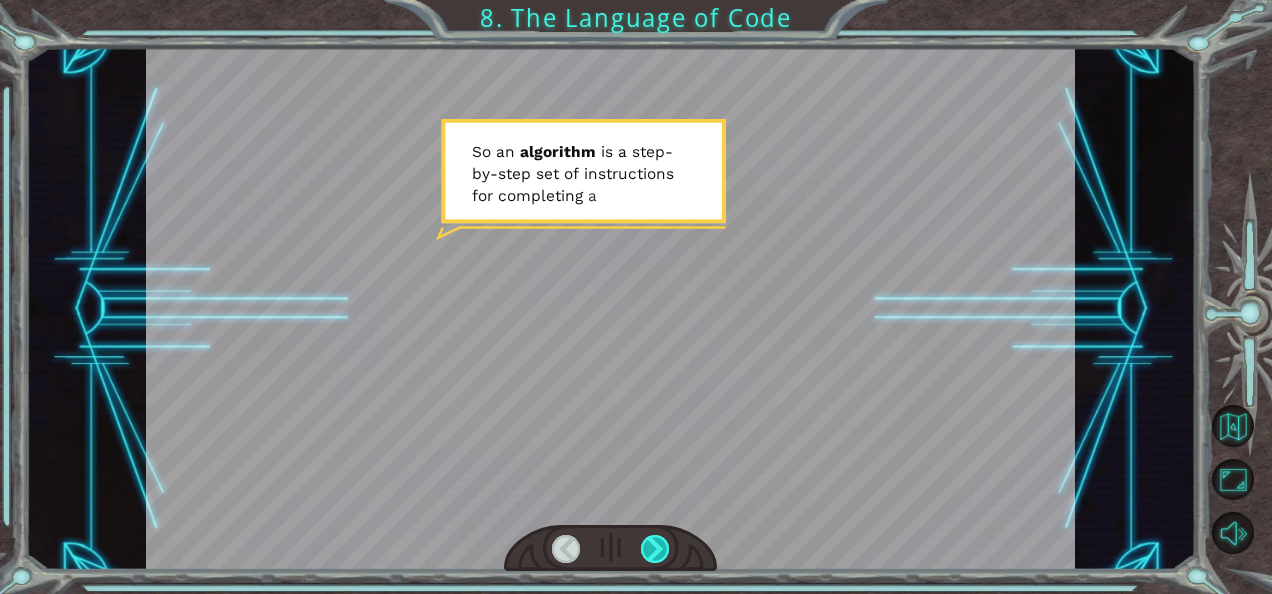 click at bounding box center (655, 549) 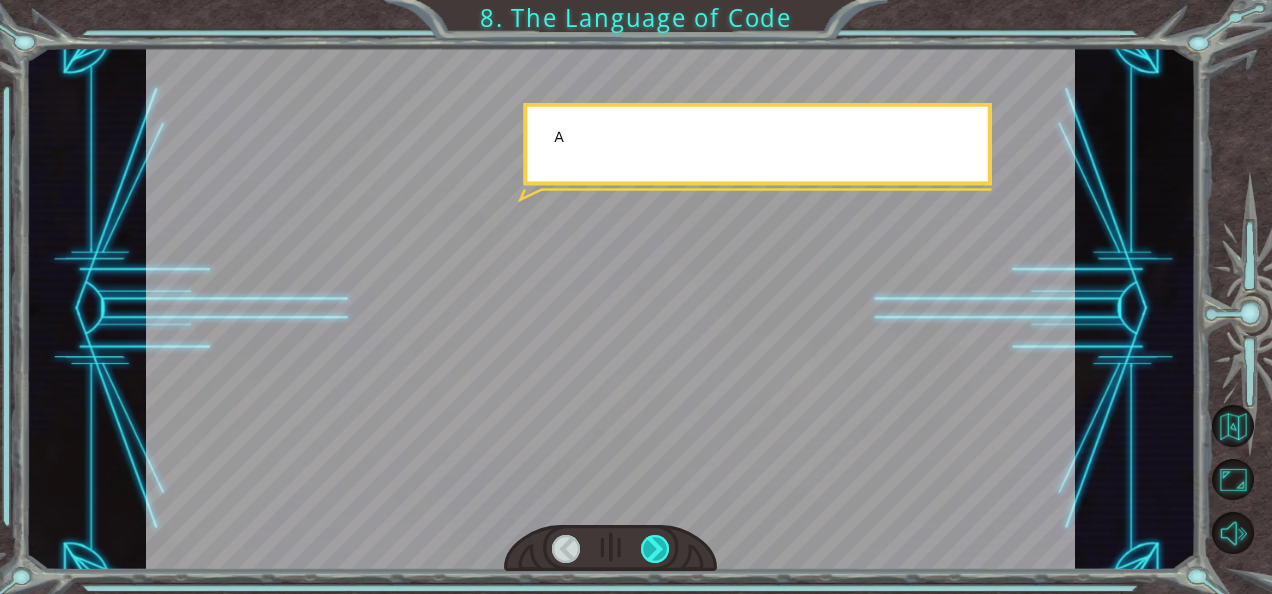 click at bounding box center (655, 549) 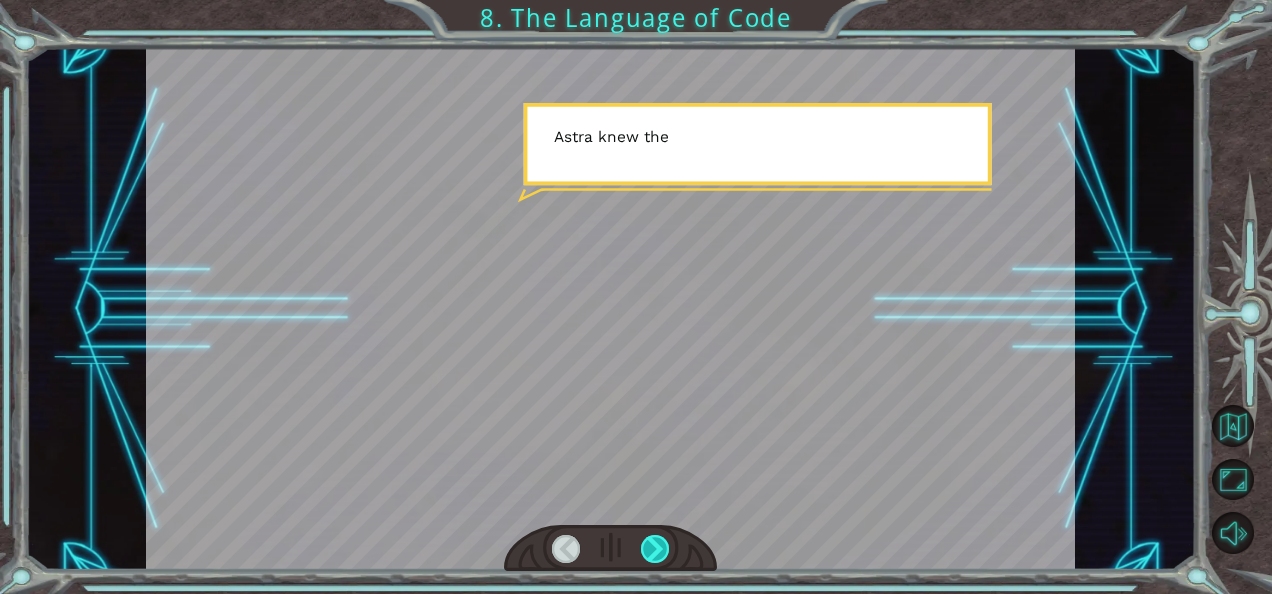 click at bounding box center [655, 549] 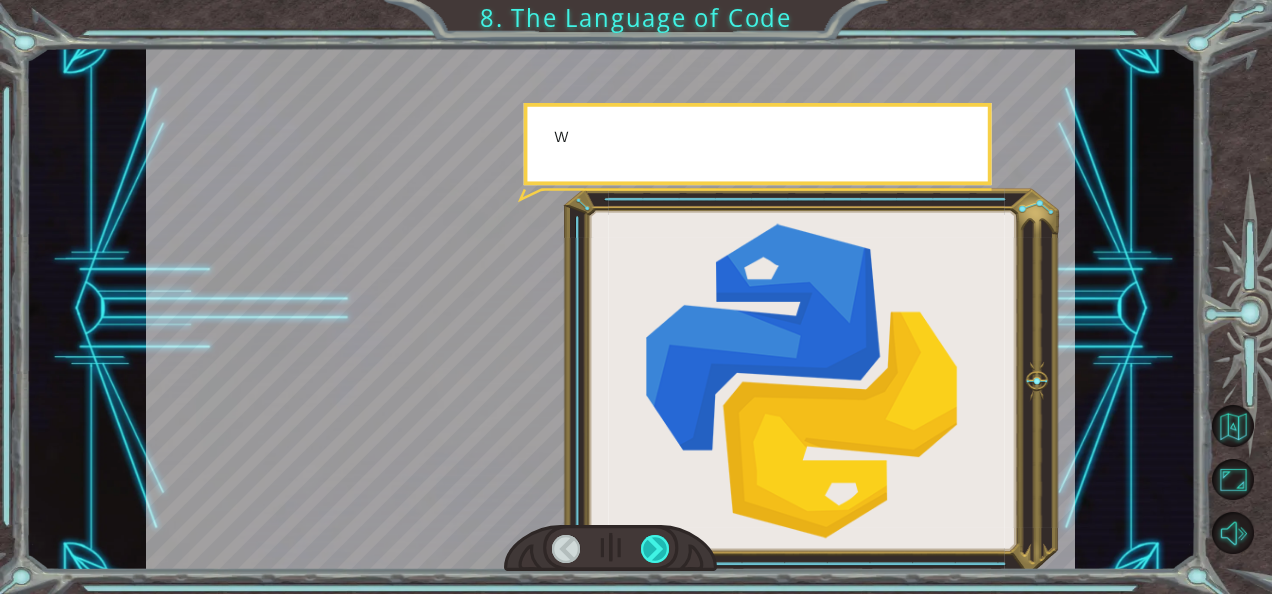 click at bounding box center [655, 549] 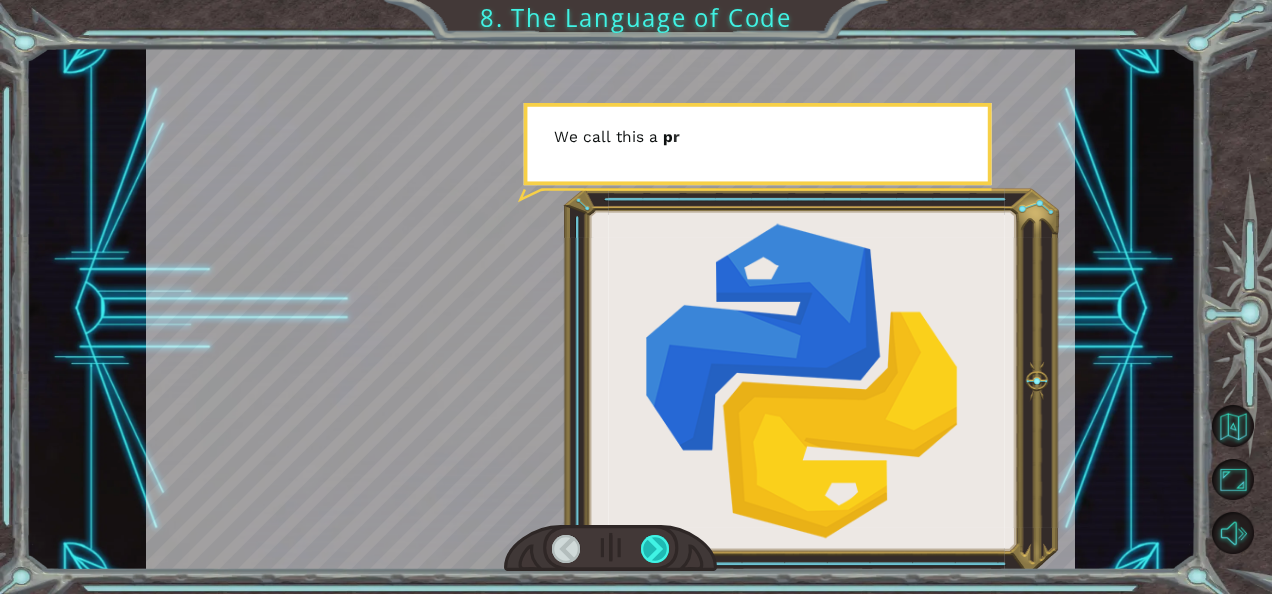 click at bounding box center (655, 549) 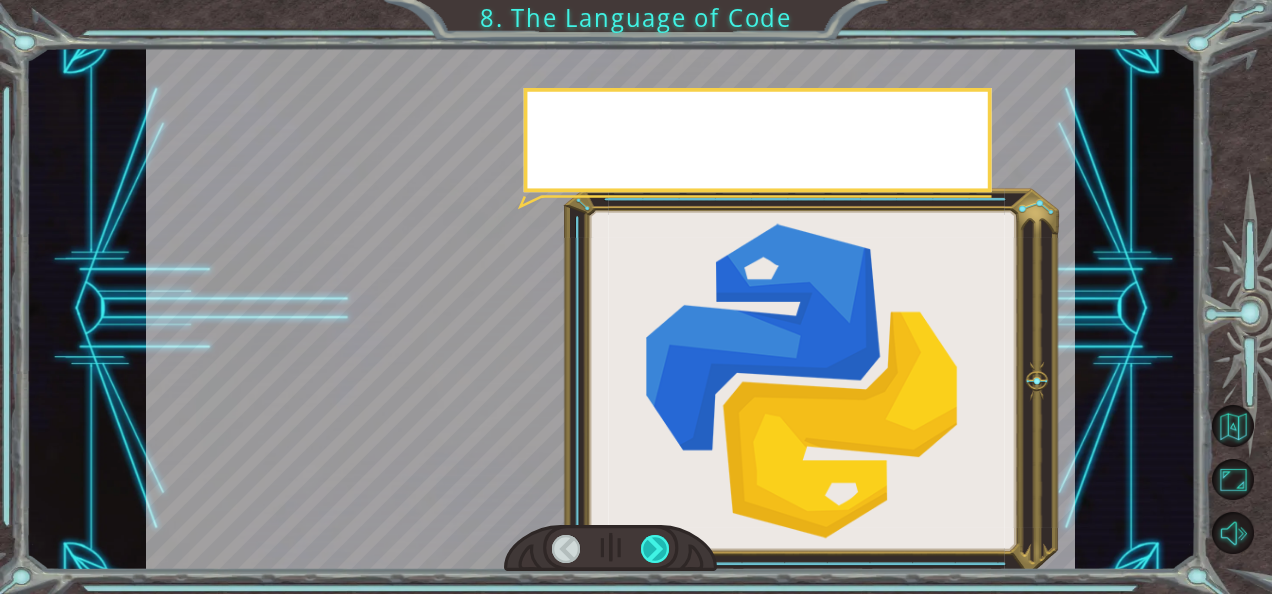 click at bounding box center (655, 549) 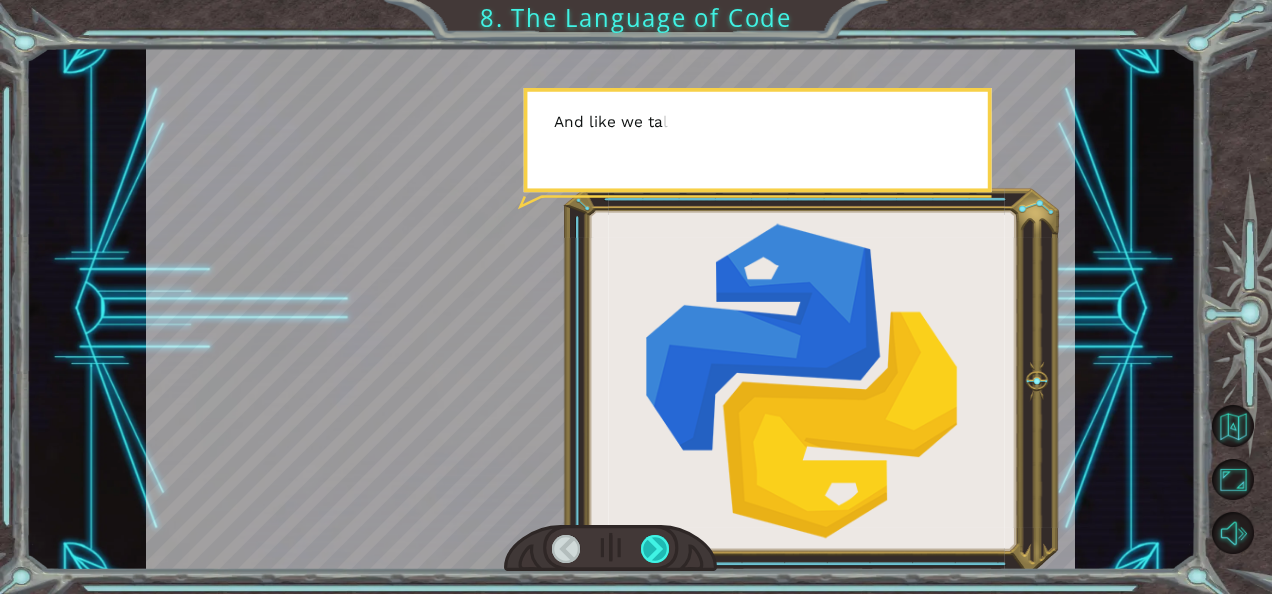 click at bounding box center (655, 549) 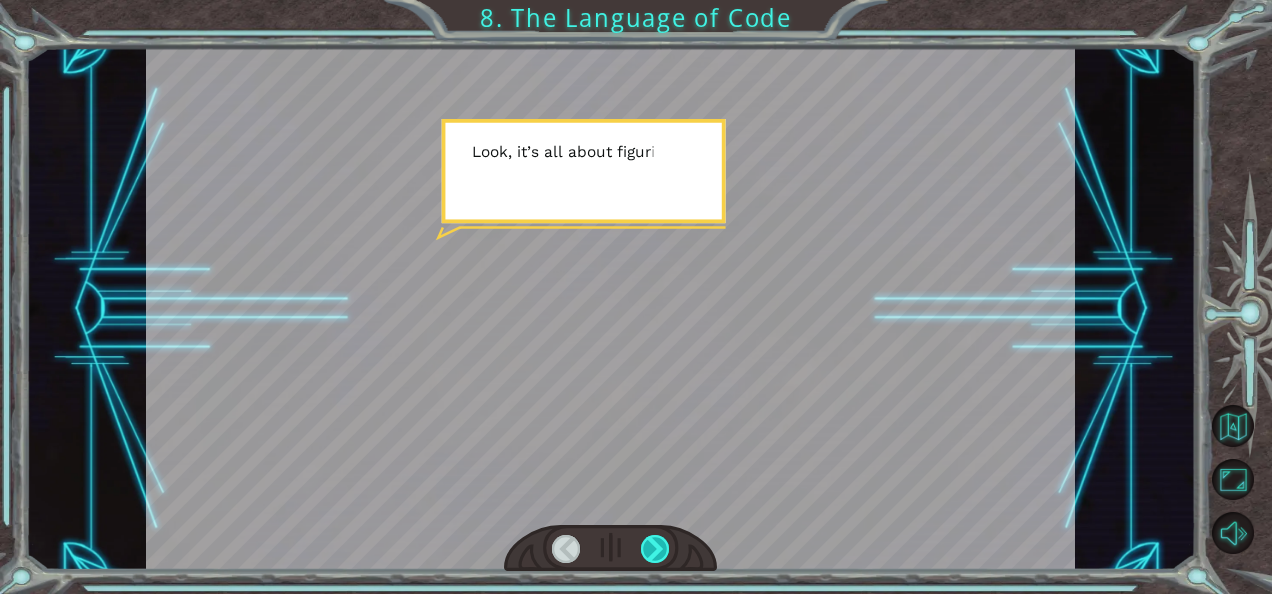 click at bounding box center [655, 549] 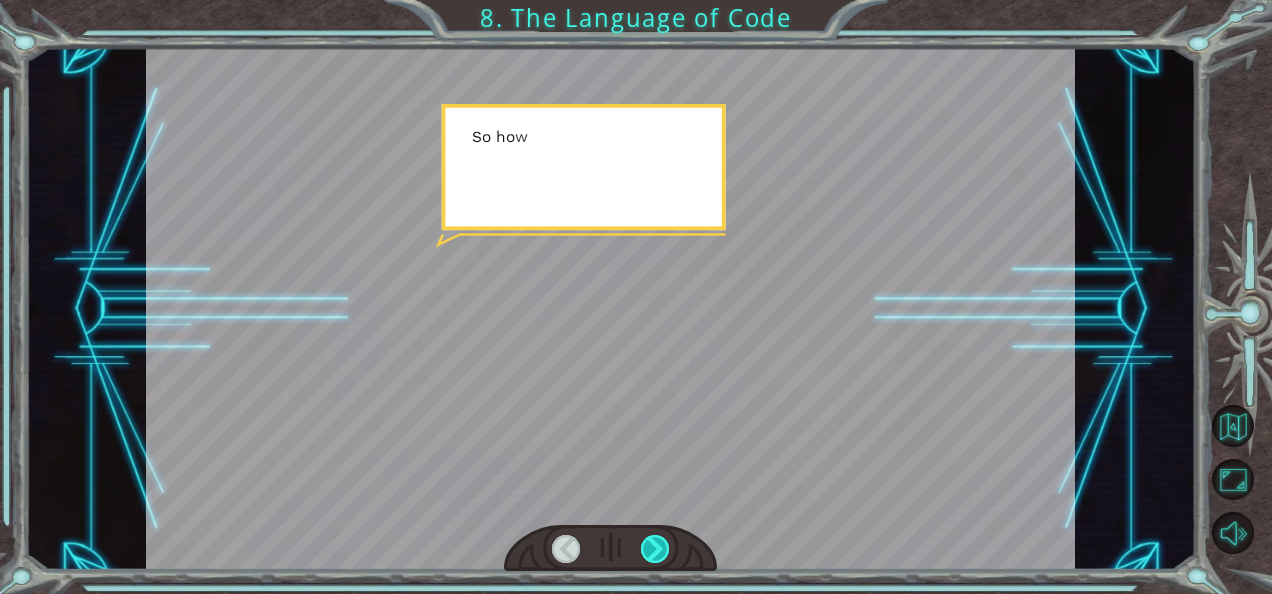 click at bounding box center (655, 549) 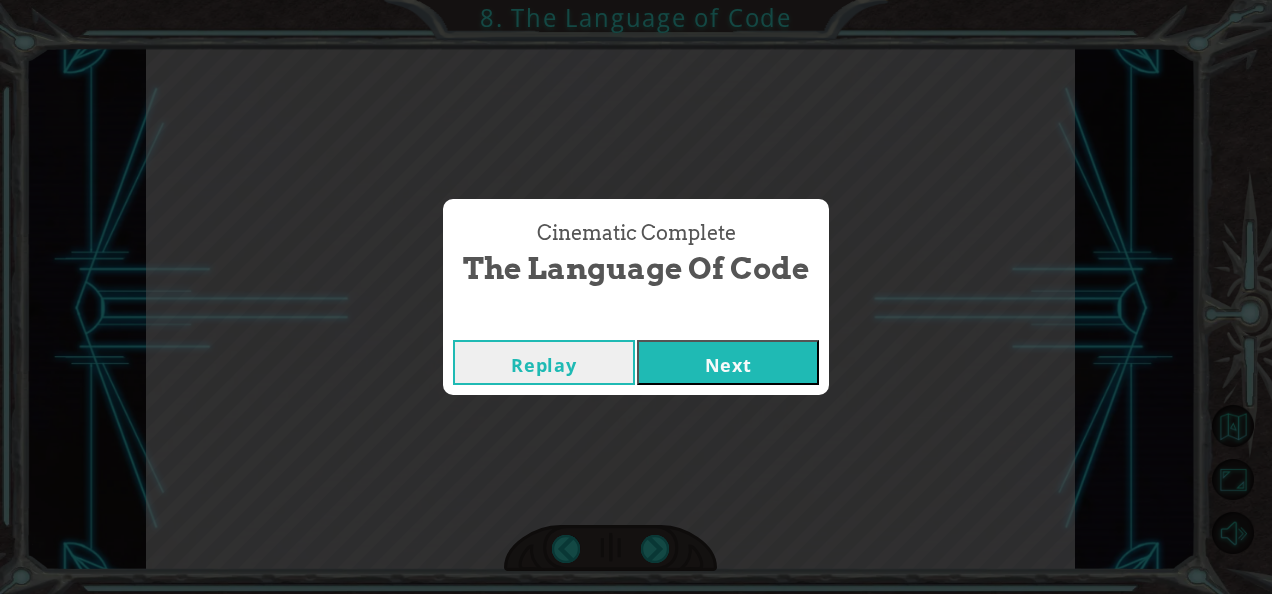 drag, startPoint x: 662, startPoint y: 536, endPoint x: 618, endPoint y: 500, distance: 56.85068 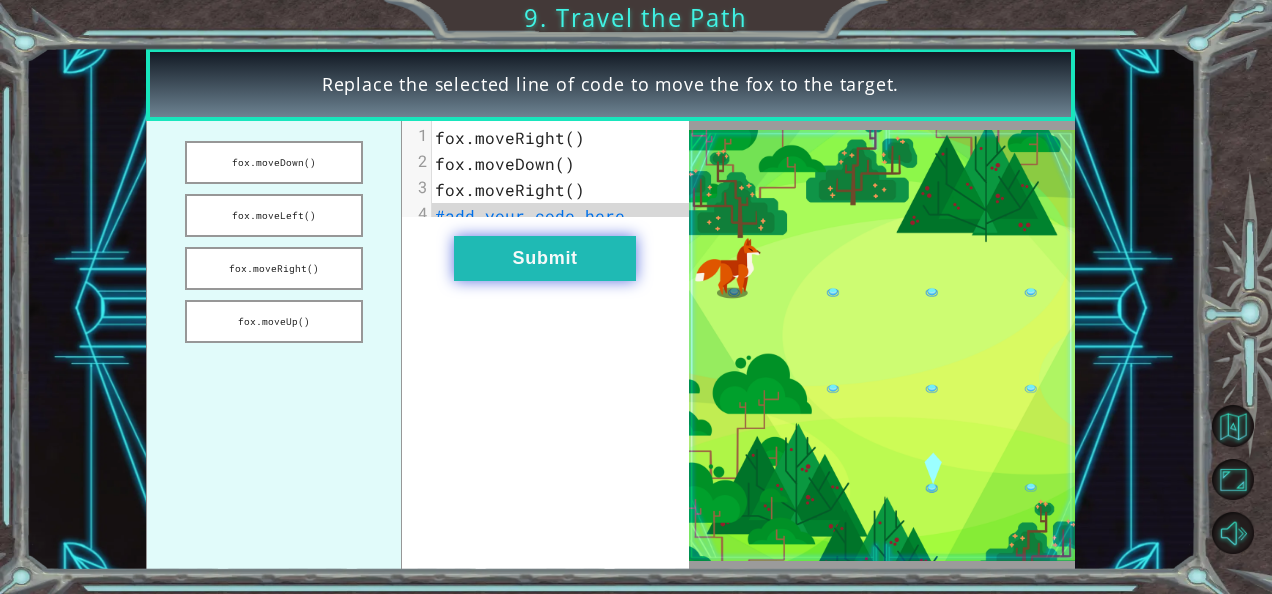 click on "Submit" at bounding box center (545, 258) 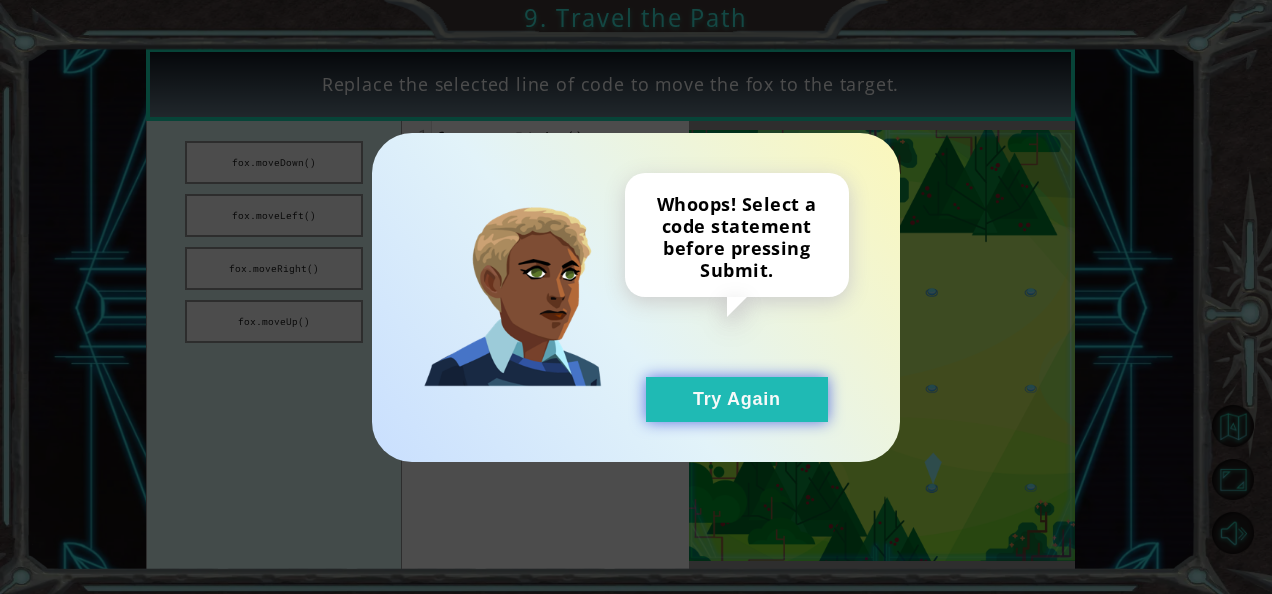 click on "Try Again" at bounding box center [737, 399] 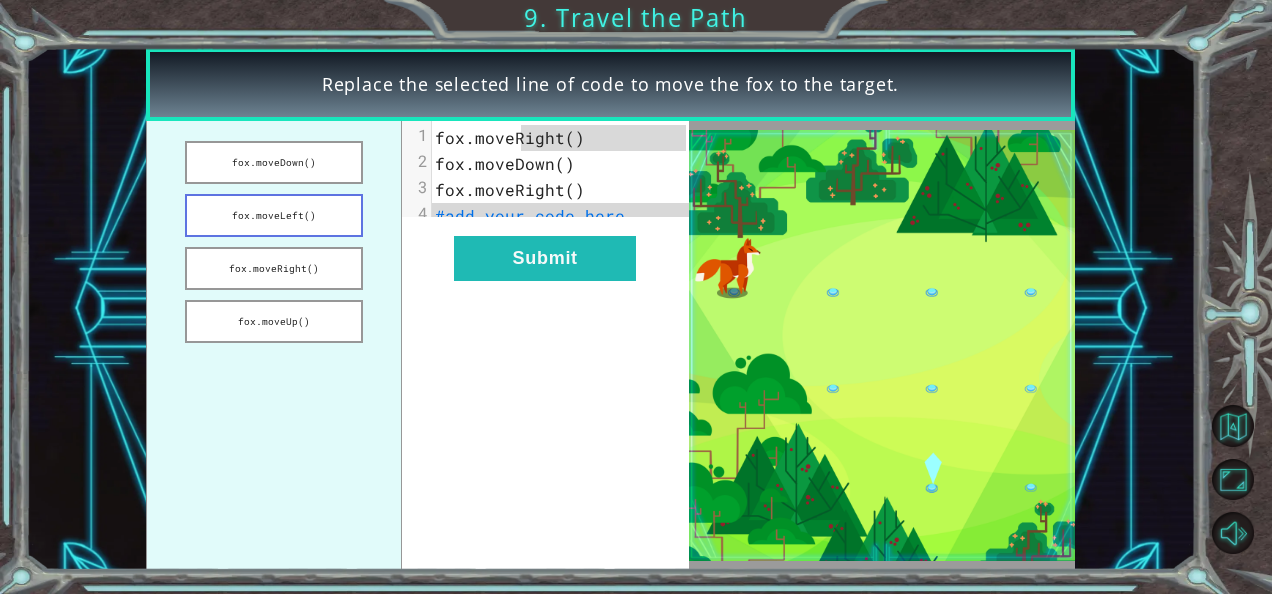 drag, startPoint x: 522, startPoint y: 140, endPoint x: 317, endPoint y: 203, distance: 214.46211 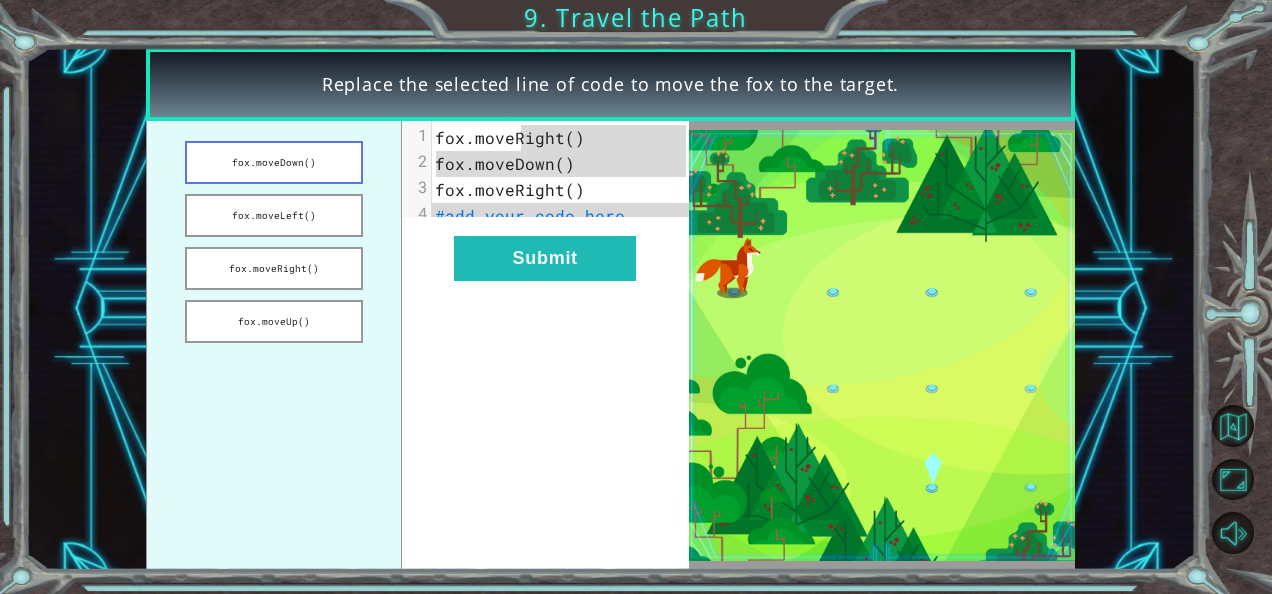click on "fox.moveDown()" at bounding box center (274, 162) 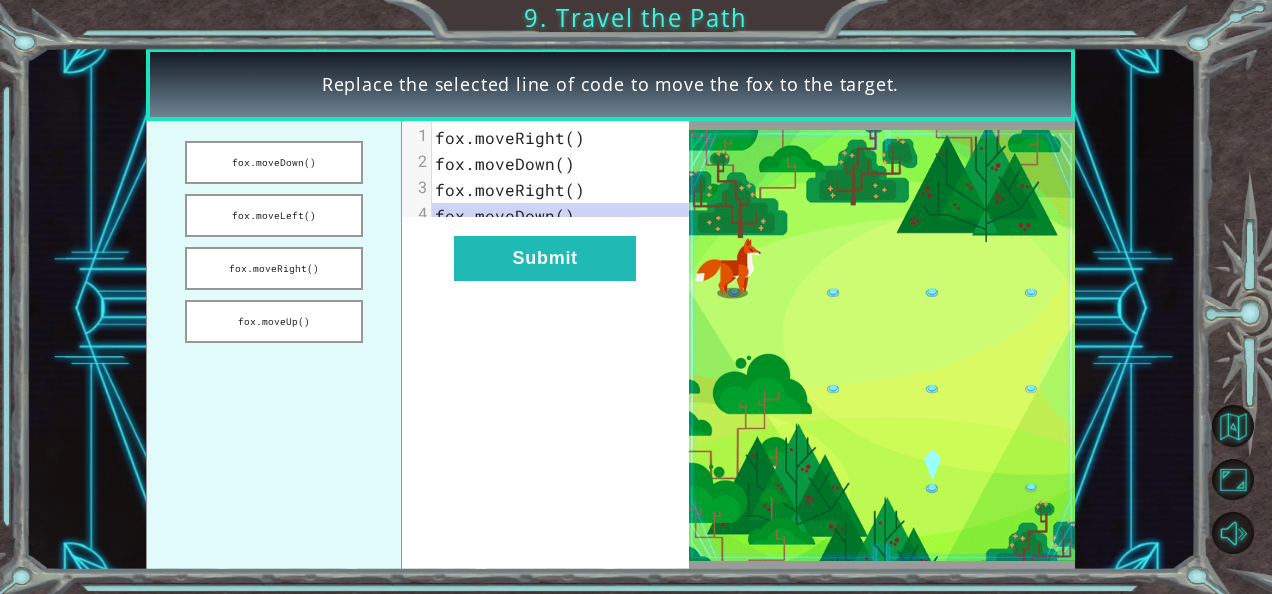 drag, startPoint x: 292, startPoint y: 170, endPoint x: 499, endPoint y: 208, distance: 210.45901 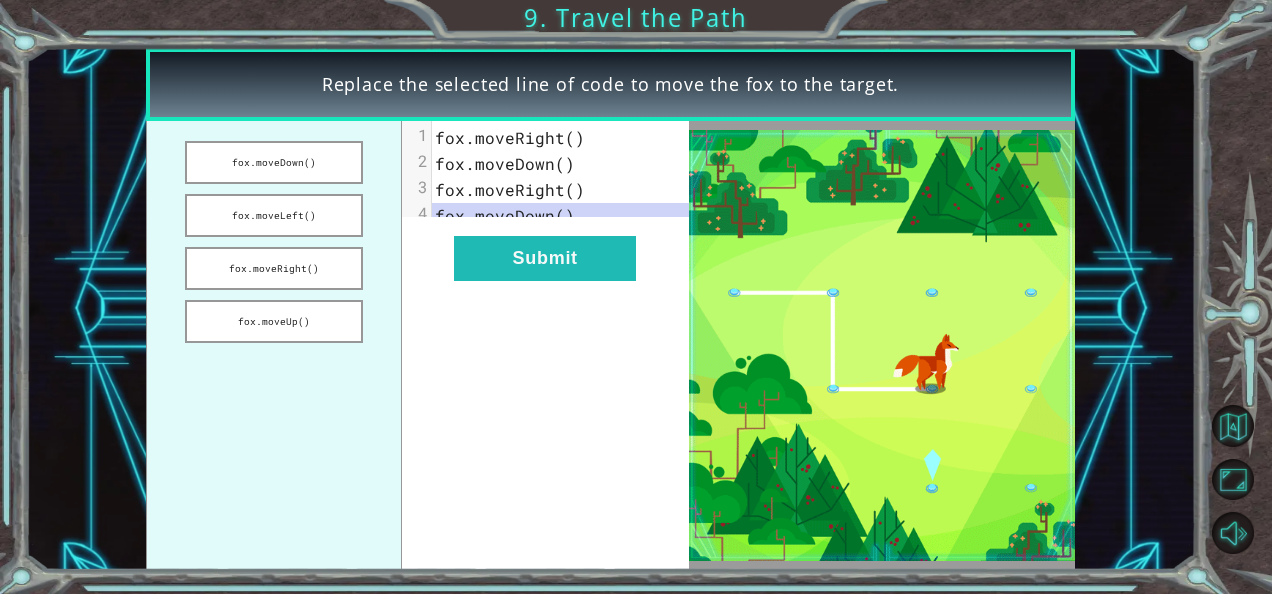 click on "fox.moveDown()
fox.moveLeft()
fox.moveRight()
fox.moveUp()
x   1 fox.moveRight() 2 fox.moveDown() 3 fox.moveRight() 4 fox.moveDown()
Submit" at bounding box center (417, 345) 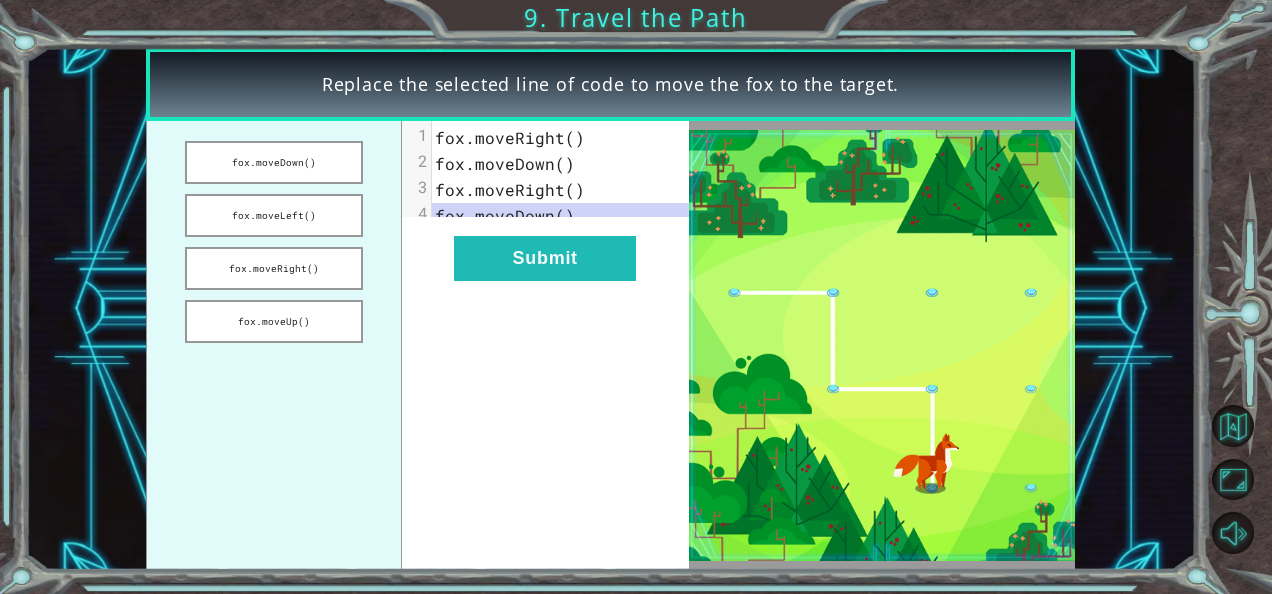 click on "x   1 fox.moveRight() 2 fox.moveDown() 3 fox.moveRight() 4 fox.moveDown()
Submit" at bounding box center [545, 345] 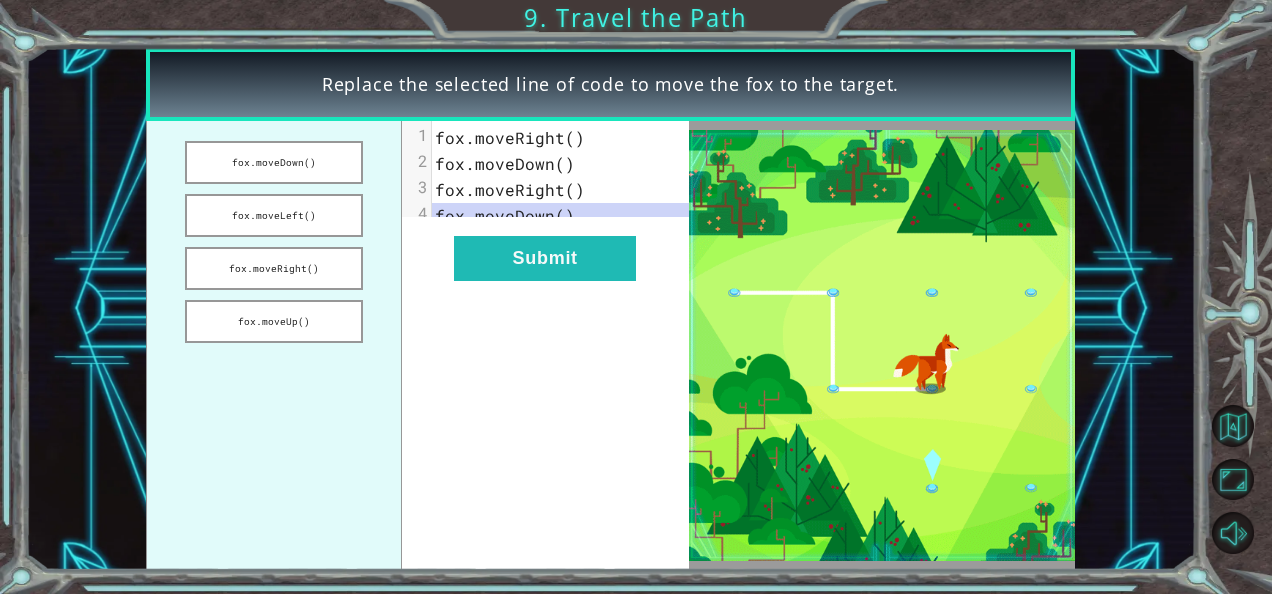 drag, startPoint x: 279, startPoint y: 272, endPoint x: 518, endPoint y: 210, distance: 246.91092 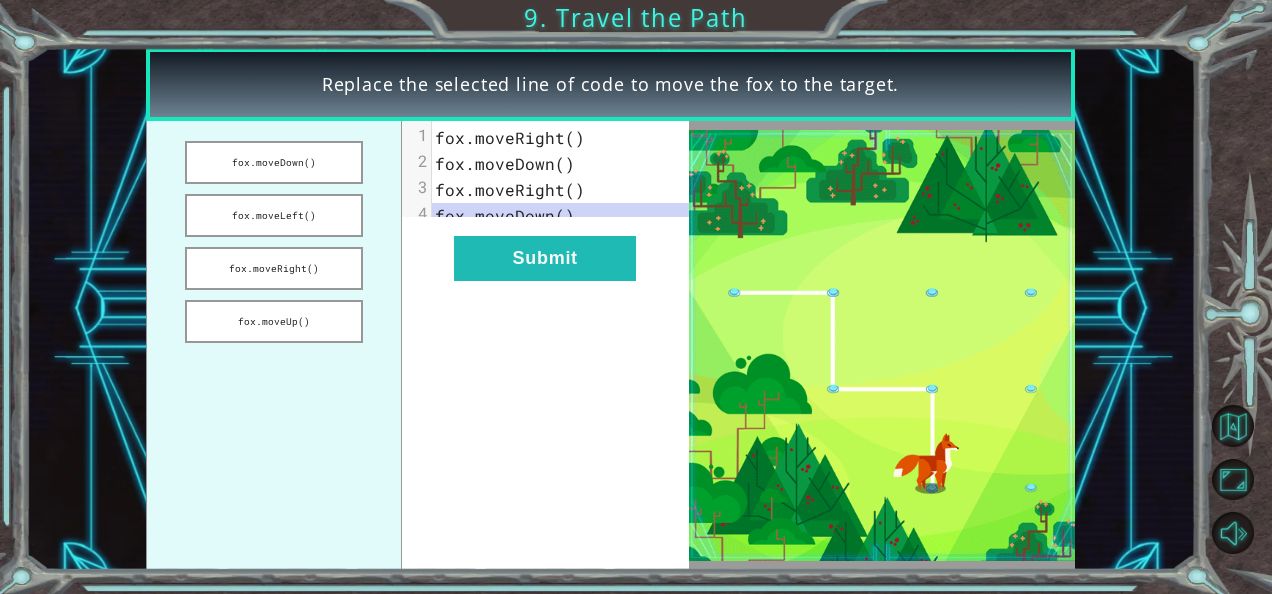 click on "fox.moveDown()
fox.moveLeft()
fox.moveRight()
fox.moveUp()
x   1 fox.moveRight() 2 fox.moveDown() 3 fox.moveRight() 4 fox.moveDown()
Submit" at bounding box center [417, 345] 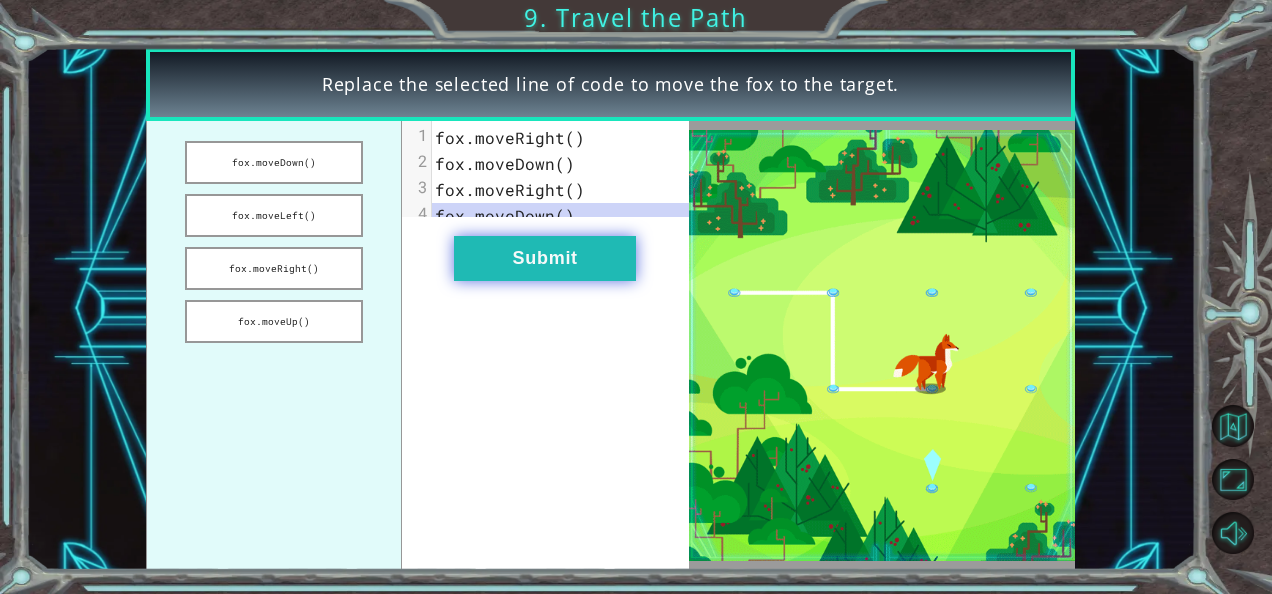 click on "Submit" at bounding box center (545, 258) 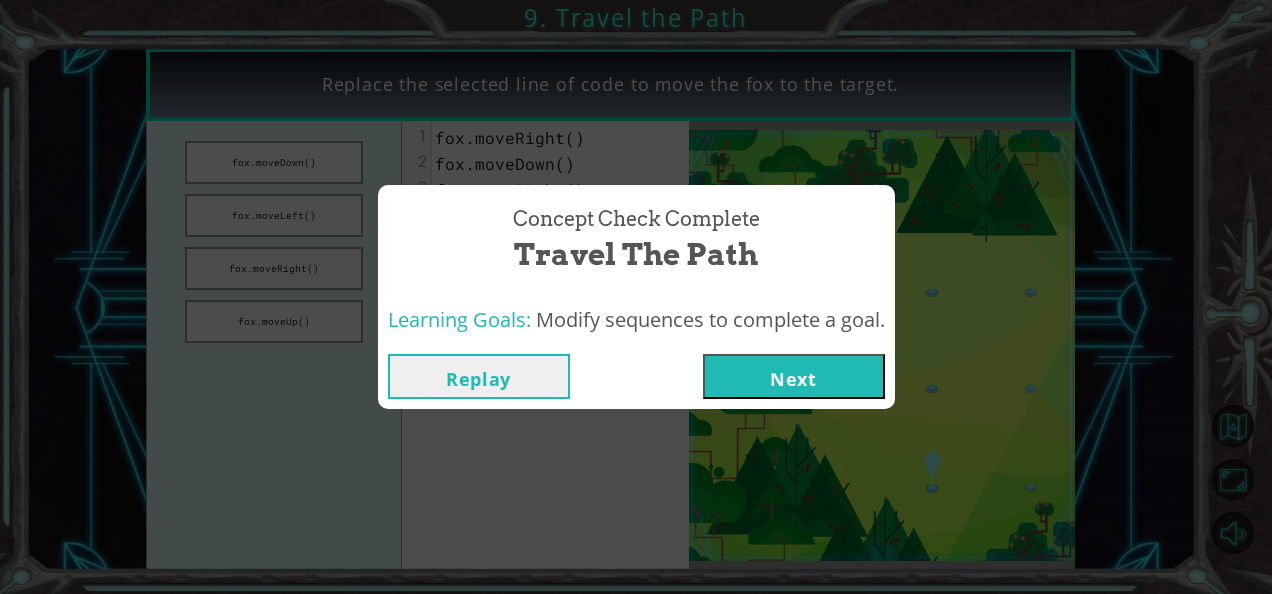 click on "Next" at bounding box center [794, 376] 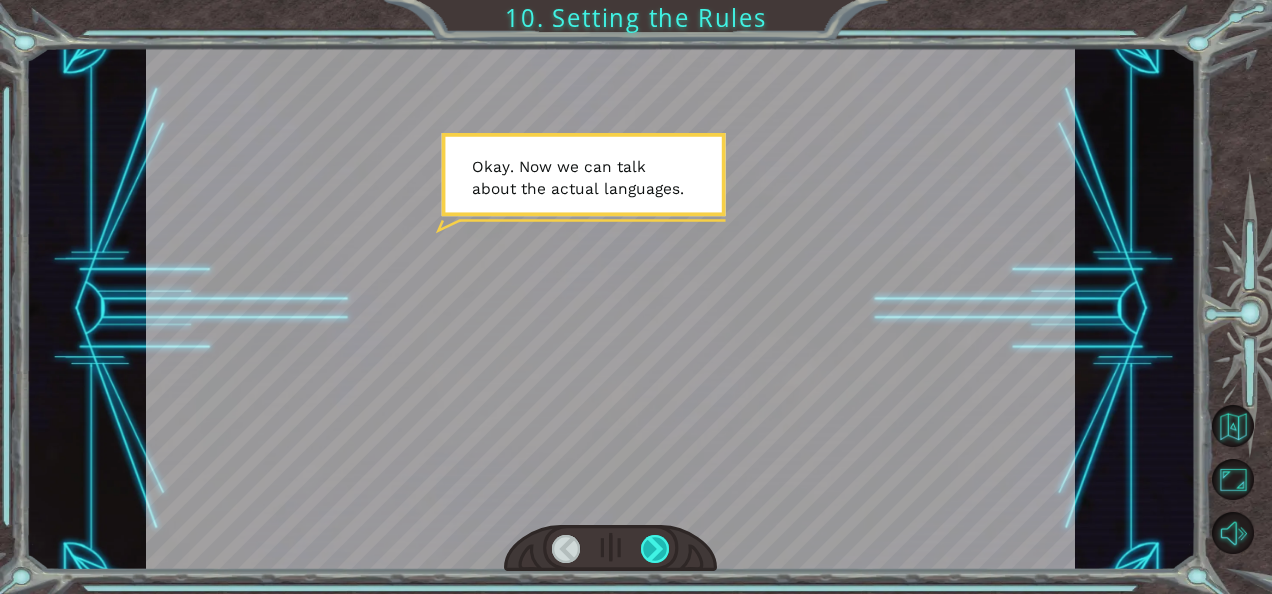 click at bounding box center (655, 549) 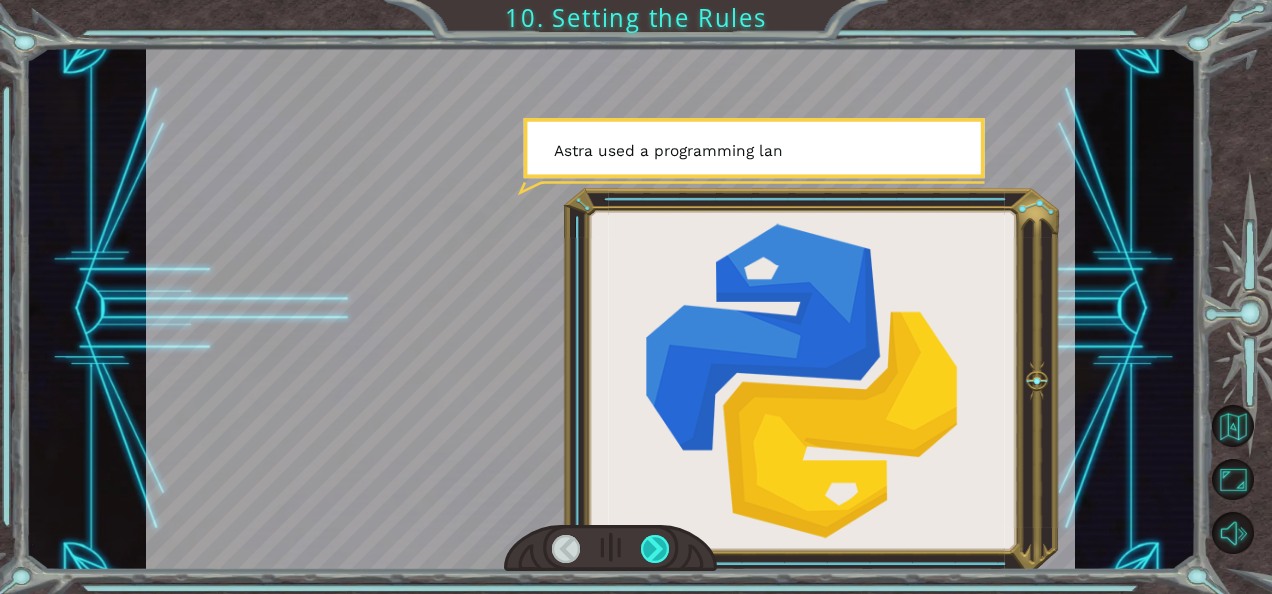 click at bounding box center [655, 549] 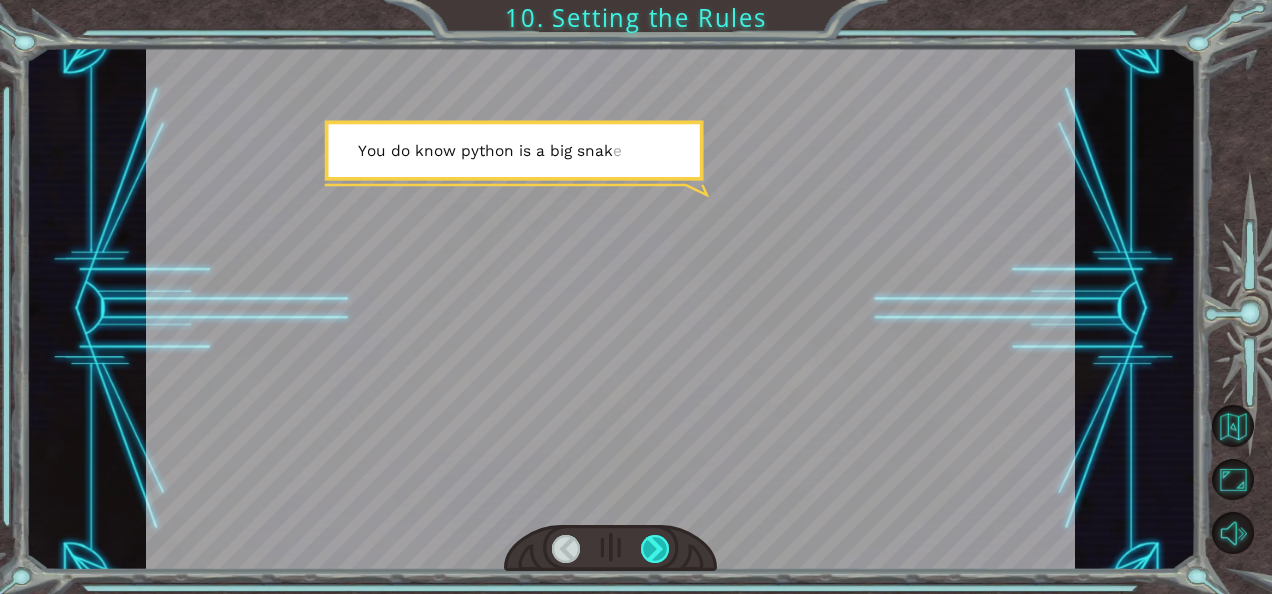 click at bounding box center [655, 549] 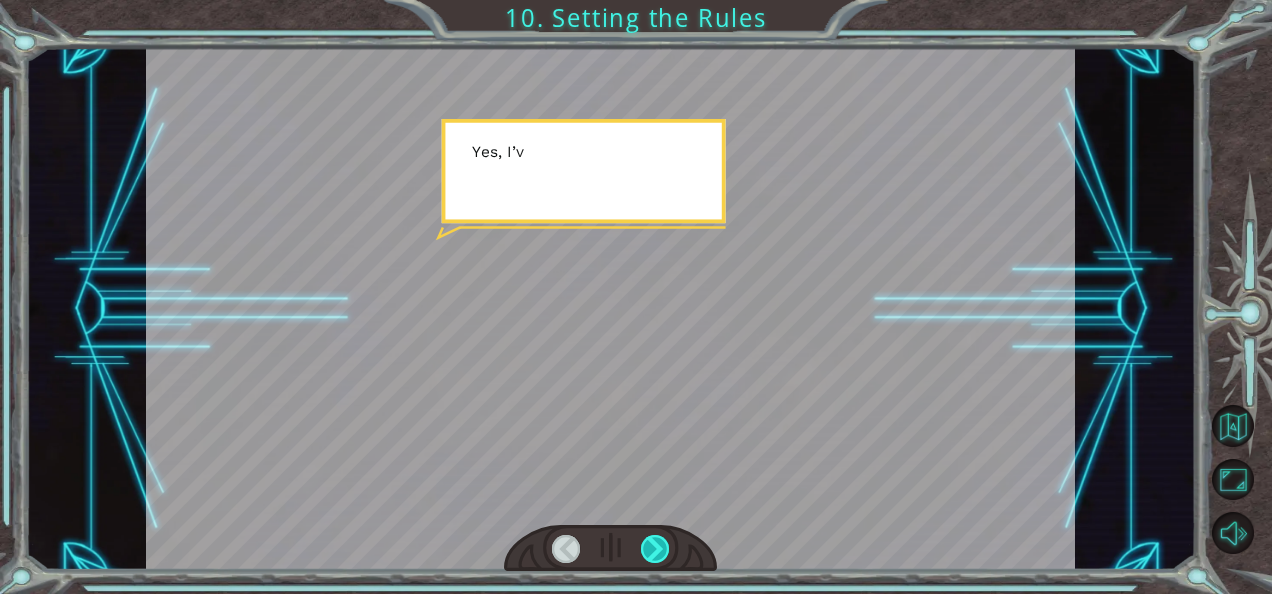 click at bounding box center [655, 549] 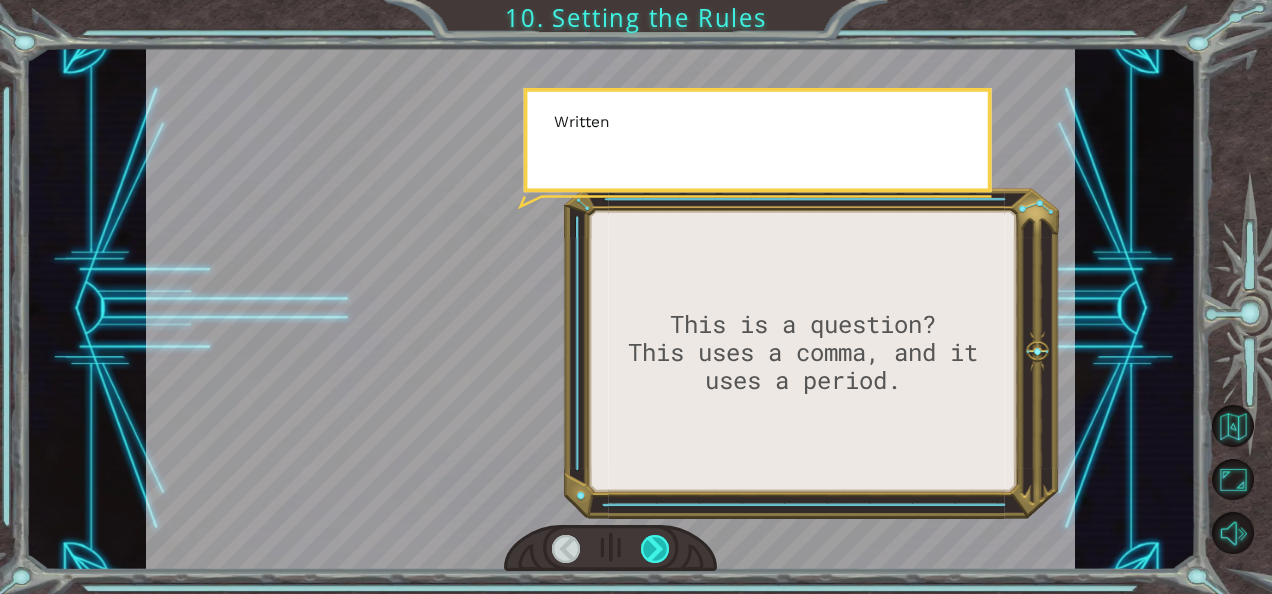click at bounding box center [655, 549] 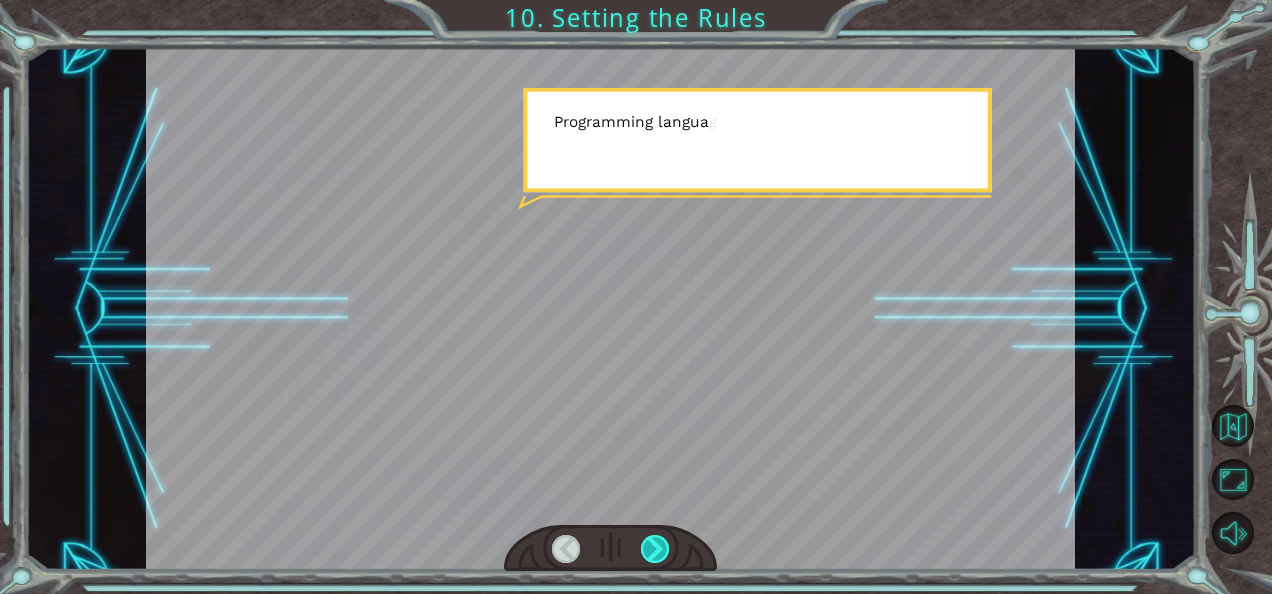 click at bounding box center (655, 549) 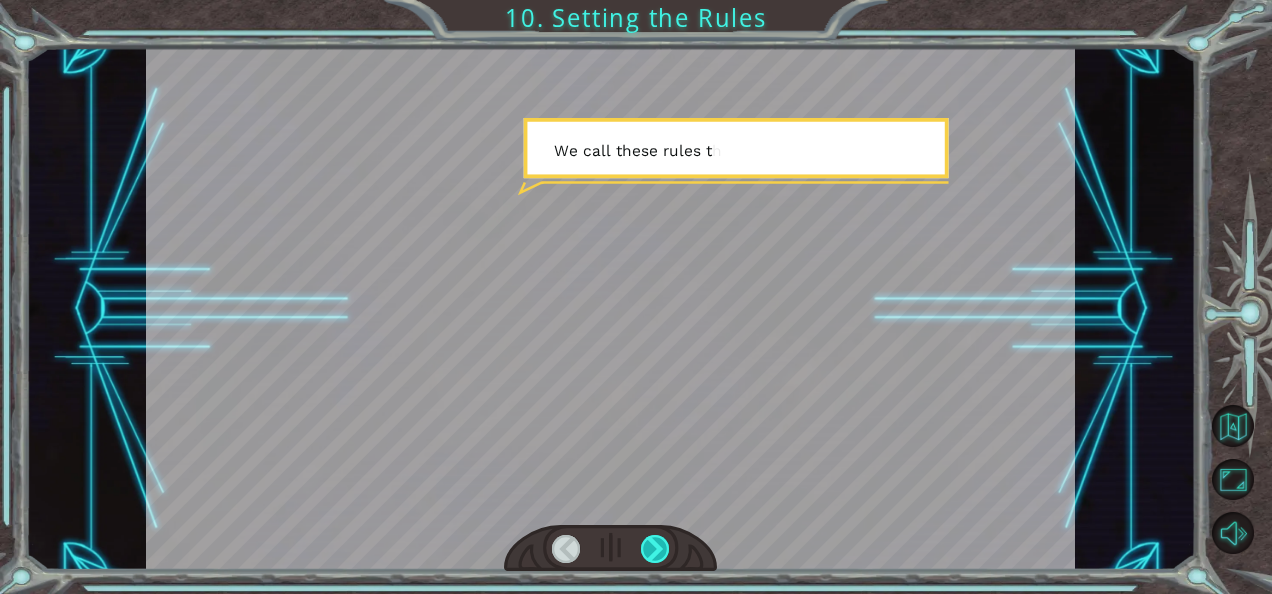 click at bounding box center [655, 549] 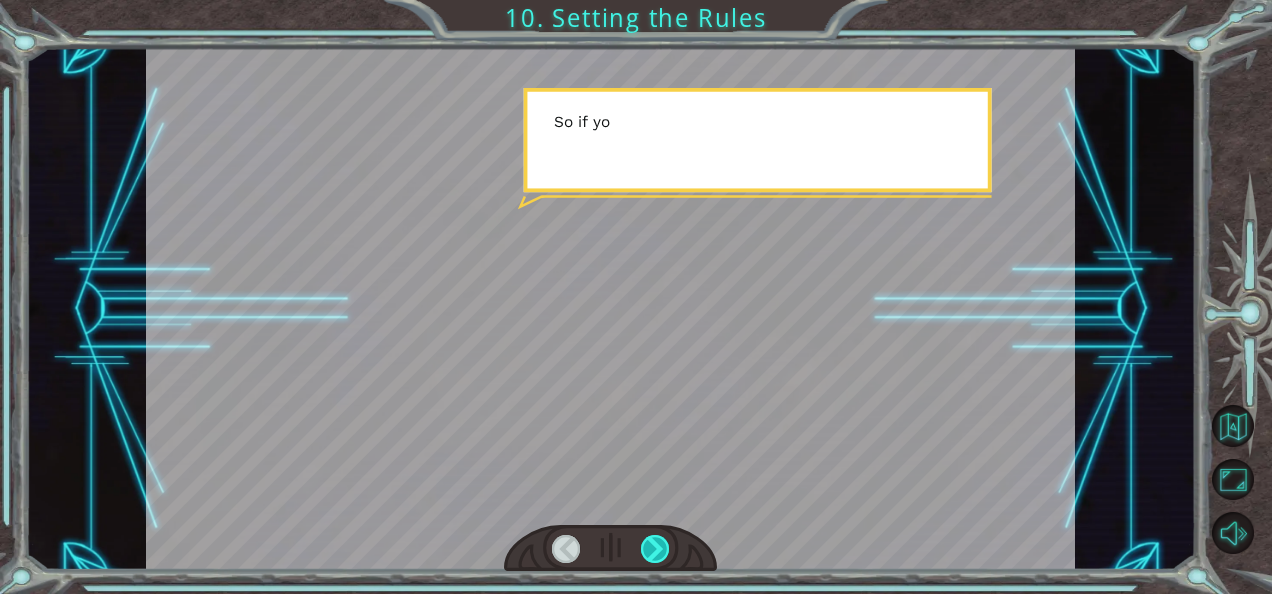 click at bounding box center [655, 549] 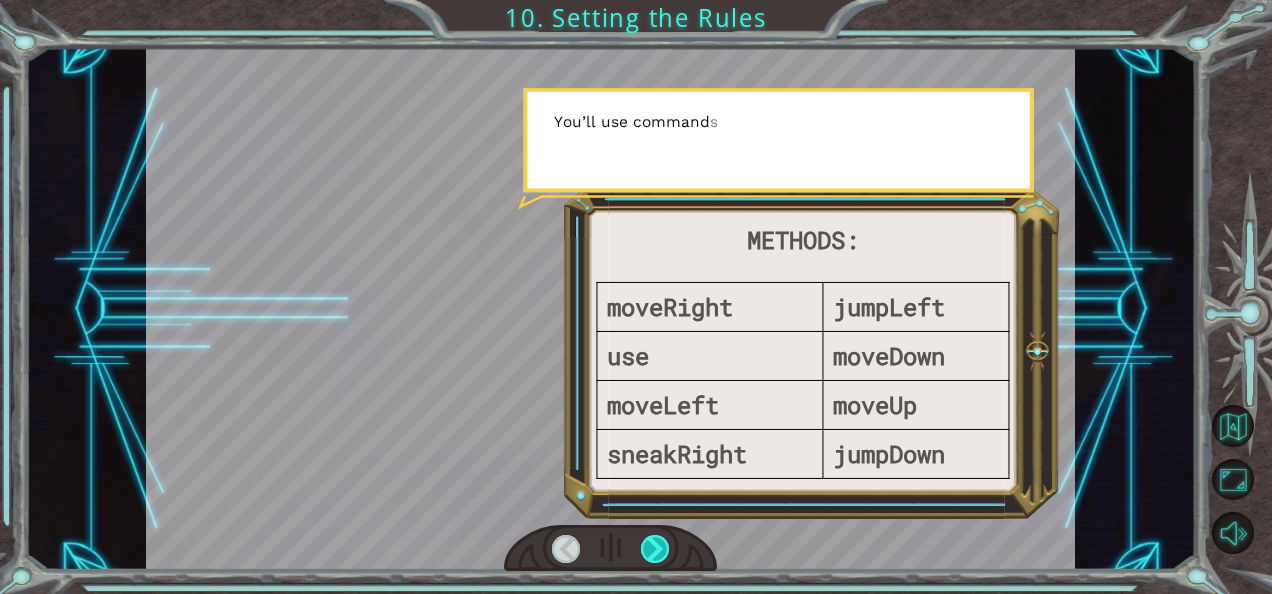 click at bounding box center (655, 549) 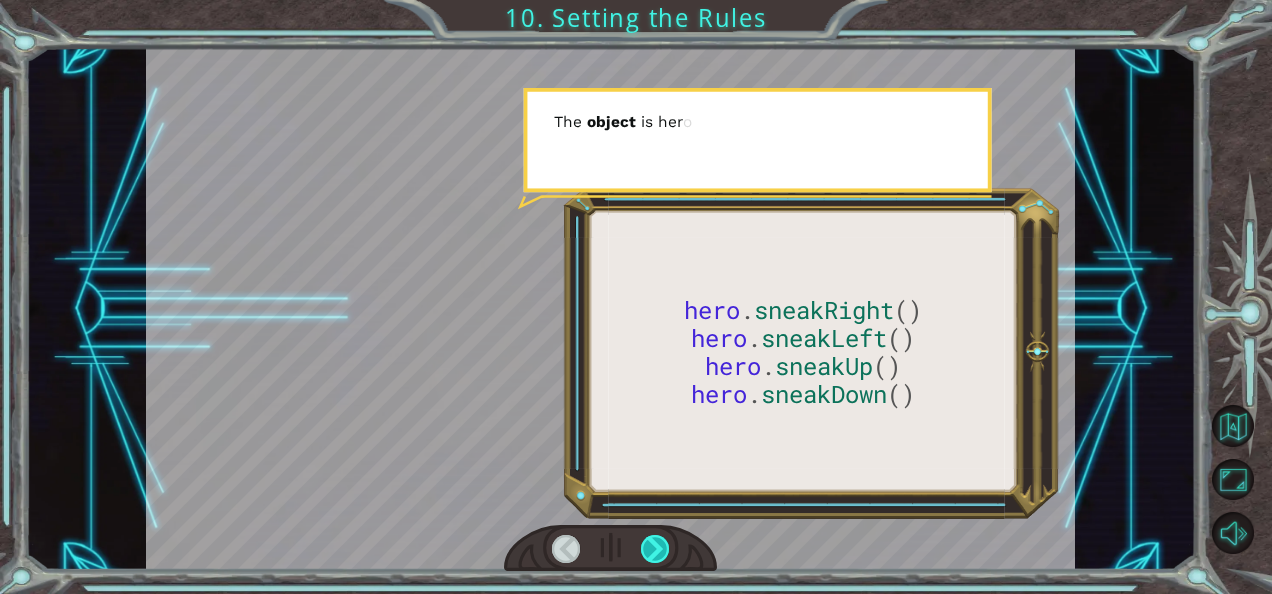 click at bounding box center [655, 549] 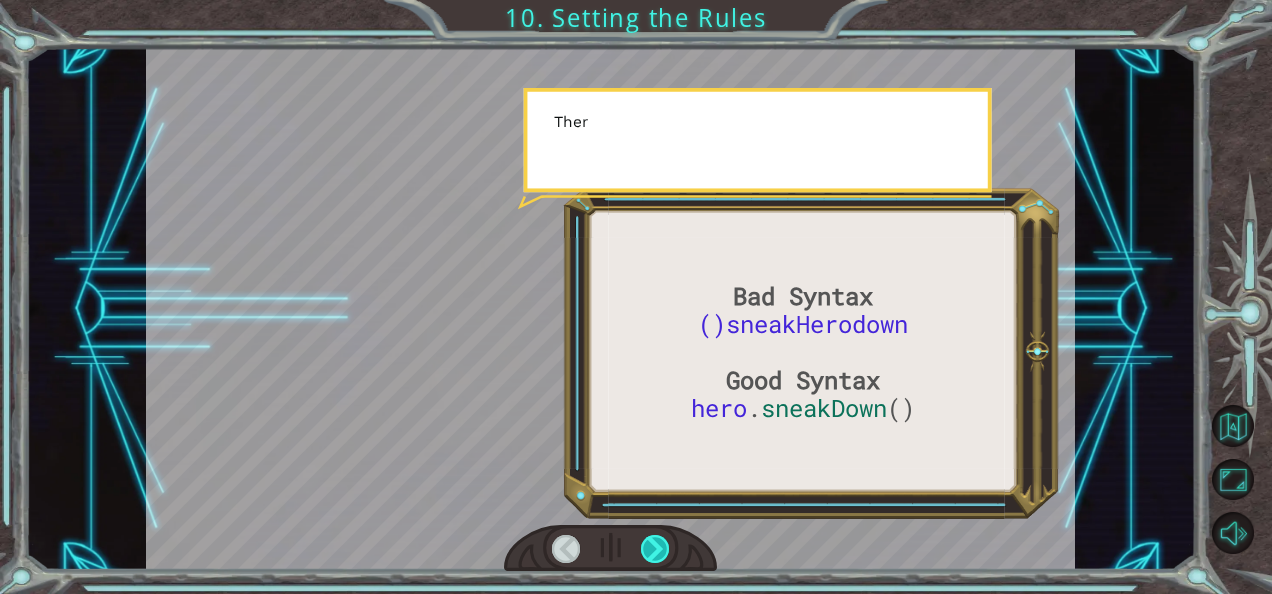 click at bounding box center [655, 549] 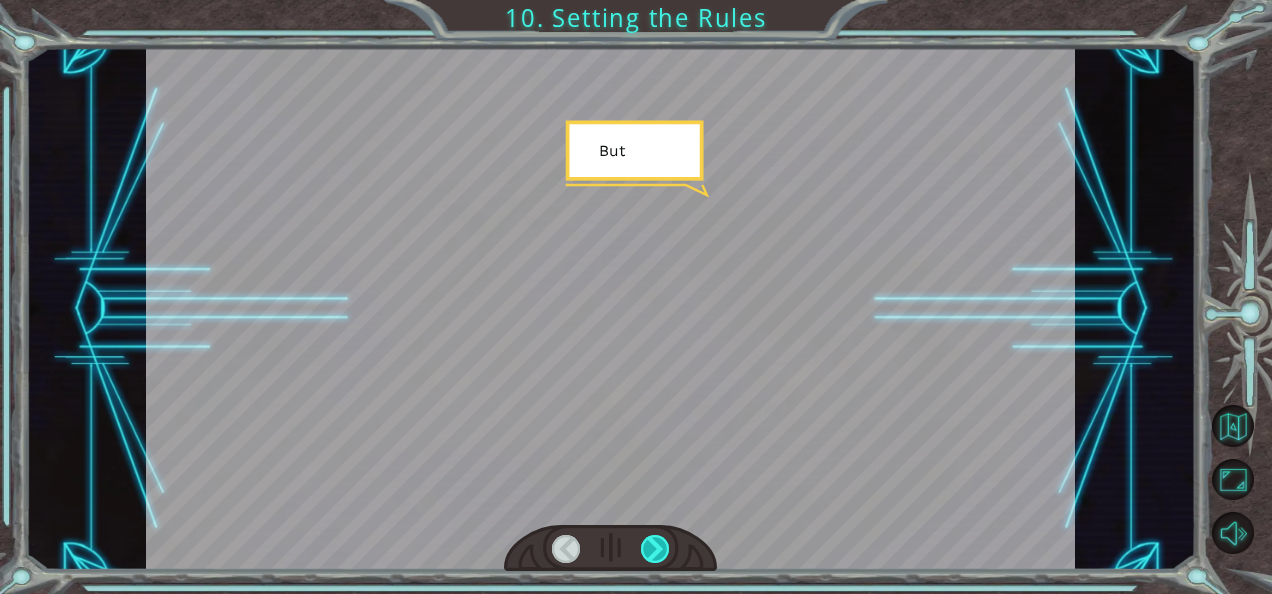 click at bounding box center (655, 549) 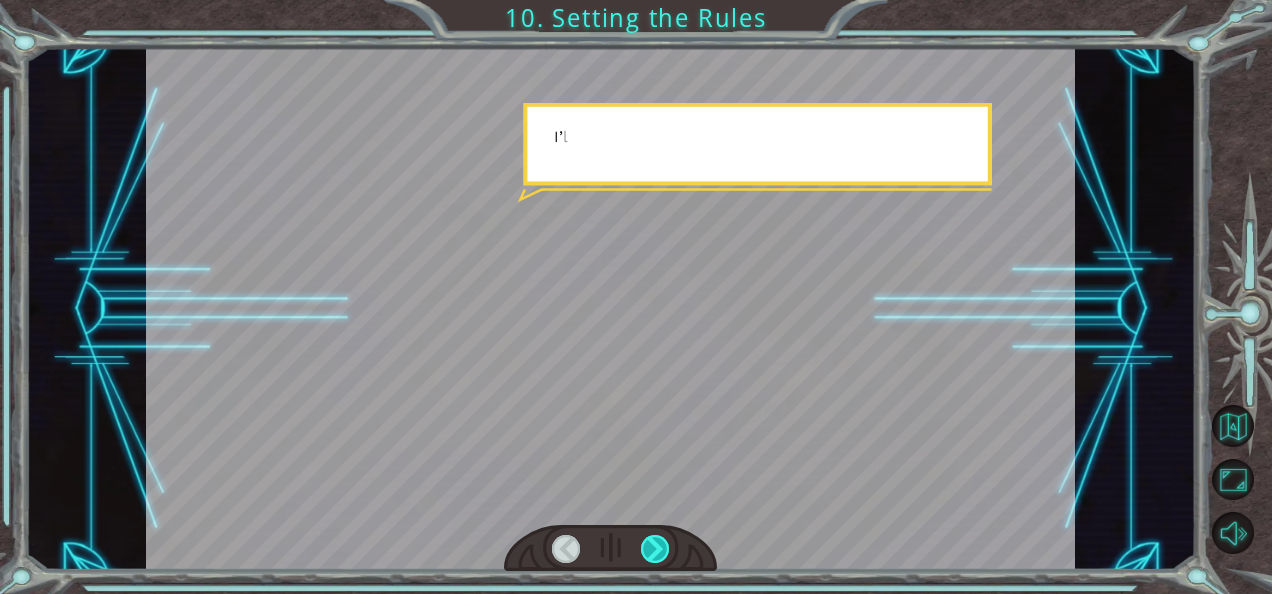 click at bounding box center [655, 549] 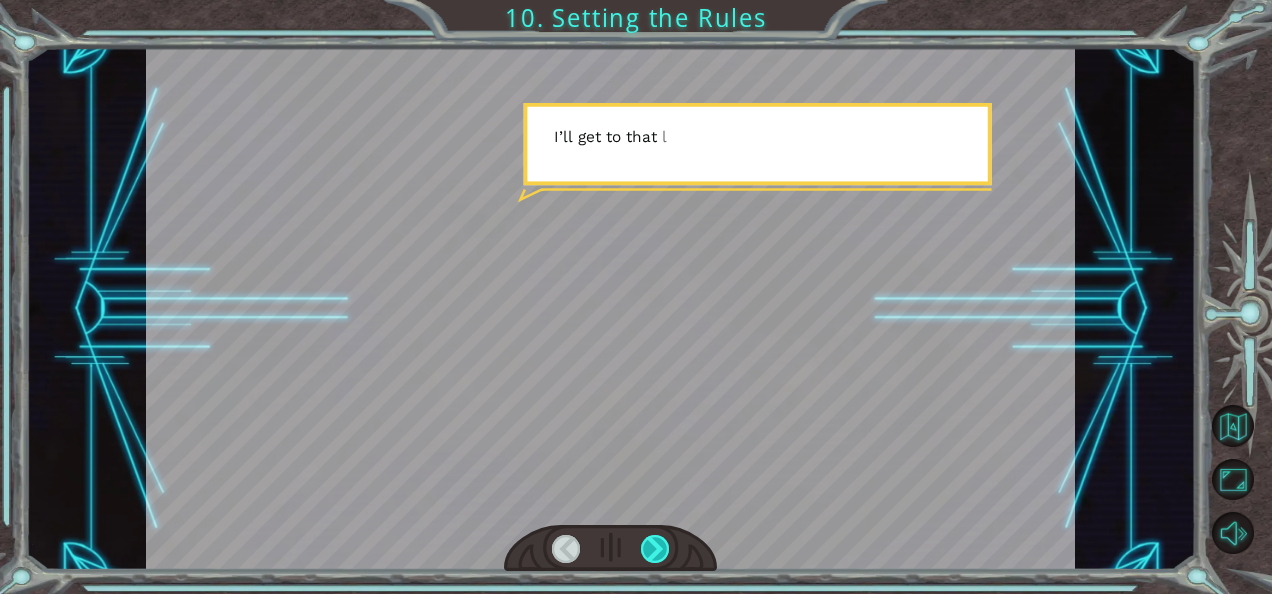 click at bounding box center (655, 549) 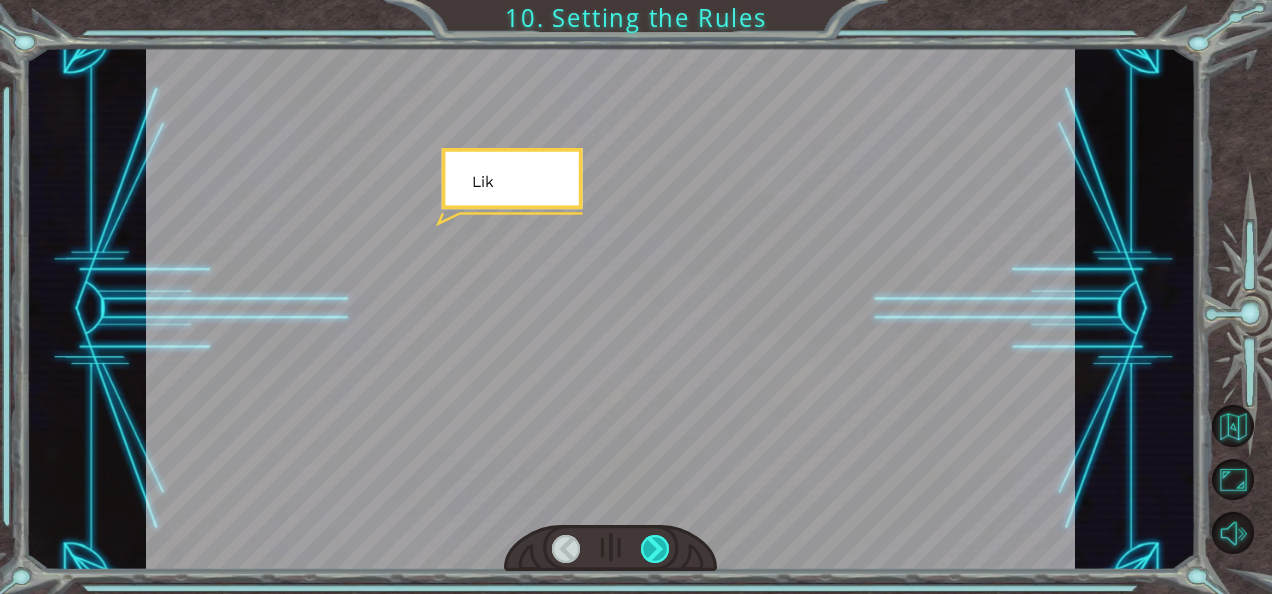 click at bounding box center [655, 549] 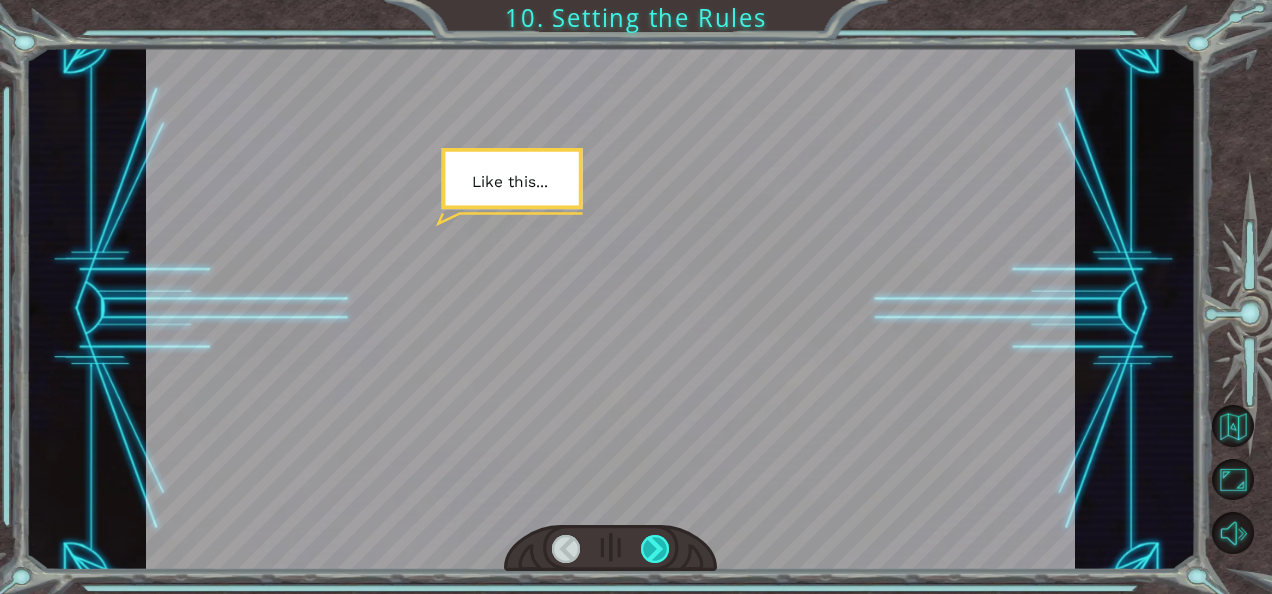 click at bounding box center (655, 549) 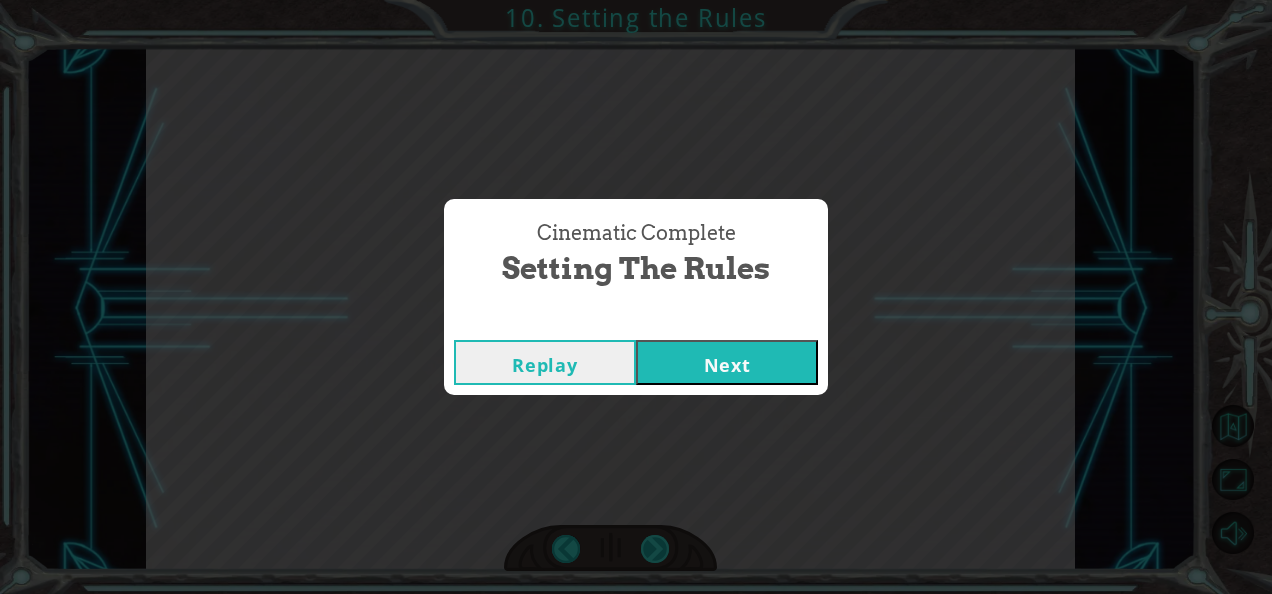 click on "Cinematic Complete     Setting the Rules
Replay
Next" at bounding box center (636, 297) 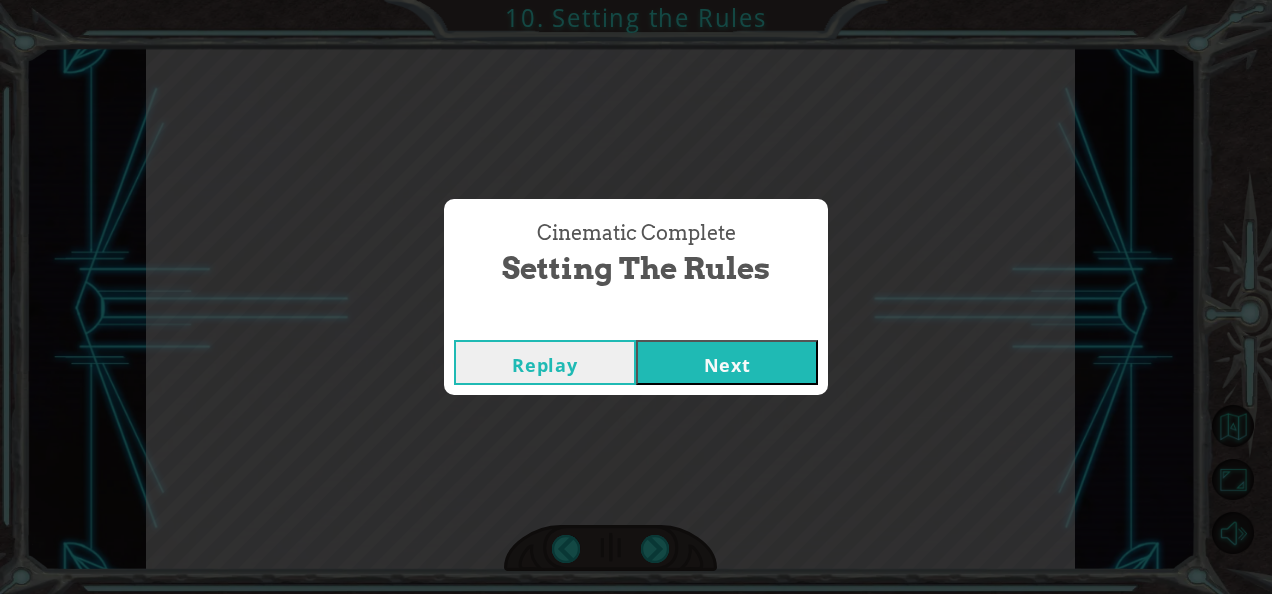 drag, startPoint x: 667, startPoint y: 554, endPoint x: 700, endPoint y: 348, distance: 208.62646 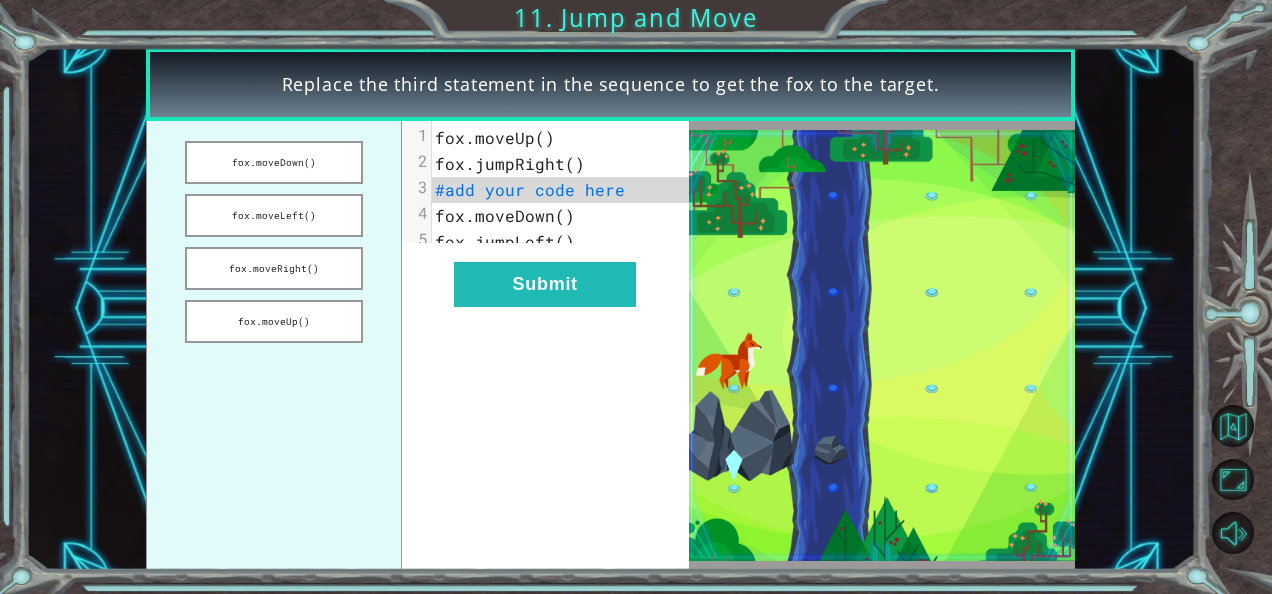 click at bounding box center (882, 345) 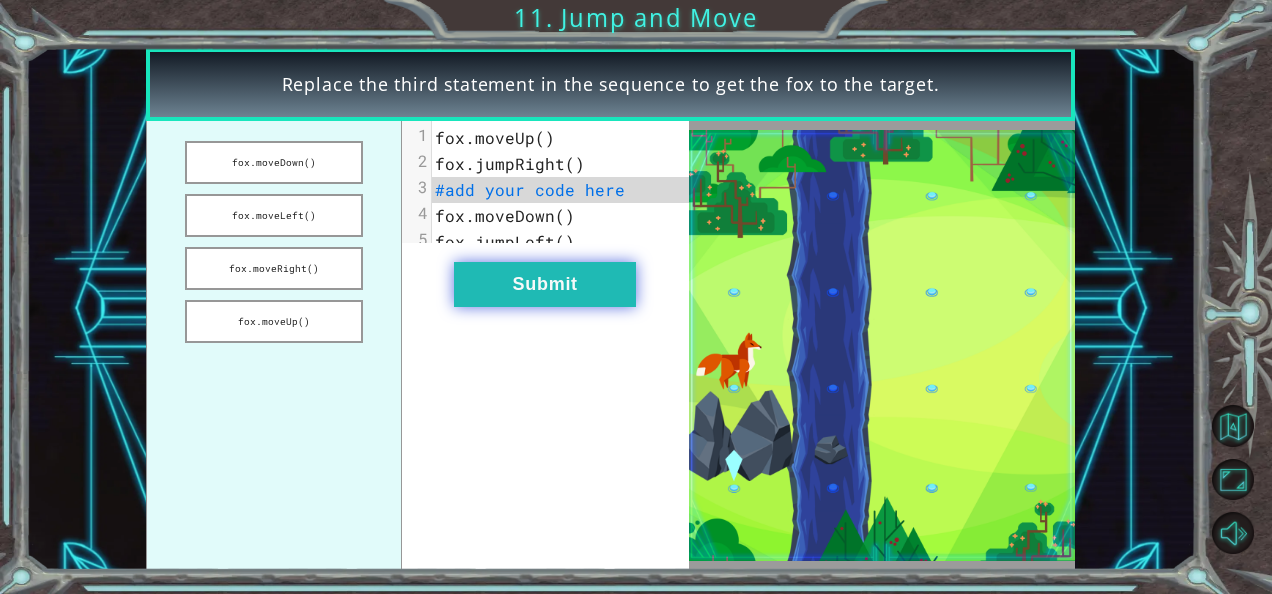 click on "Submit" at bounding box center [545, 284] 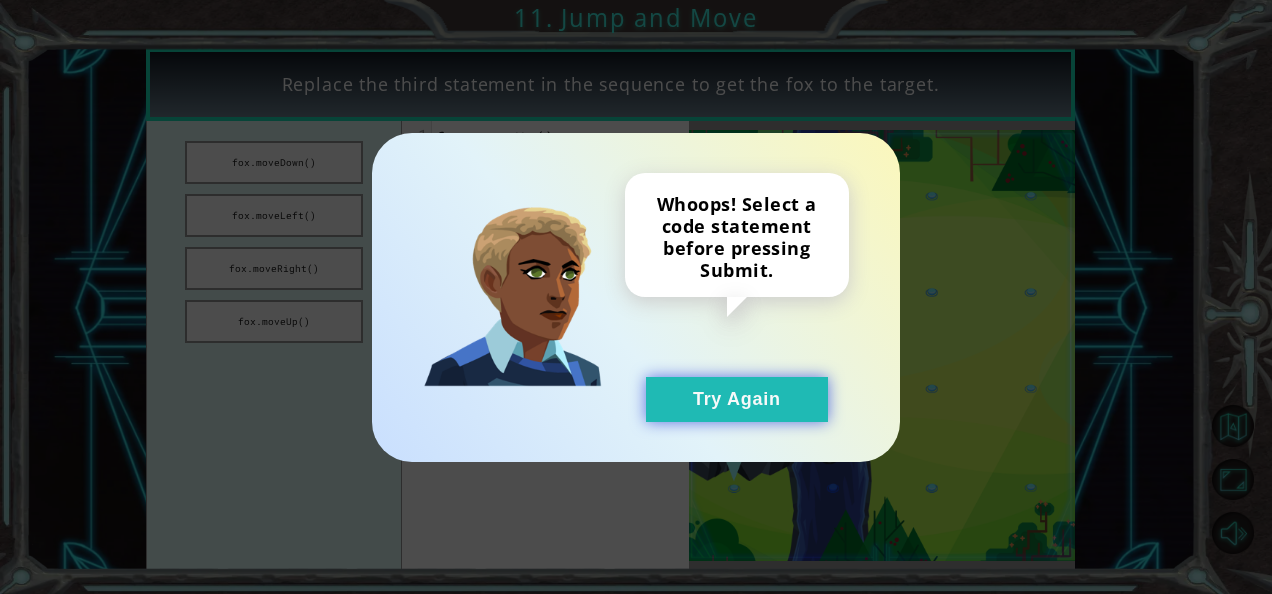click on "Try Again" at bounding box center (737, 399) 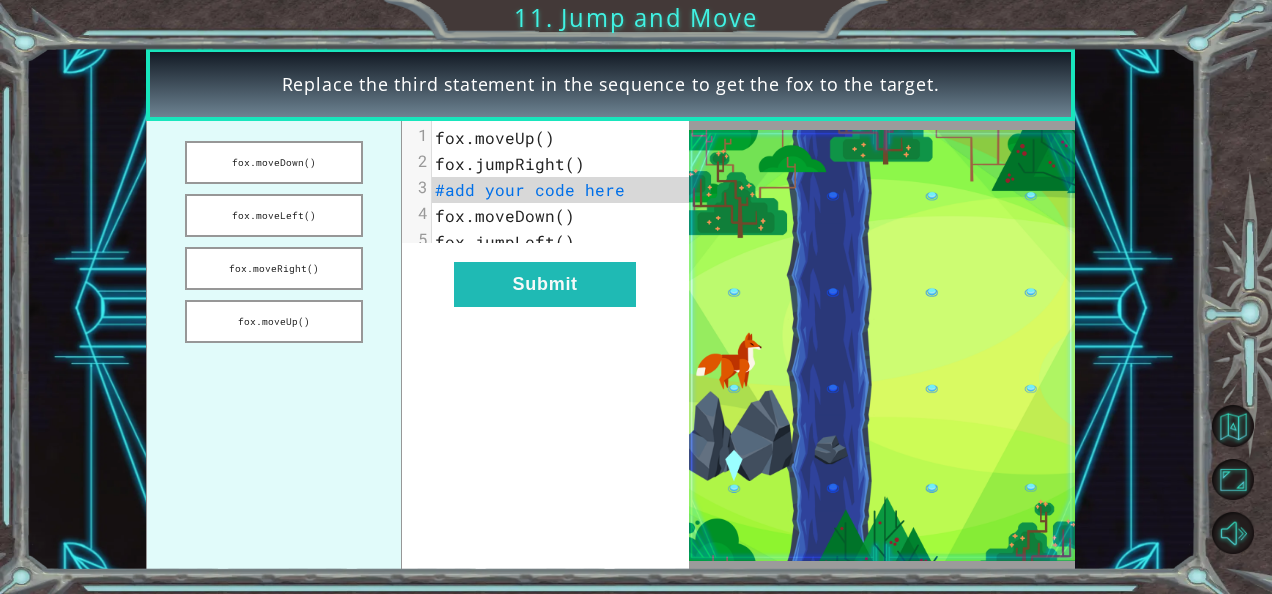 click at bounding box center (416, 207) 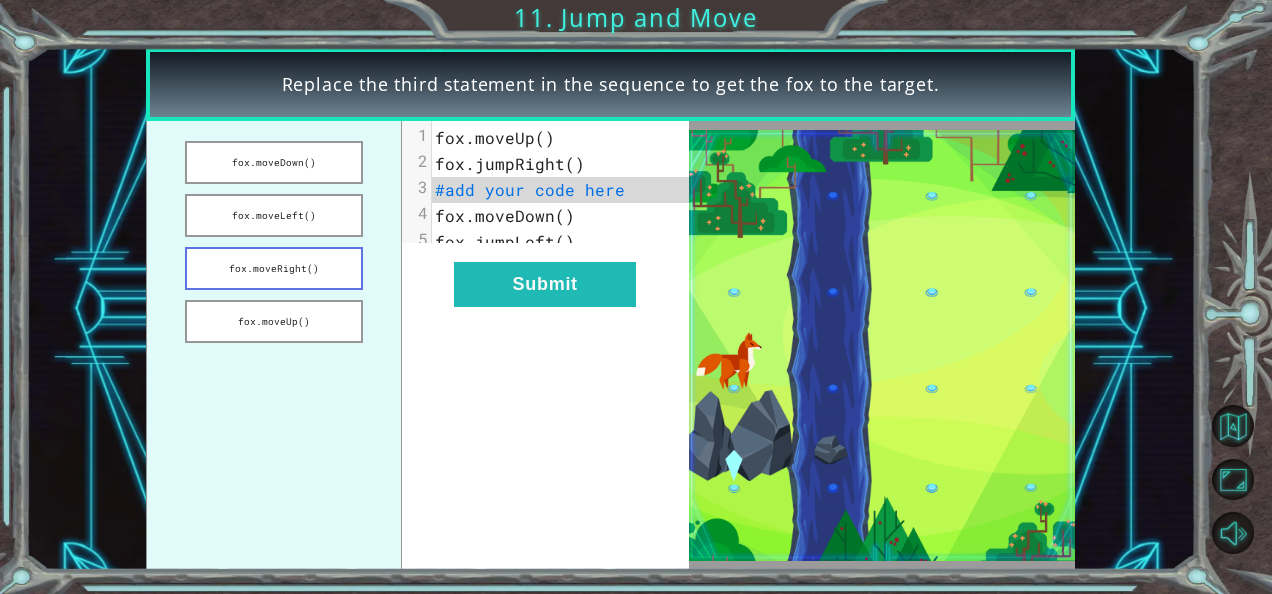 click on "fox.moveRight()" at bounding box center [274, 268] 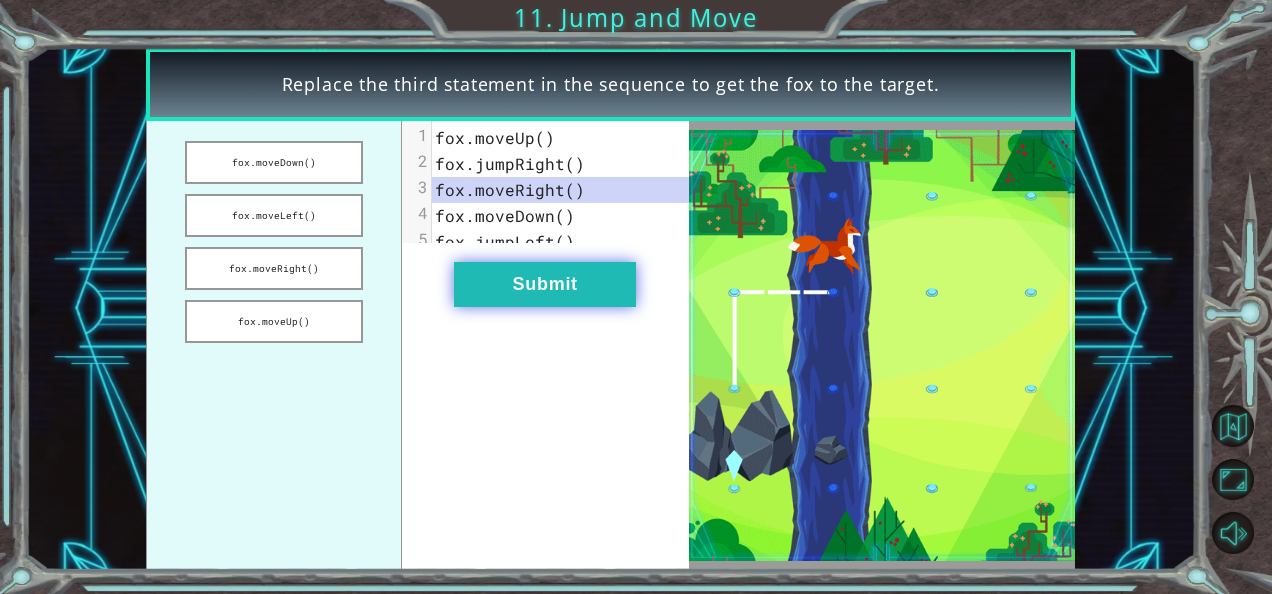 click on "Submit" at bounding box center (545, 284) 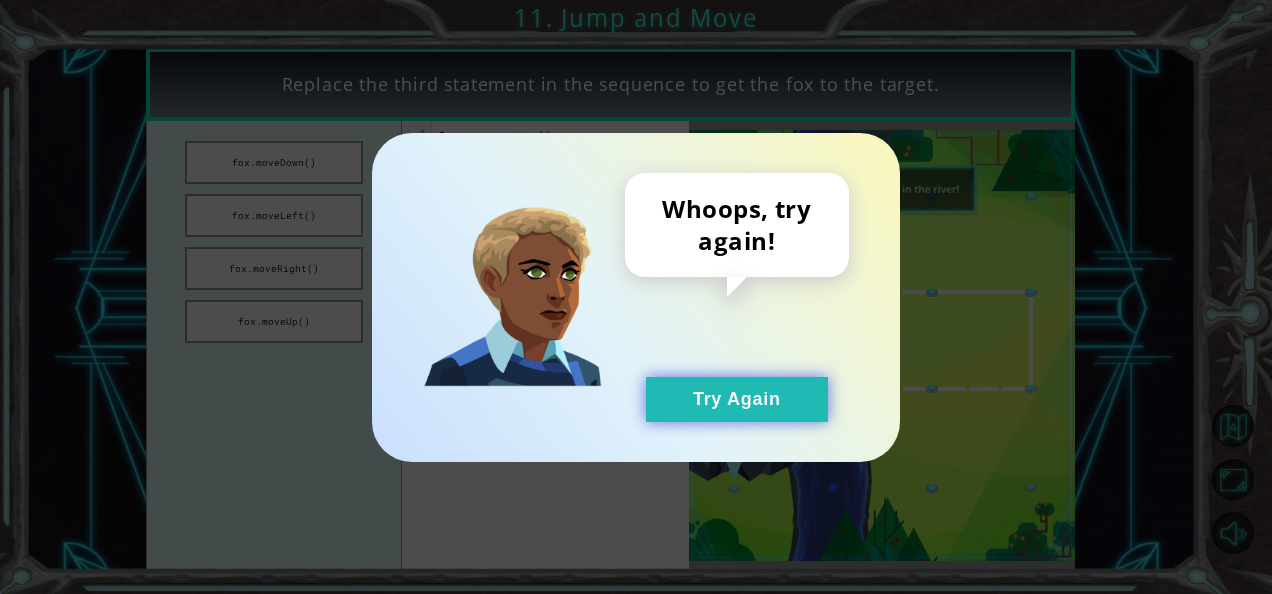 click on "Try Again" at bounding box center (737, 399) 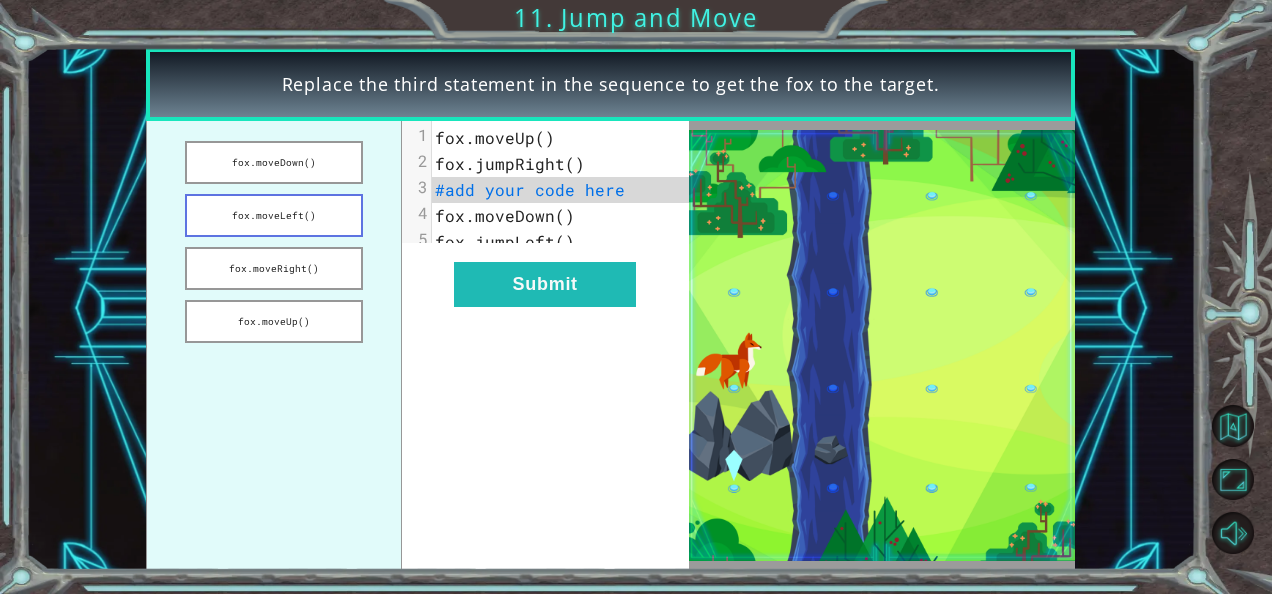 click on "fox.moveLeft()" at bounding box center (274, 215) 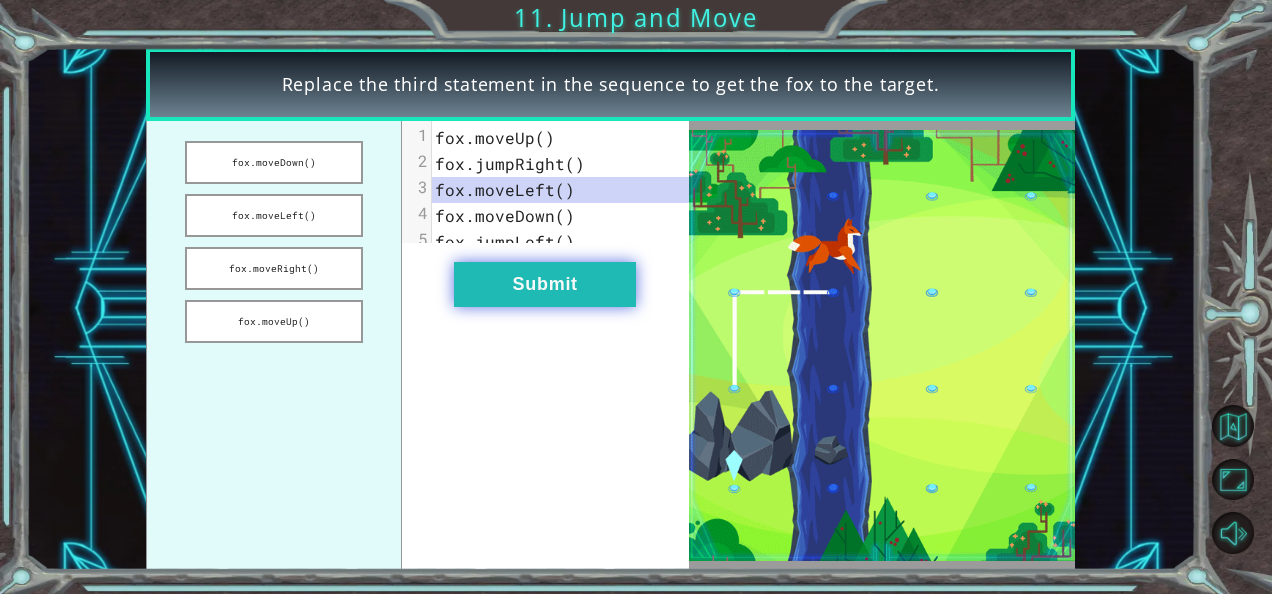 click on "Submit" at bounding box center [545, 284] 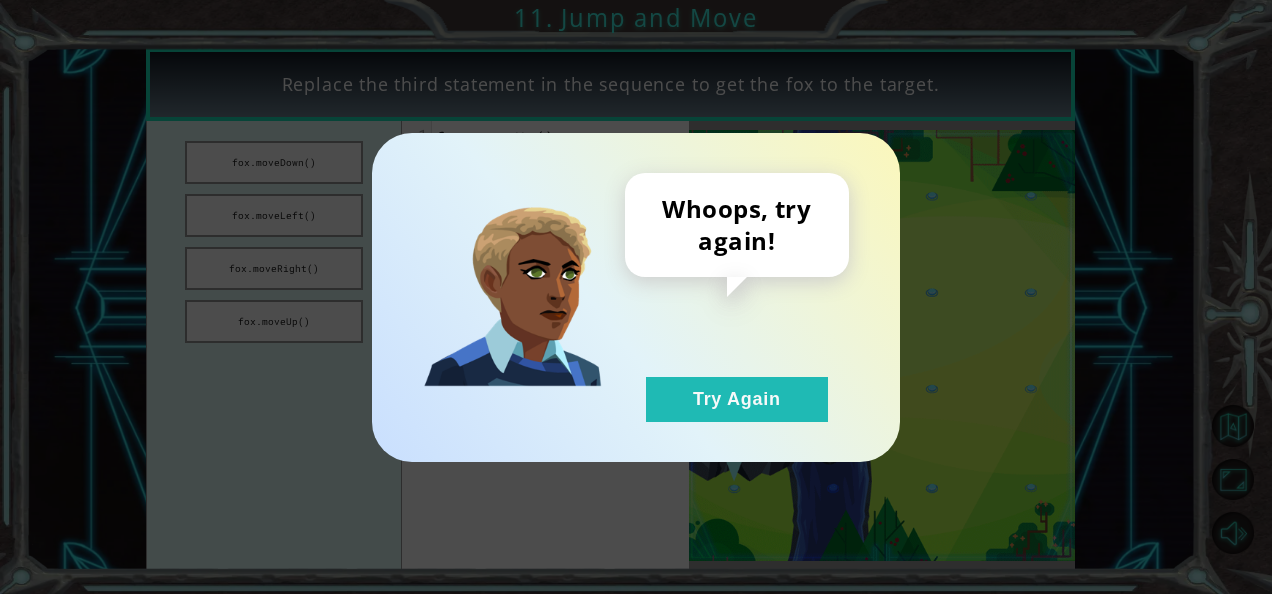 drag, startPoint x: 677, startPoint y: 402, endPoint x: 682, endPoint y: 440, distance: 38.327538 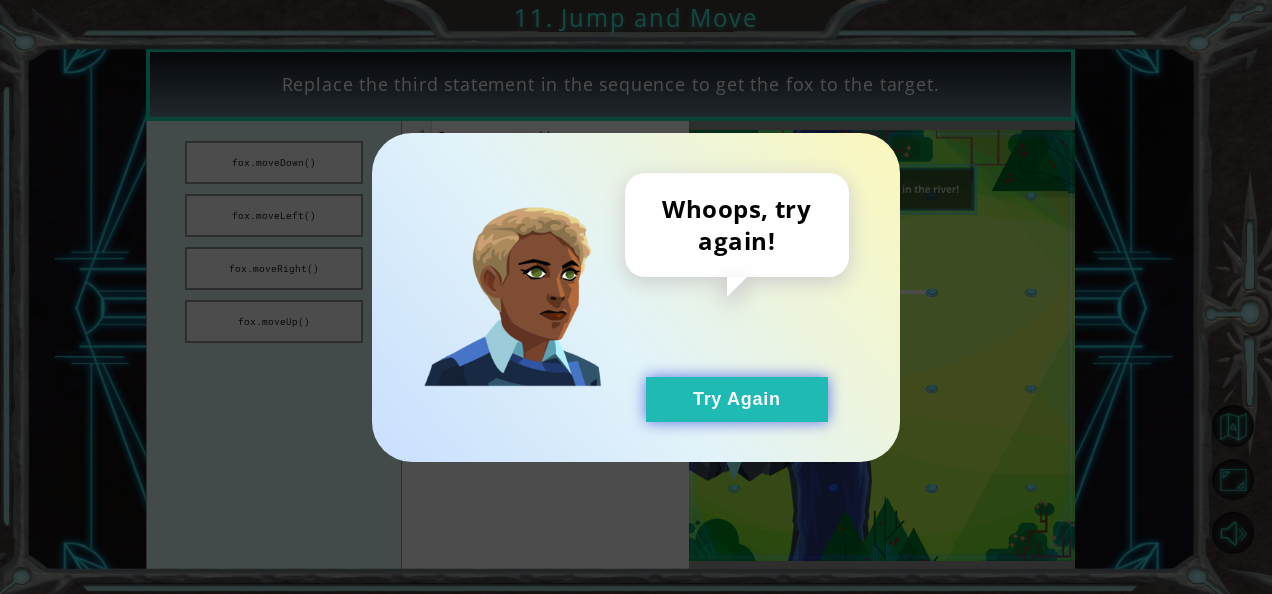 drag, startPoint x: 682, startPoint y: 440, endPoint x: 660, endPoint y: 411, distance: 36.40055 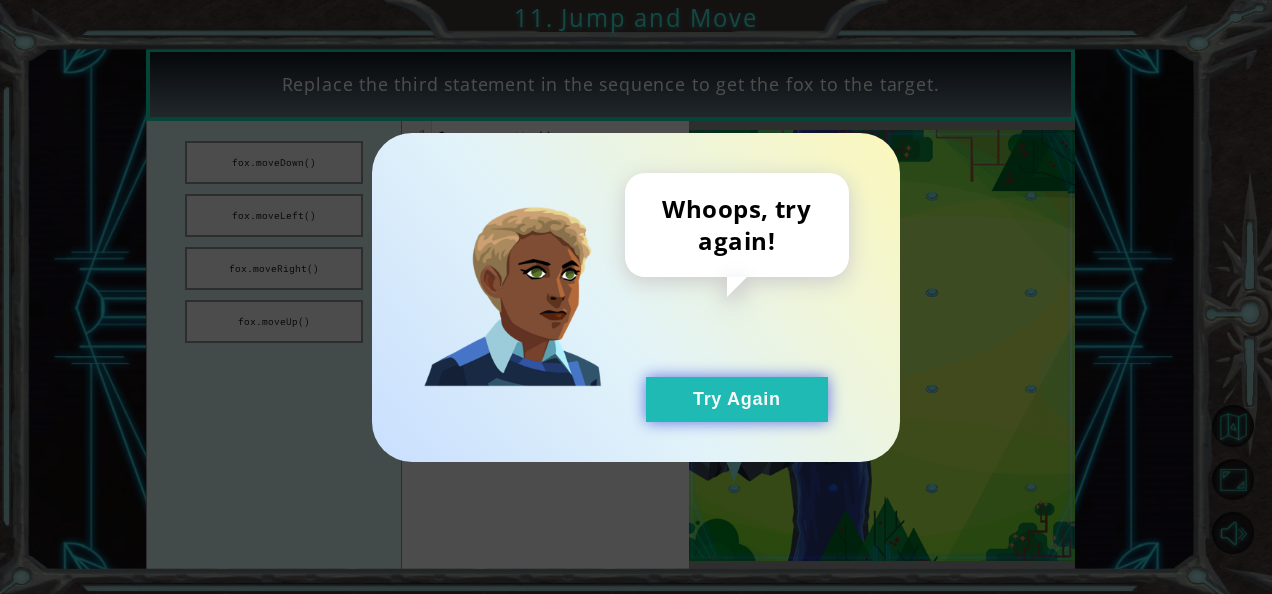 click on "Try Again" at bounding box center [737, 399] 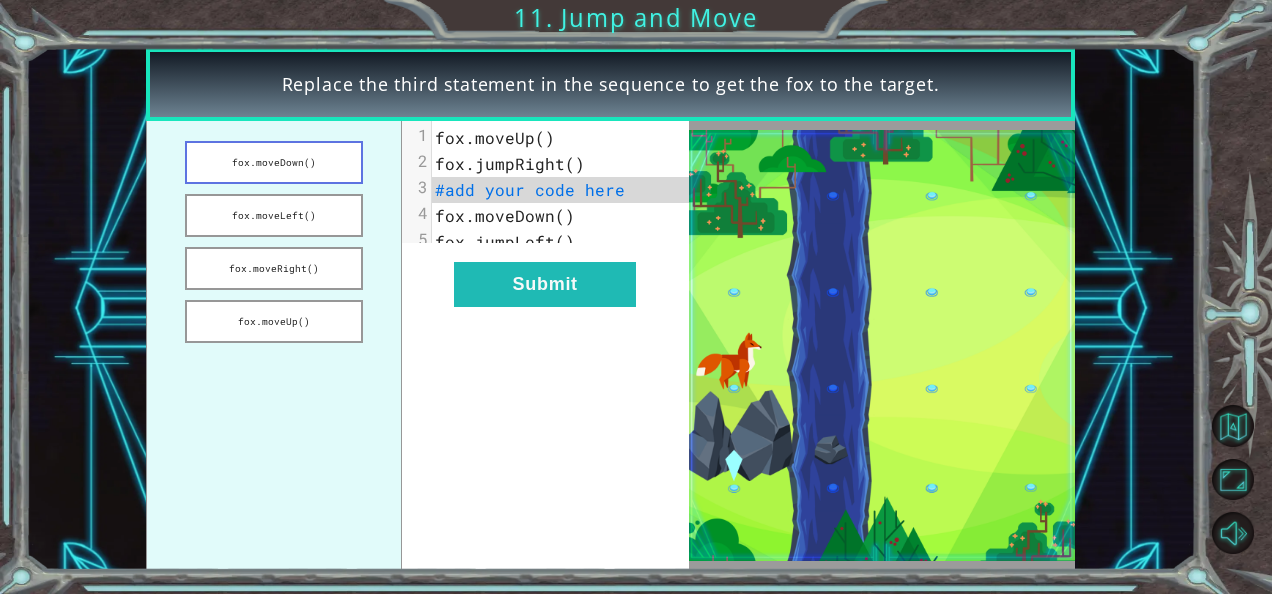 click on "fox.moveDown()" at bounding box center [274, 162] 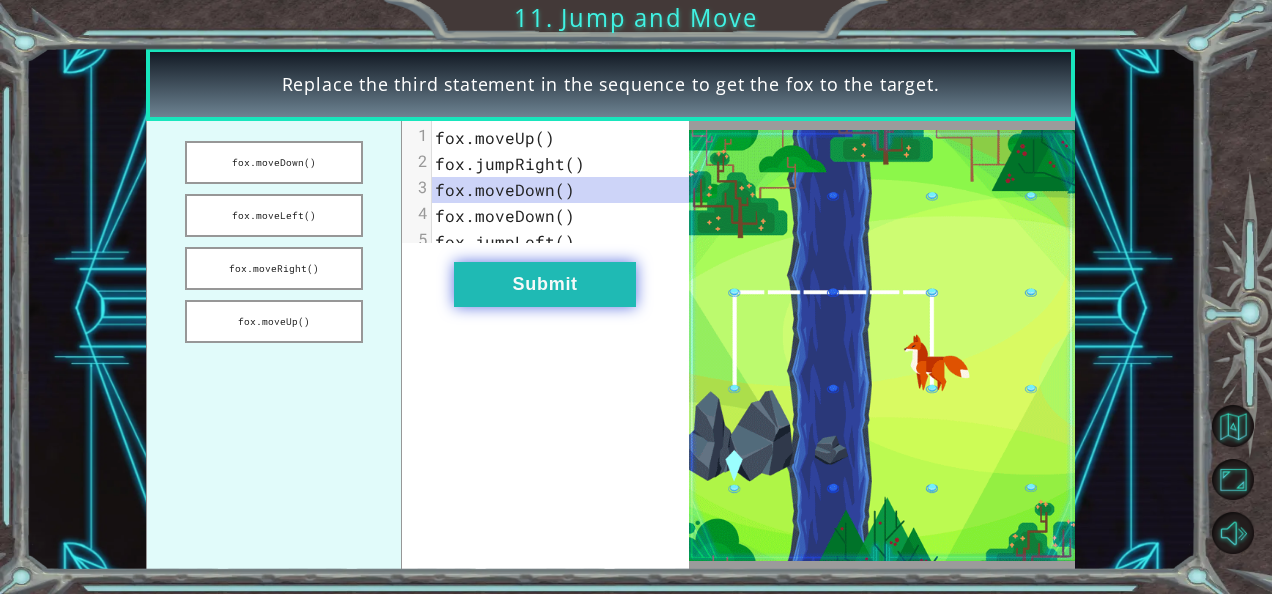 click on "Submit" at bounding box center [545, 284] 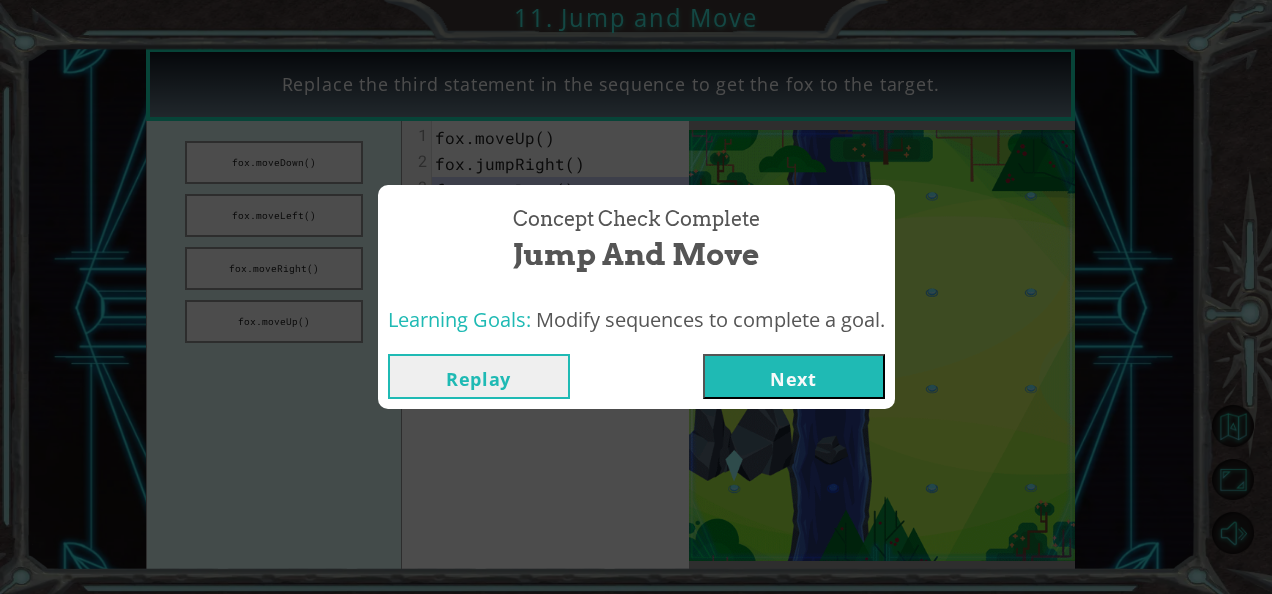 click on "Next" at bounding box center [794, 376] 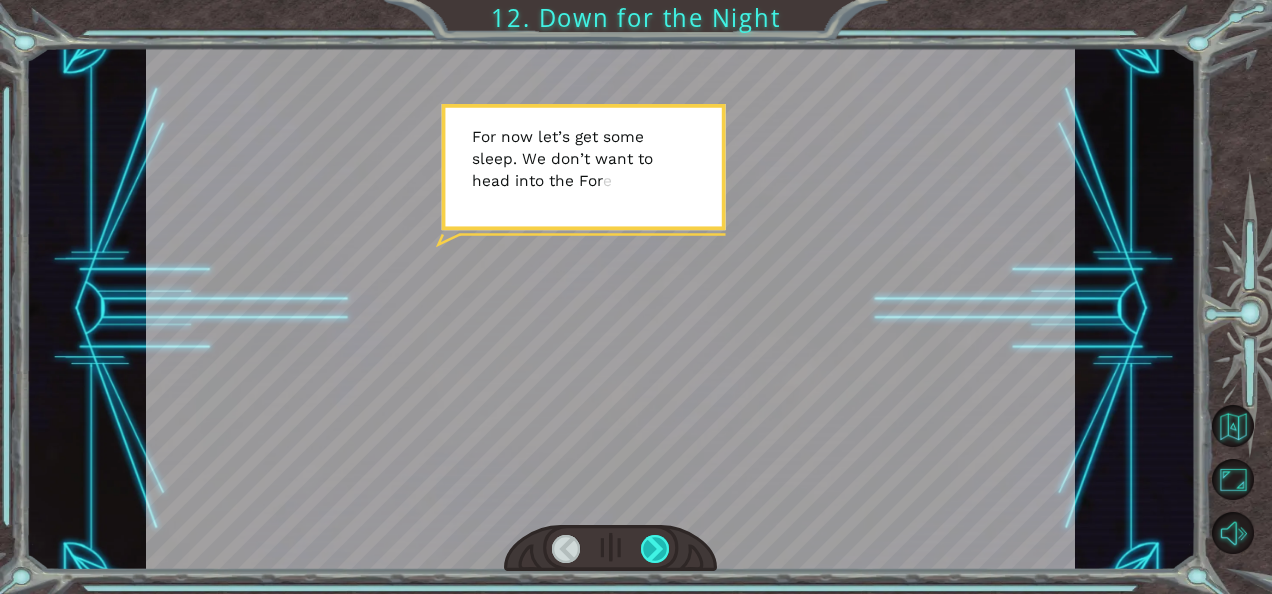 drag, startPoint x: 748, startPoint y: 369, endPoint x: 656, endPoint y: 550, distance: 203.0394 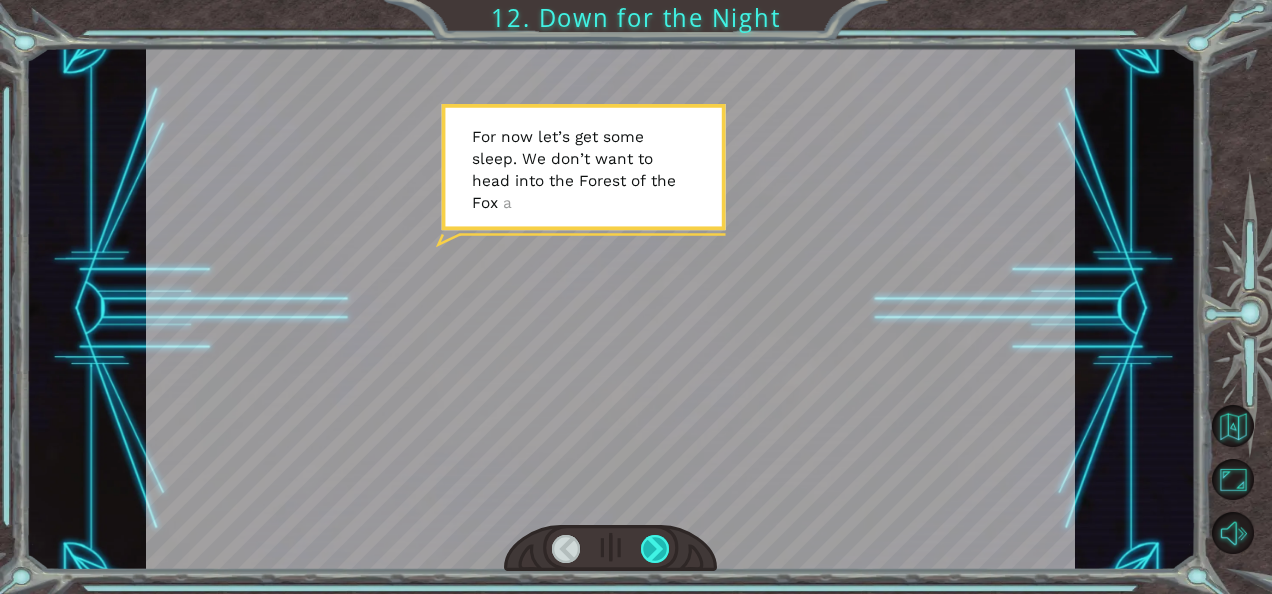 click at bounding box center (655, 549) 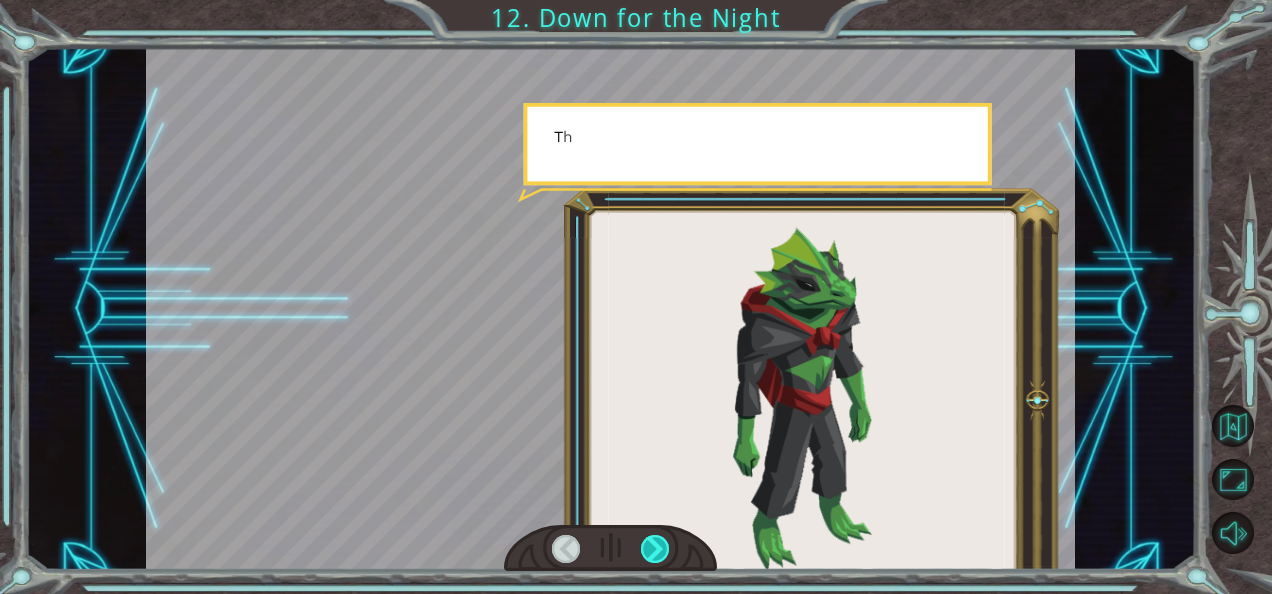 click at bounding box center (655, 549) 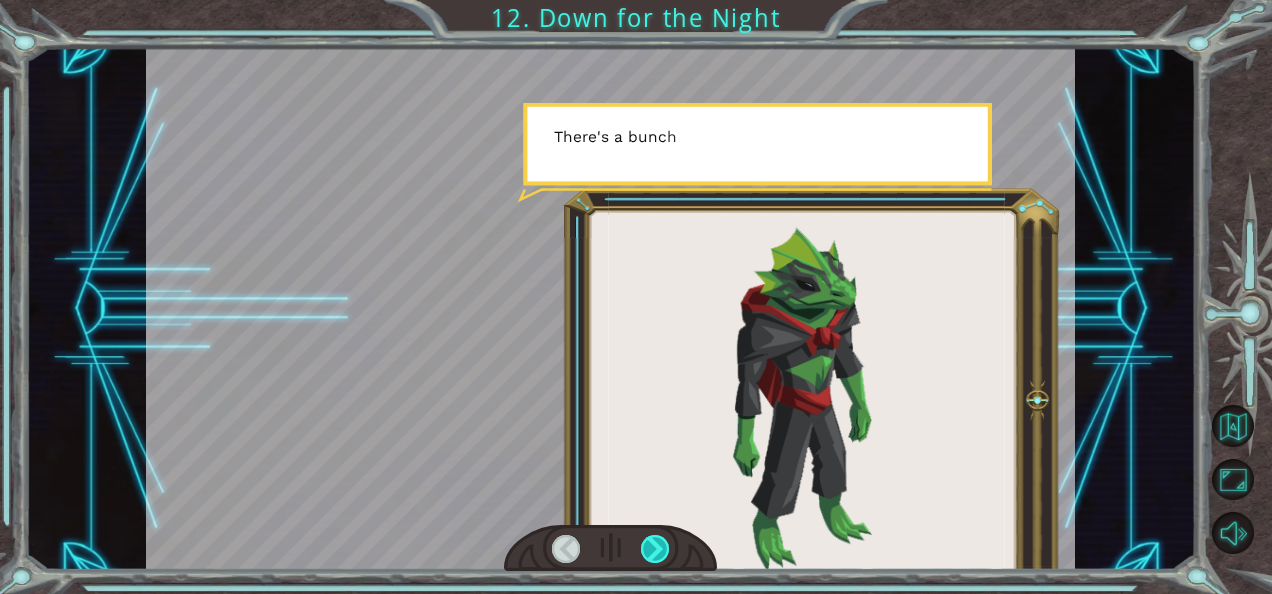 click at bounding box center [655, 549] 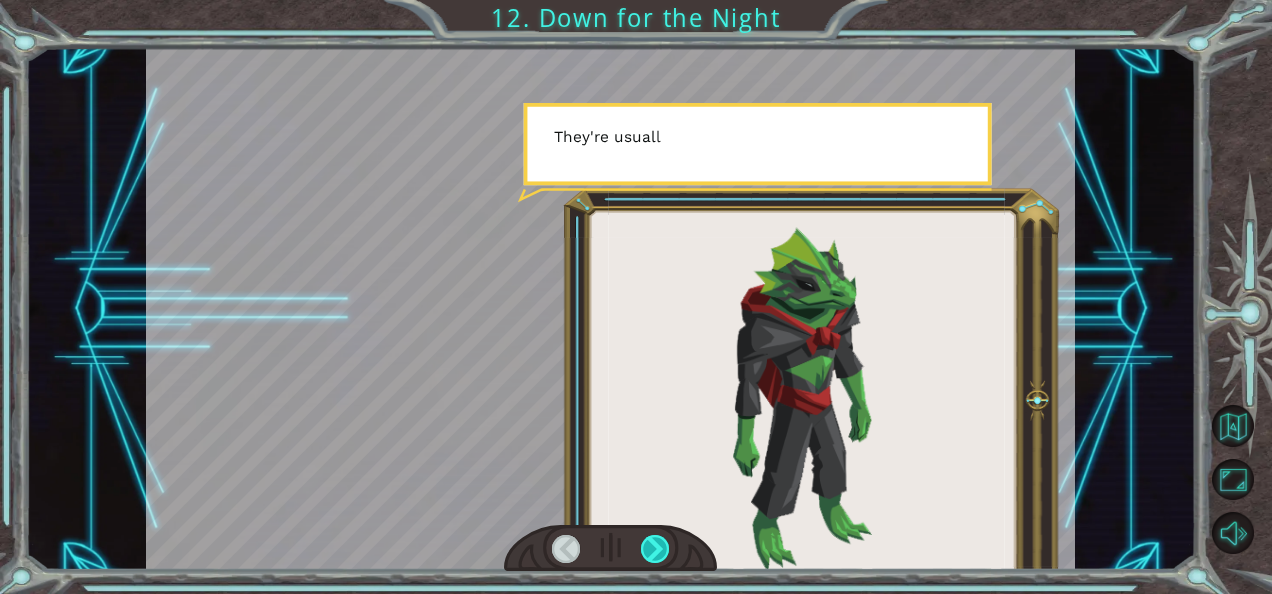 click at bounding box center (655, 549) 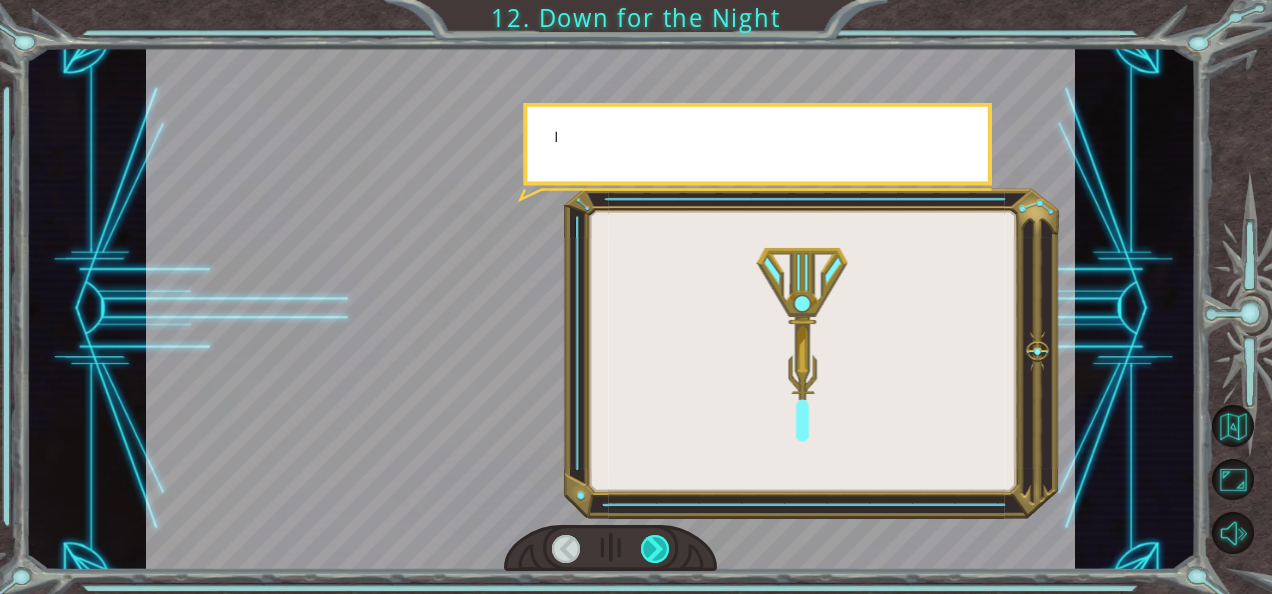 click at bounding box center [655, 549] 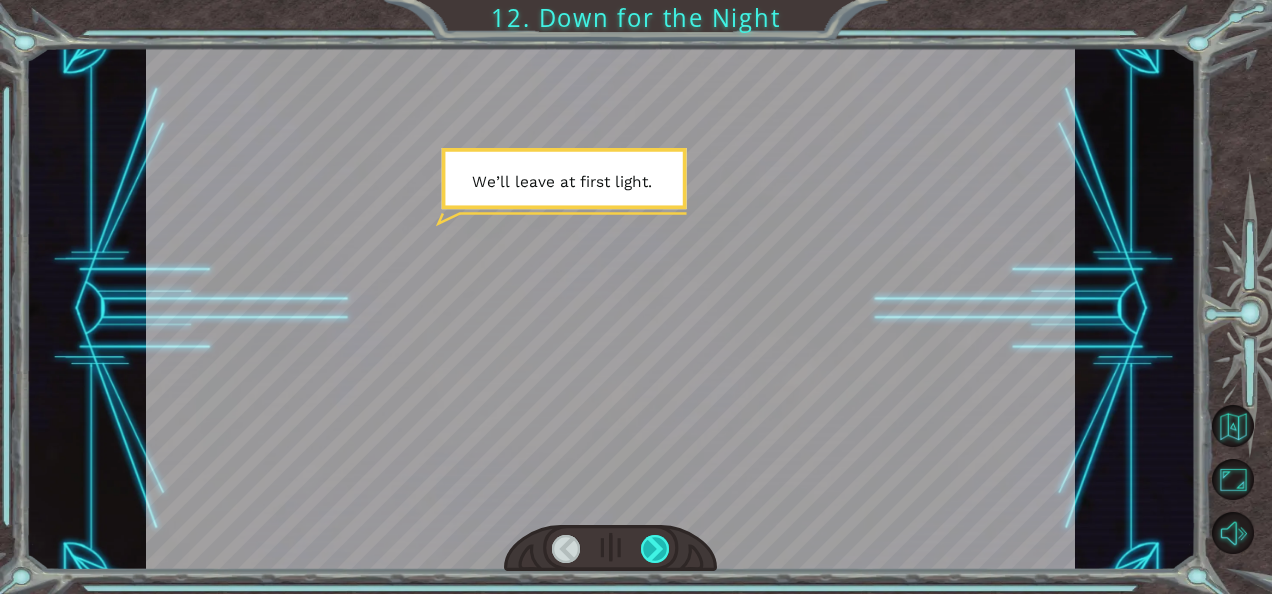 click at bounding box center [655, 549] 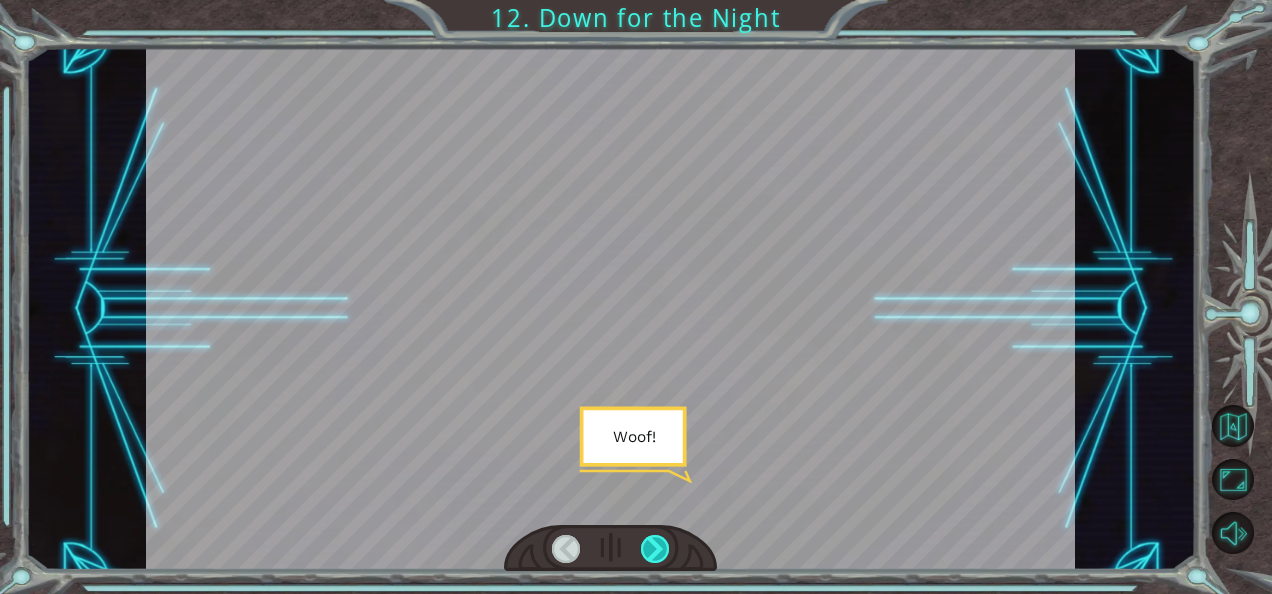 click at bounding box center [655, 549] 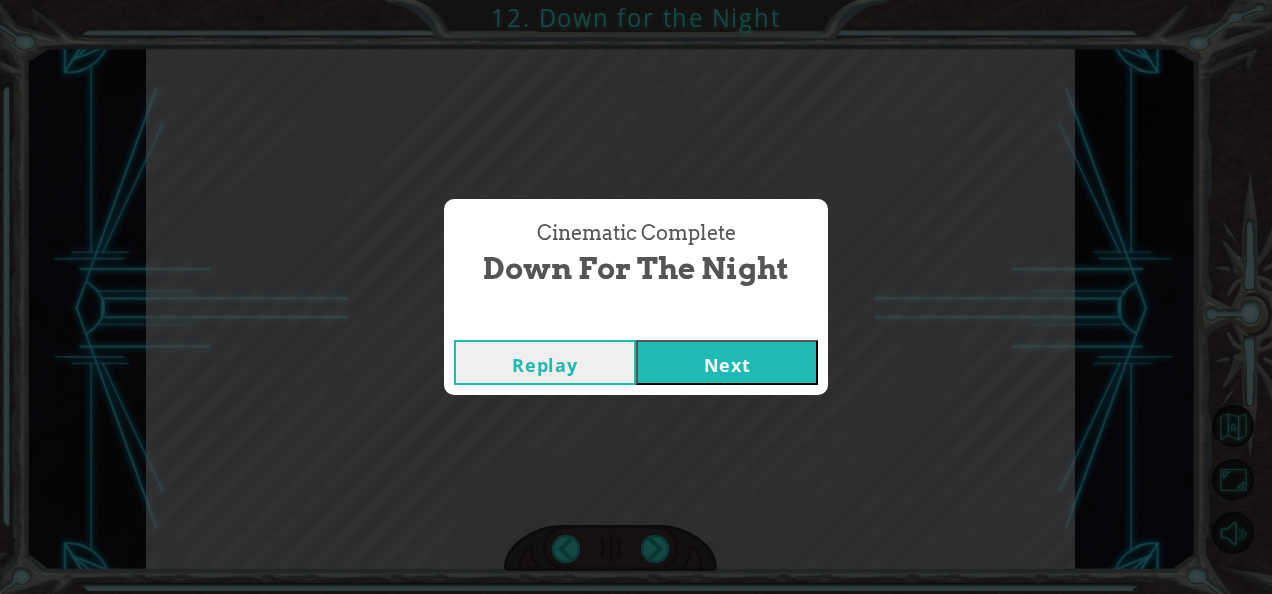 drag, startPoint x: 698, startPoint y: 386, endPoint x: 708, endPoint y: 351, distance: 36.40055 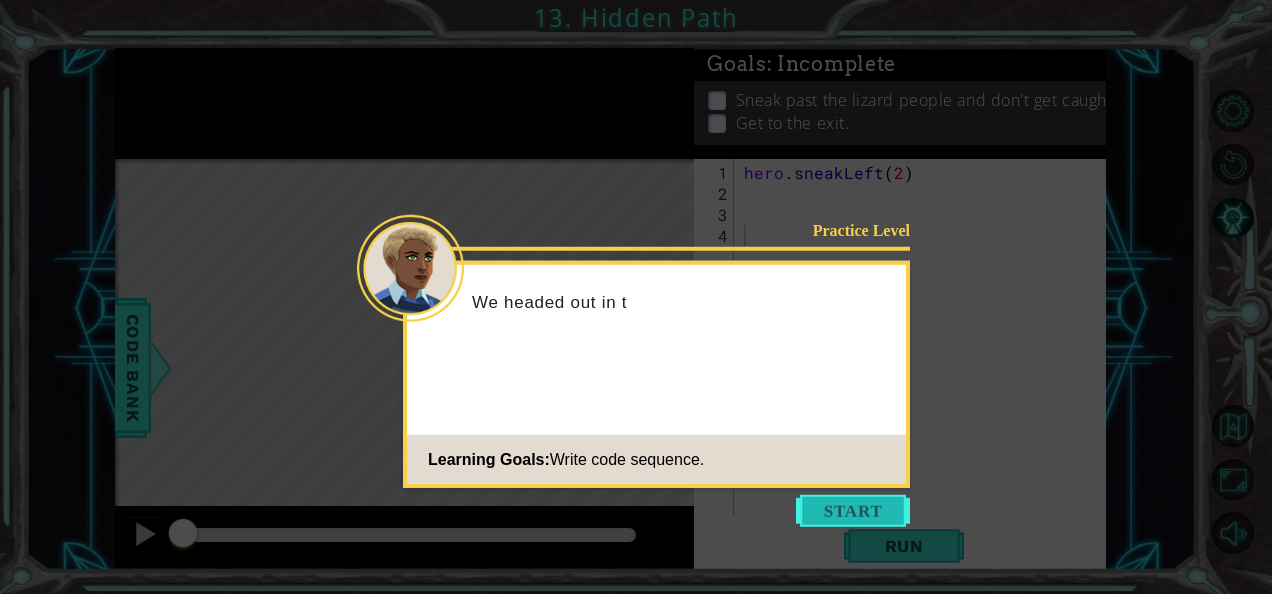 click at bounding box center (853, 511) 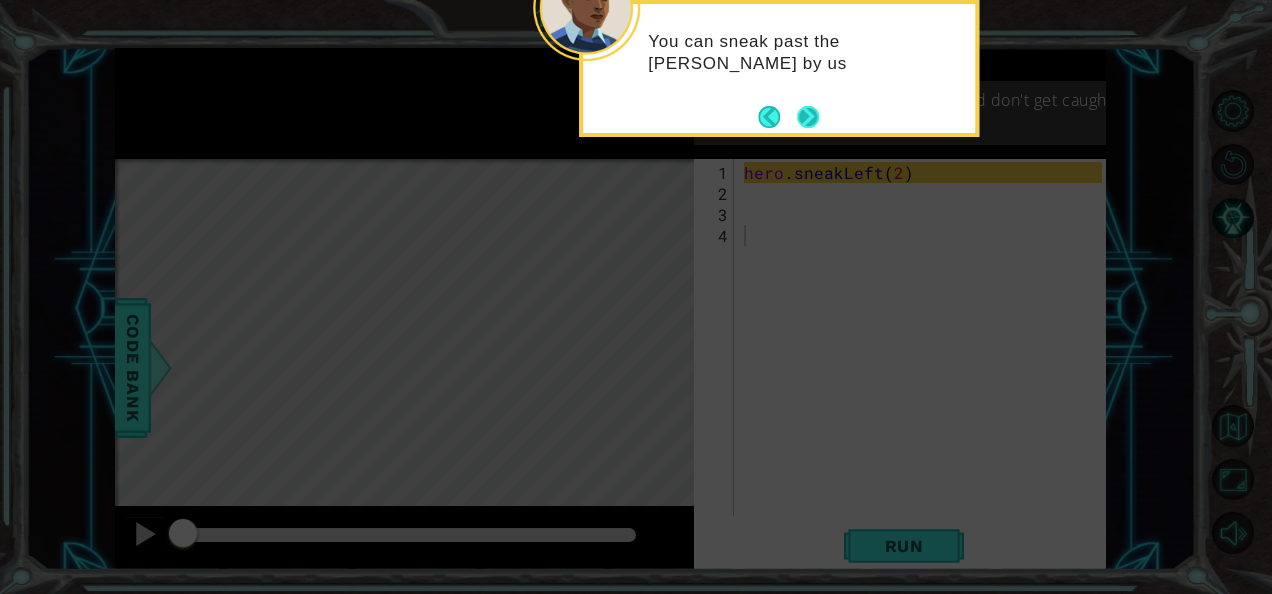 click at bounding box center [808, 116] 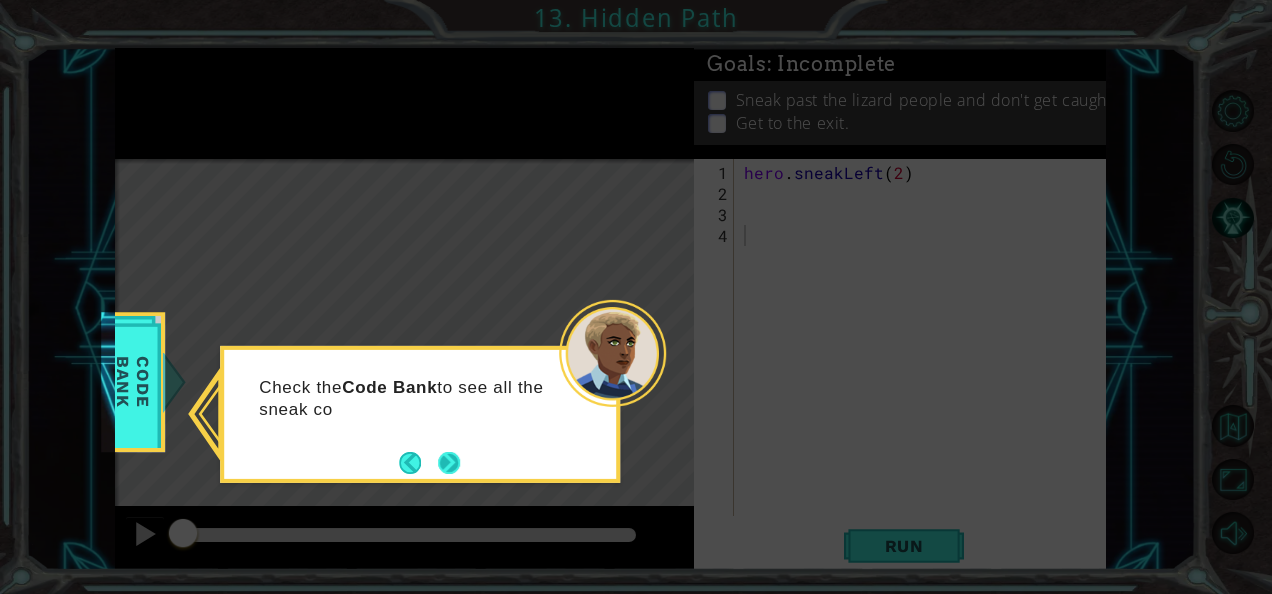 click at bounding box center (449, 462) 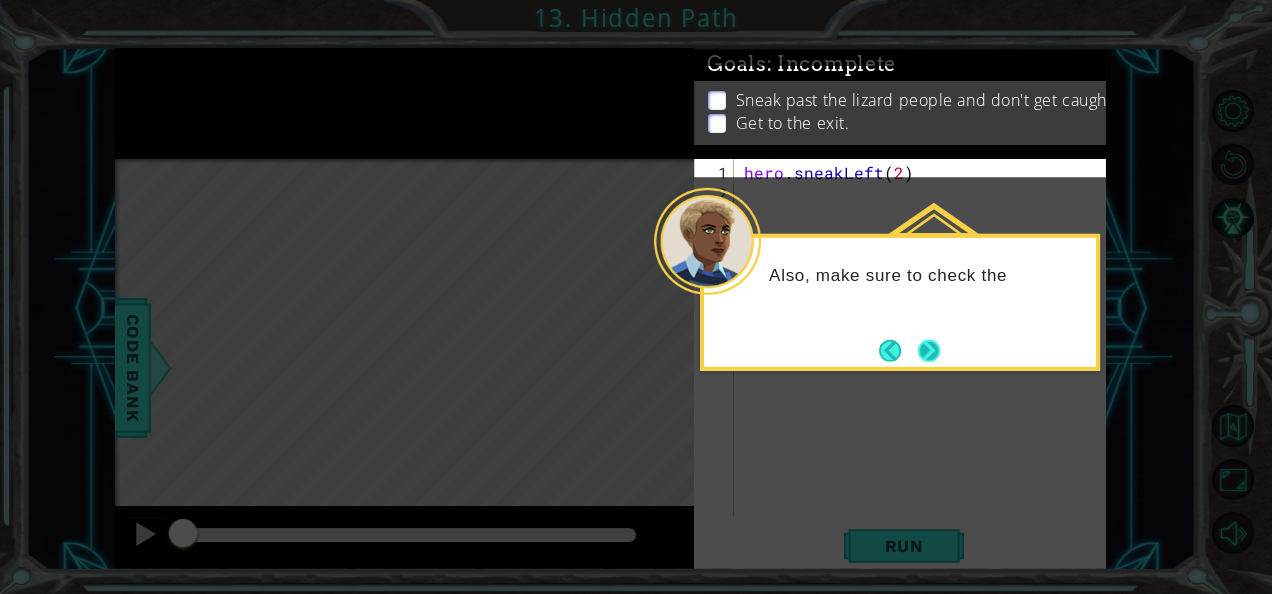 click at bounding box center [929, 350] 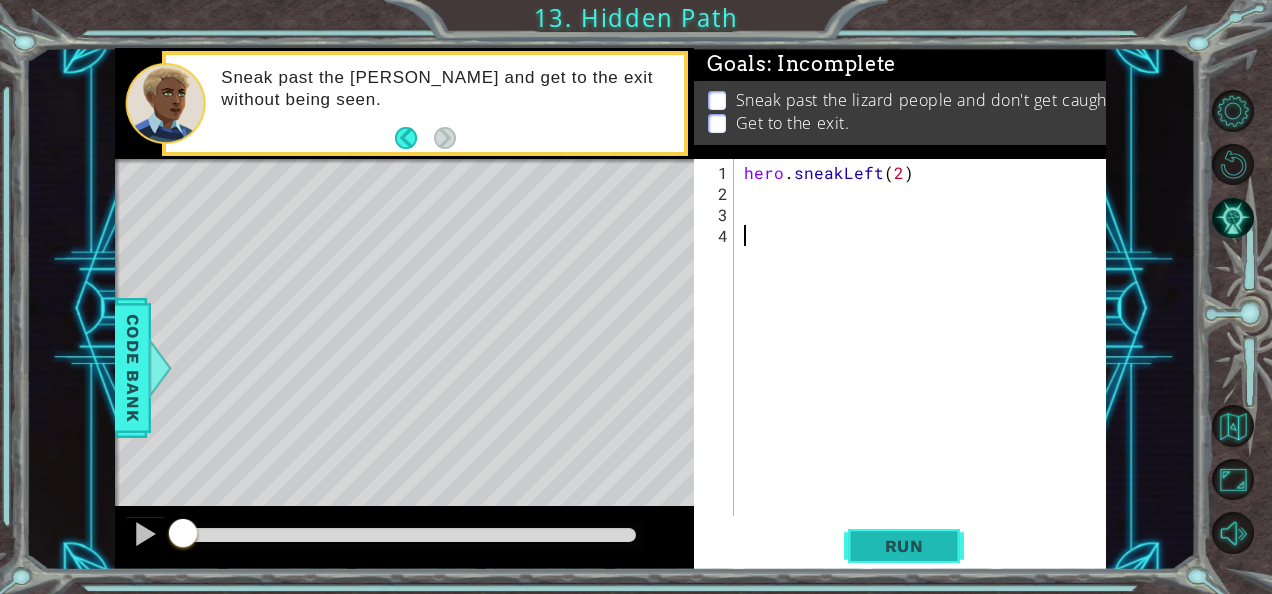click on "Run" at bounding box center [904, 546] 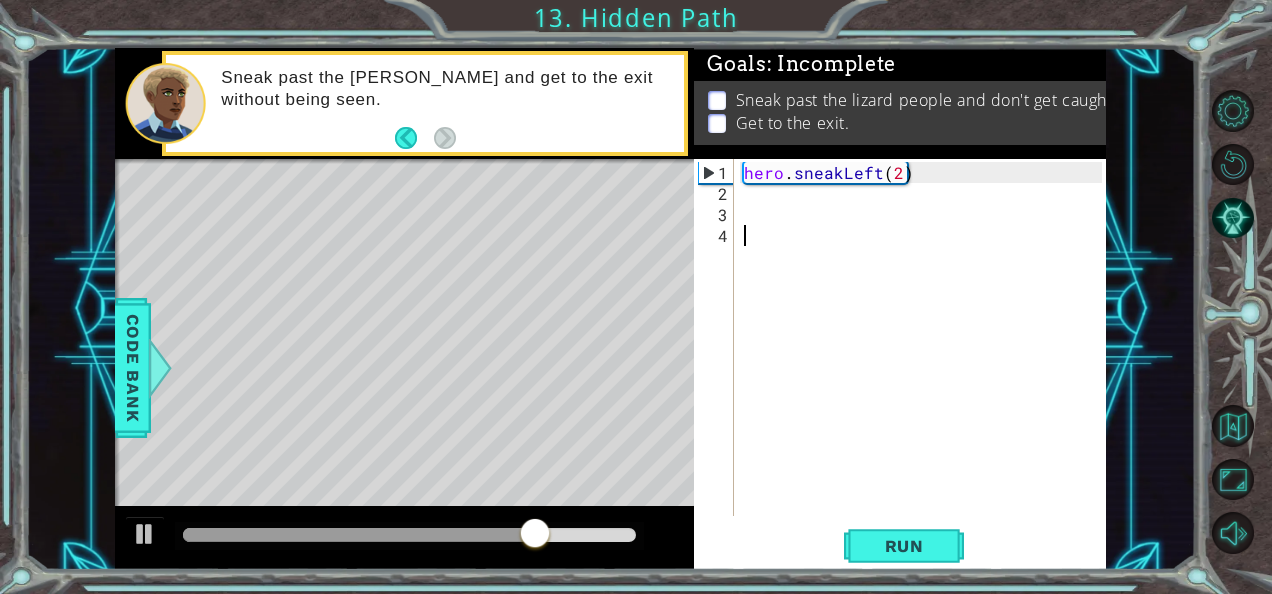 click on "hero . sneakLeft ( 2 )" at bounding box center (926, 361) 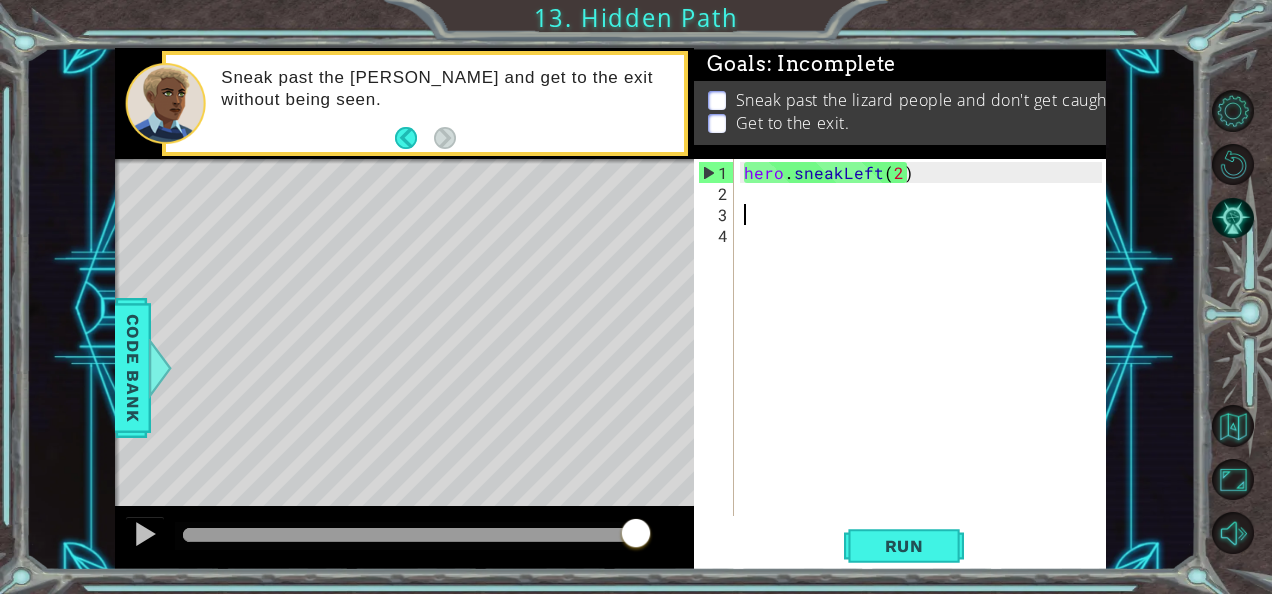 click on "hero . sneakLeft ( 2 )" at bounding box center [926, 361] 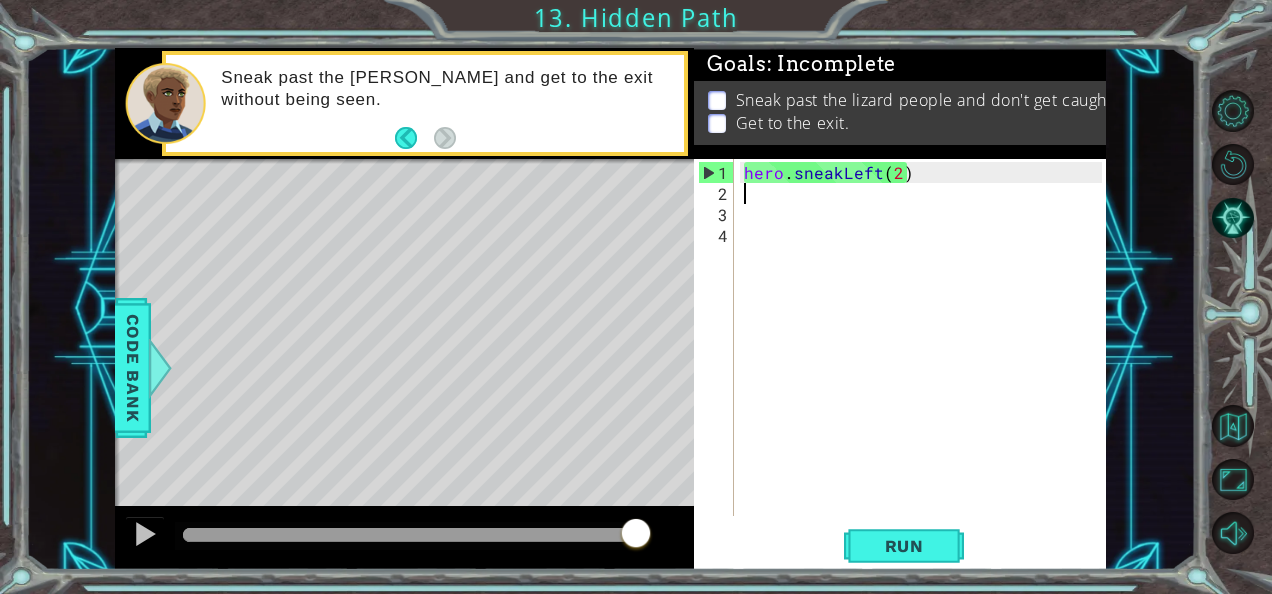 click on "hero . sneakLeft ( 2 )" at bounding box center (926, 361) 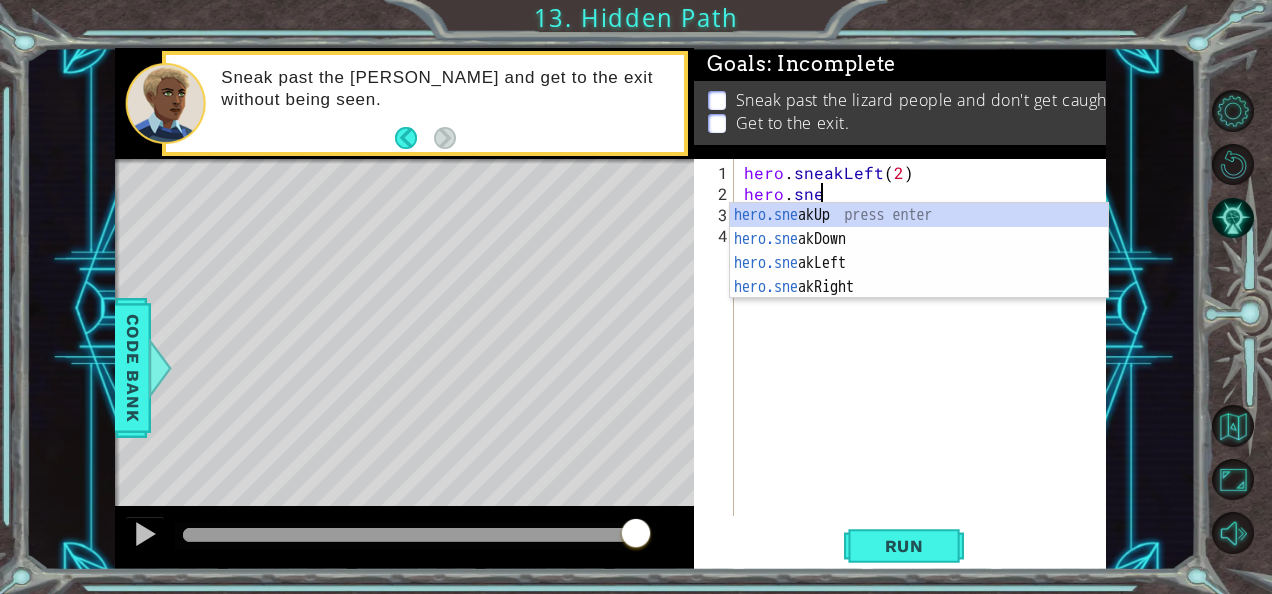 scroll, scrollTop: 0, scrollLeft: 4, axis: horizontal 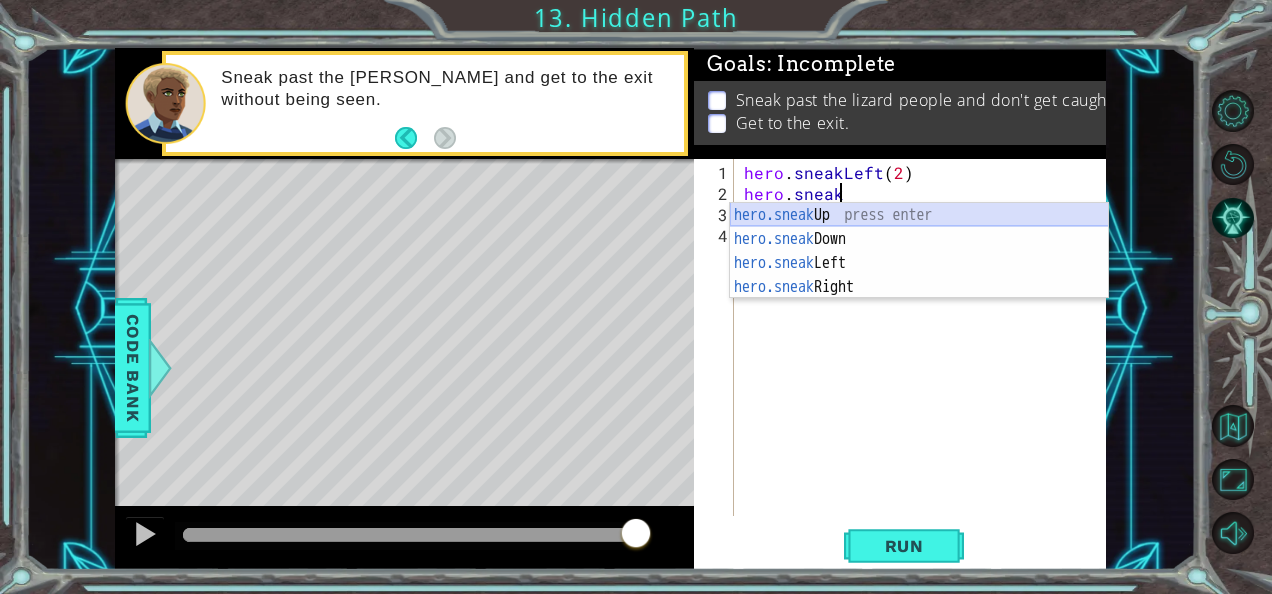 click on "hero.sneak Up press enter hero.sneak Down press enter hero.sneak Left press enter hero.sneak Right press enter" at bounding box center [919, 275] 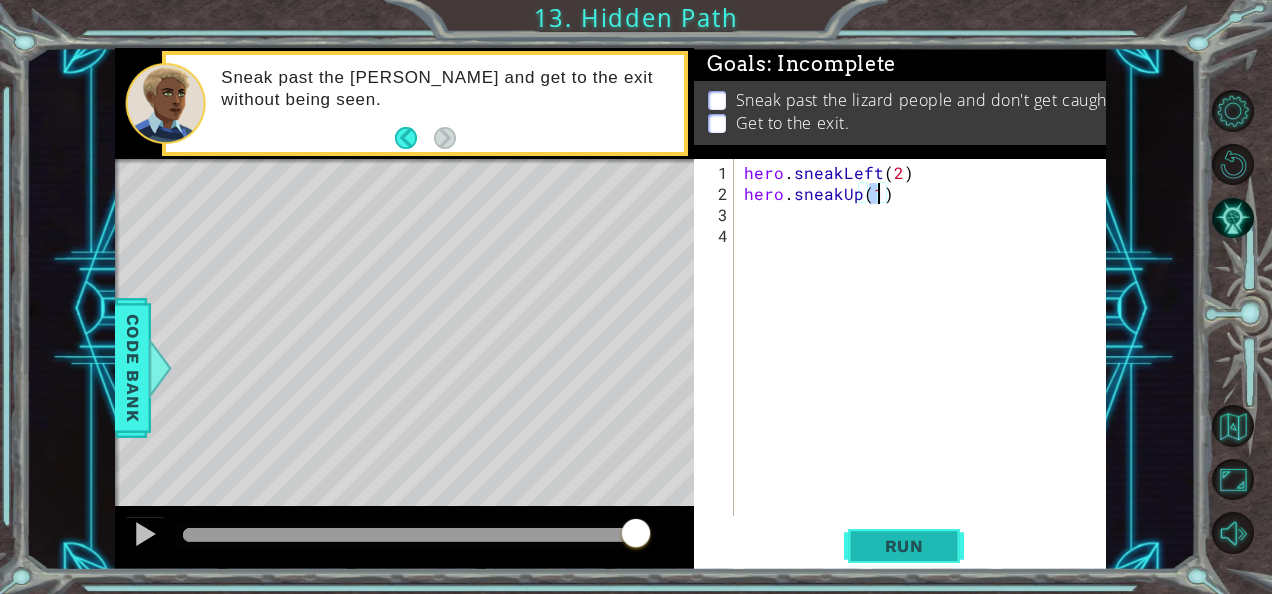 type on "hero.sneakUp(1)" 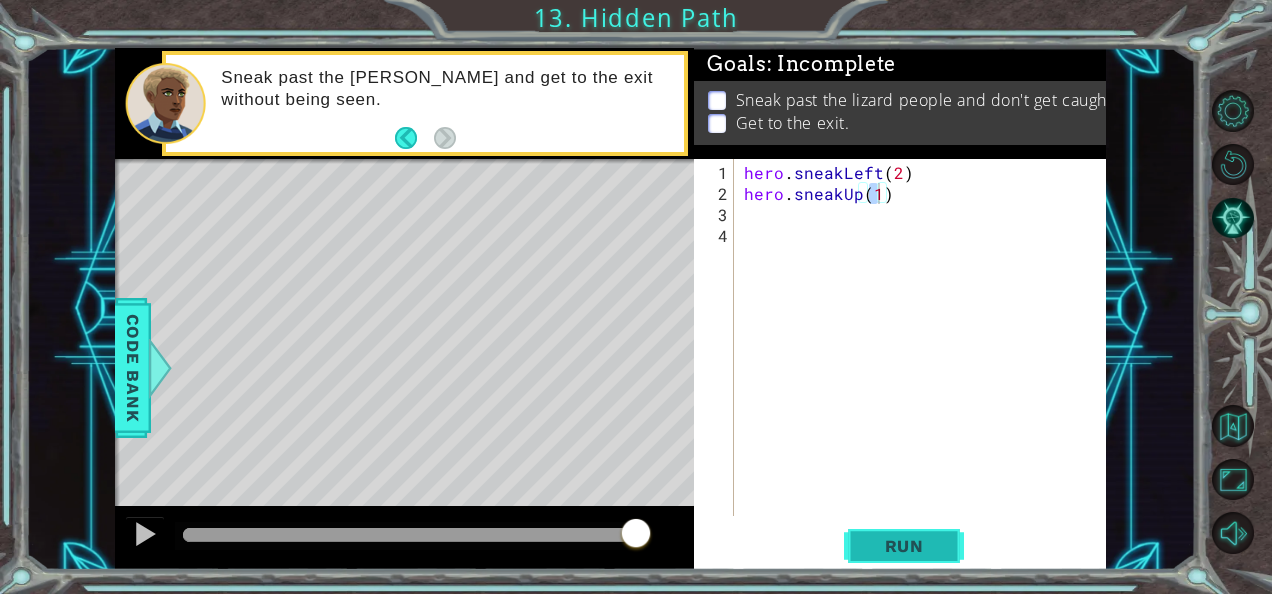 click on "Run" at bounding box center [904, 545] 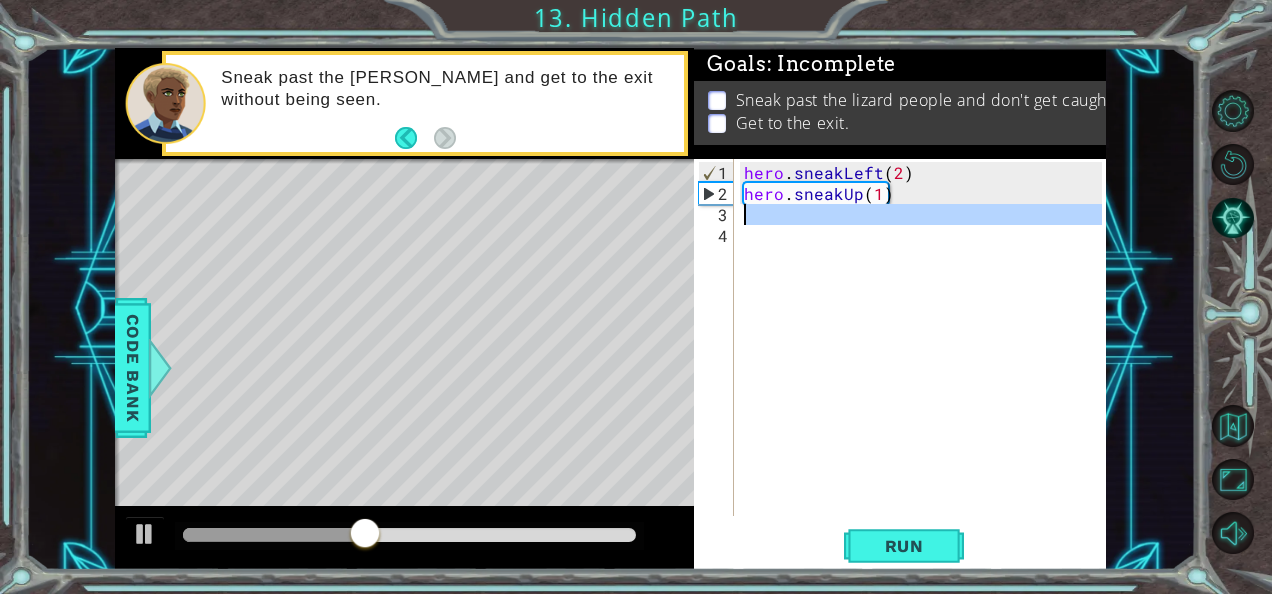 drag, startPoint x: 792, startPoint y: 228, endPoint x: 750, endPoint y: 206, distance: 47.41308 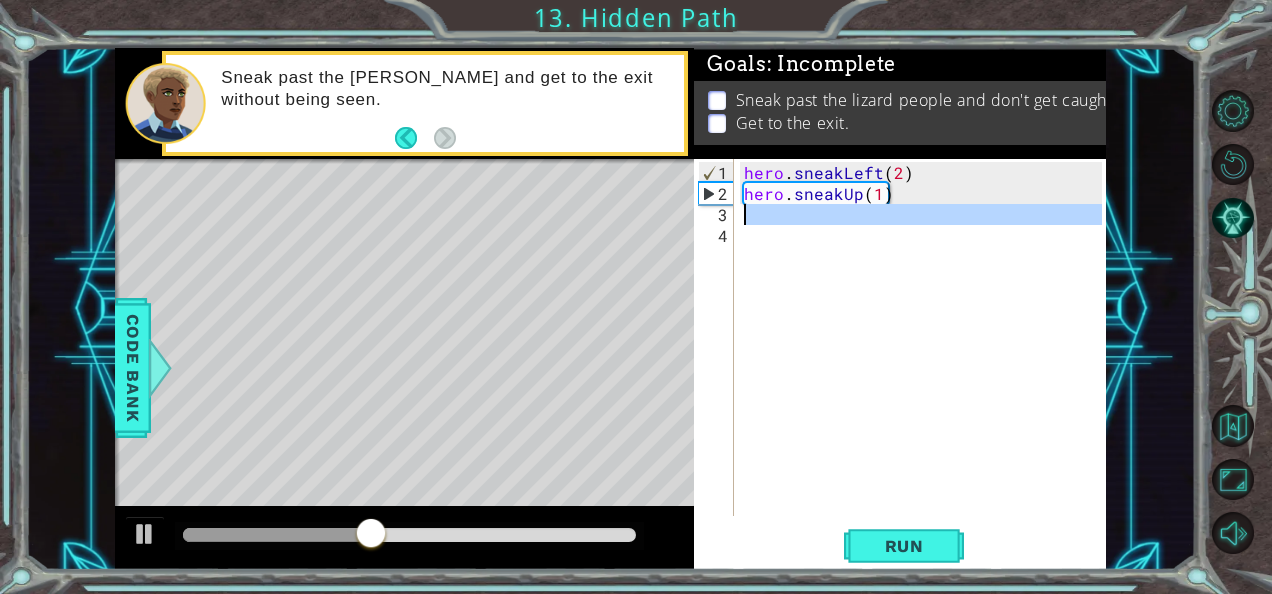 click on "hero . sneakLeft ( 2 ) hero . sneakUp ( 1 )" at bounding box center (921, 337) 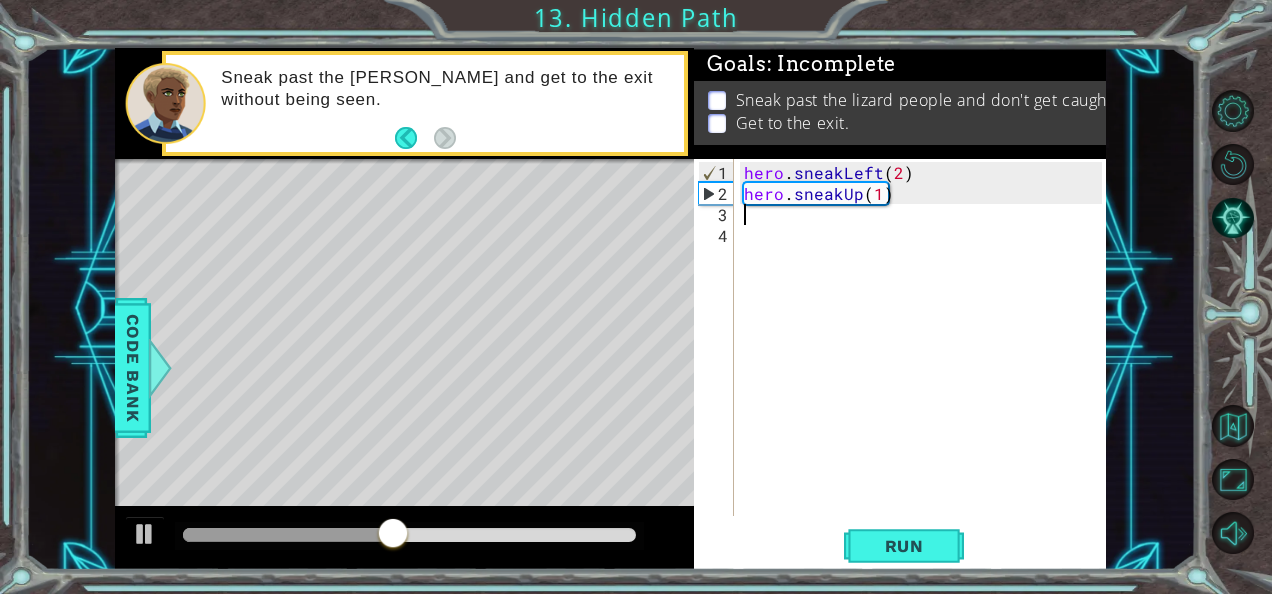 type on "g" 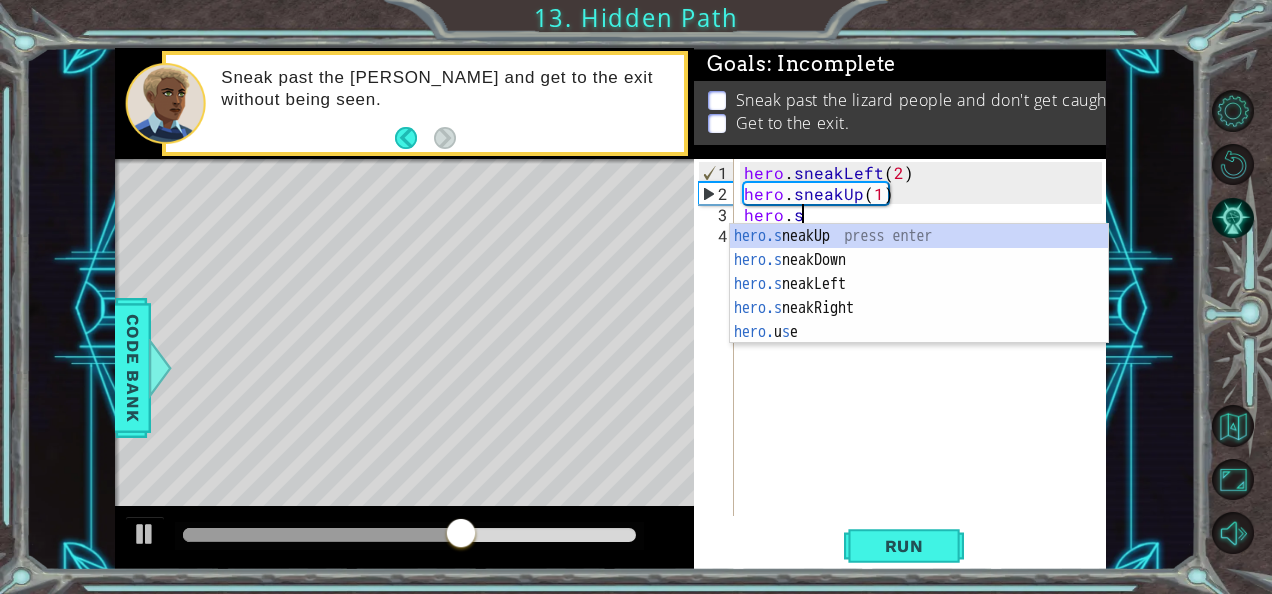 scroll, scrollTop: 0, scrollLeft: 2, axis: horizontal 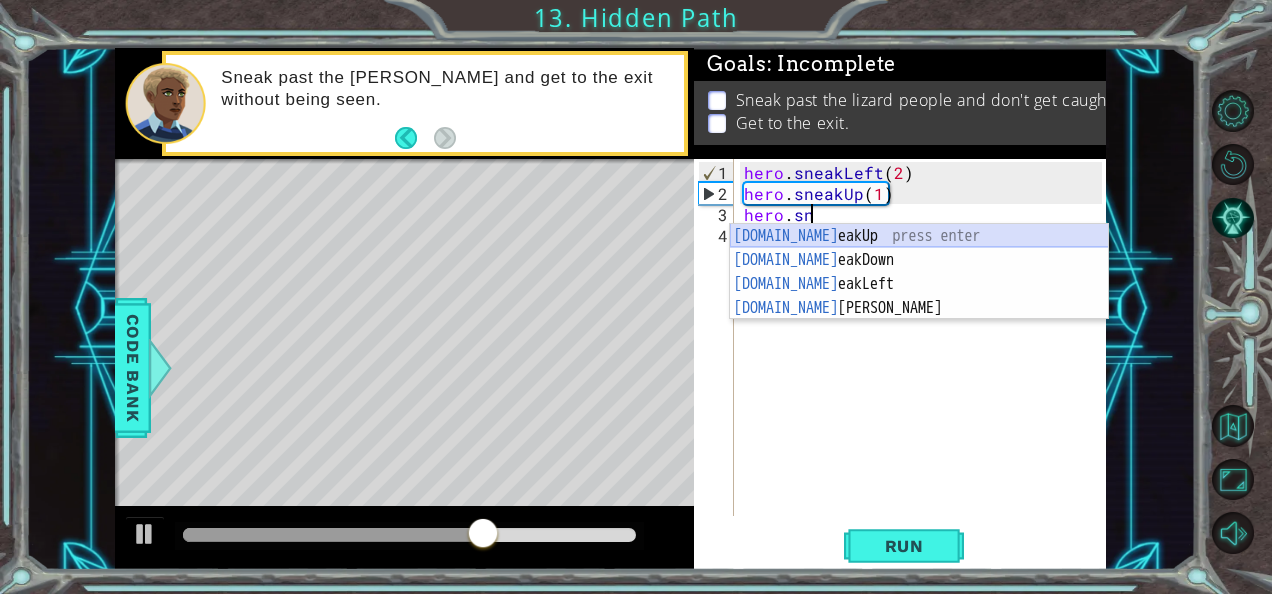 click on "[DOMAIN_NAME] eakUp press enter [DOMAIN_NAME] eakDown press enter [DOMAIN_NAME] eakLeft press enter [DOMAIN_NAME] eakRight press enter" at bounding box center (919, 296) 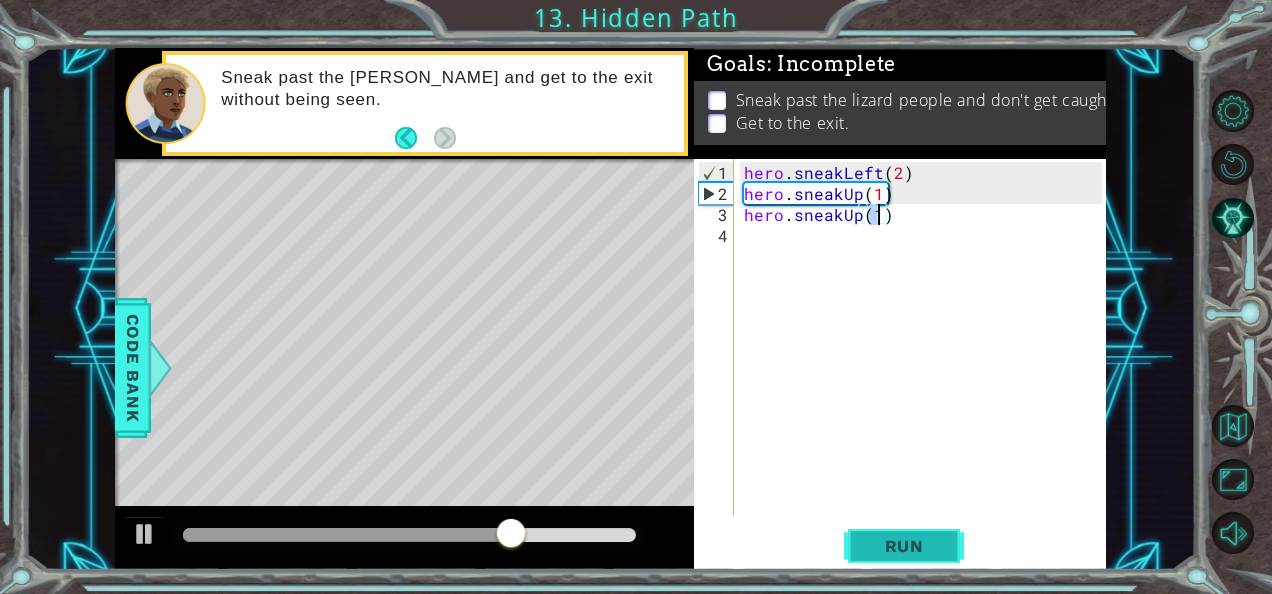 type on "hero.sneakUp(1)" 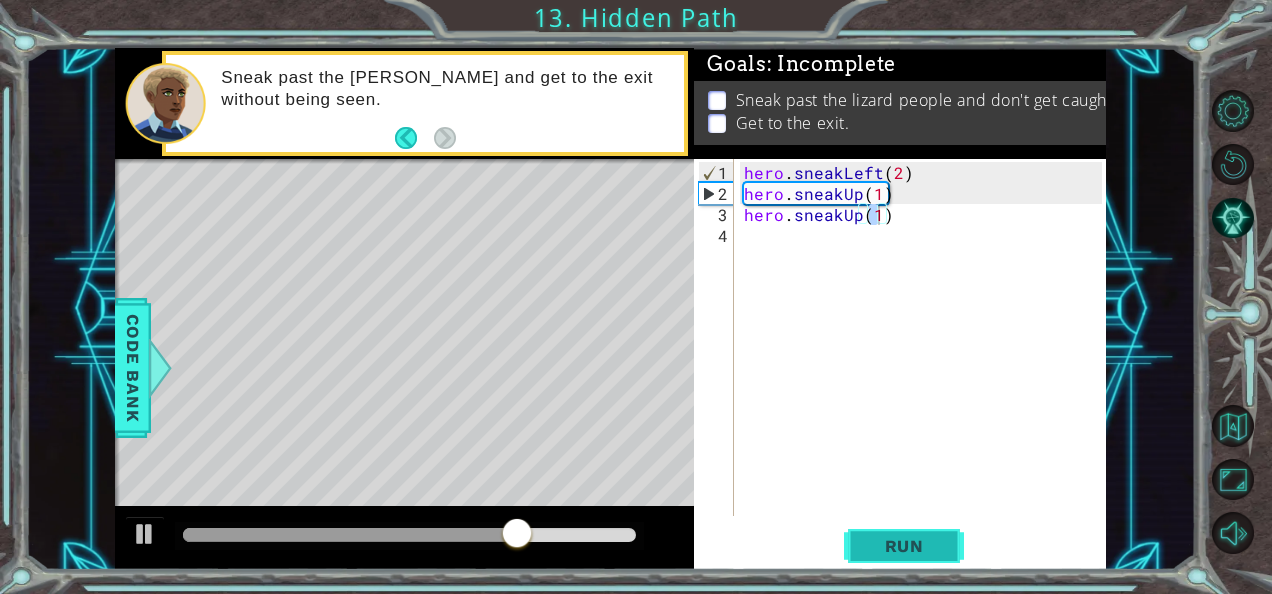 click on "Run" at bounding box center [904, 546] 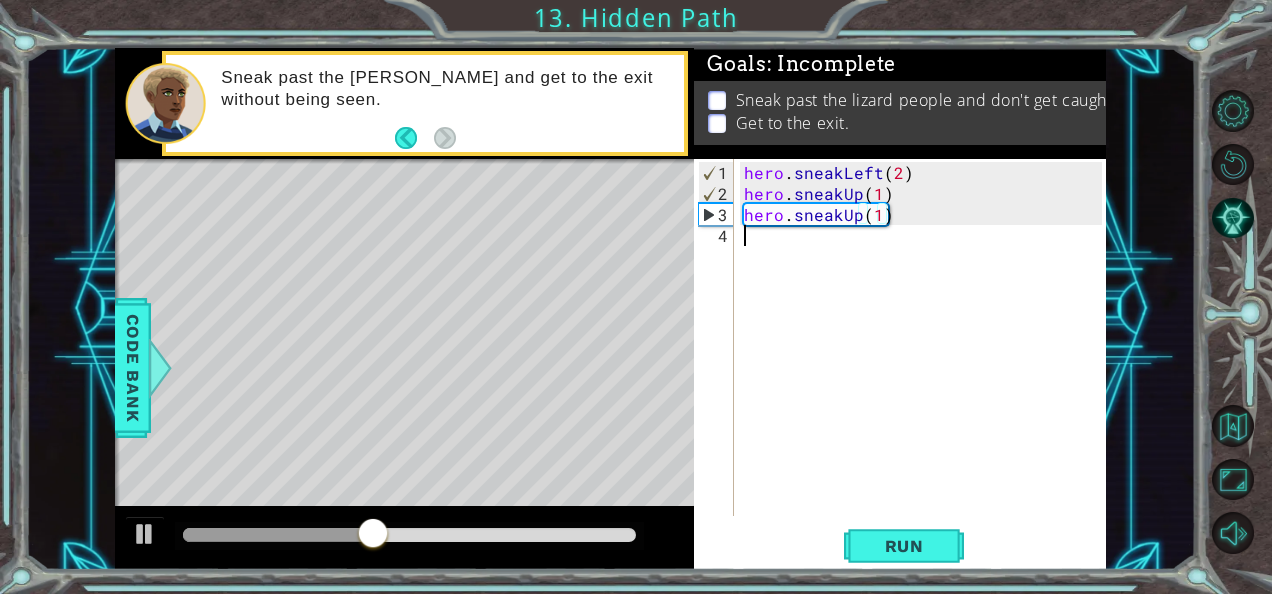 click on "hero . sneakLeft ( 2 ) hero . sneakUp ( 1 ) hero . sneakUp ( 1 )" at bounding box center [926, 361] 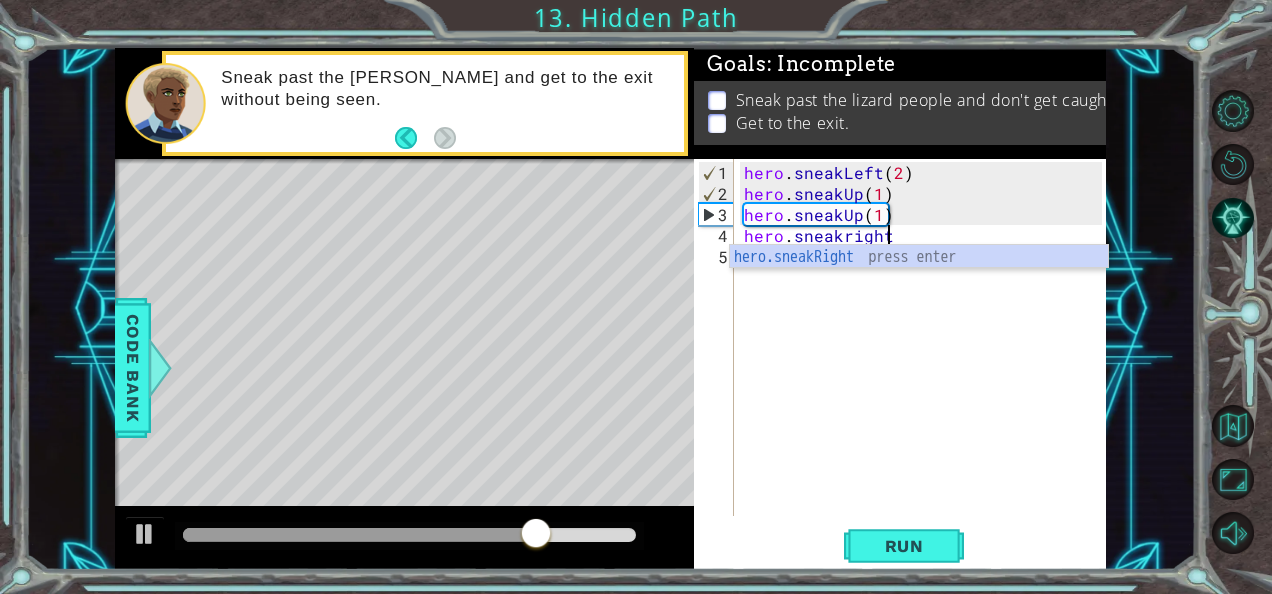scroll, scrollTop: 0, scrollLeft: 8, axis: horizontal 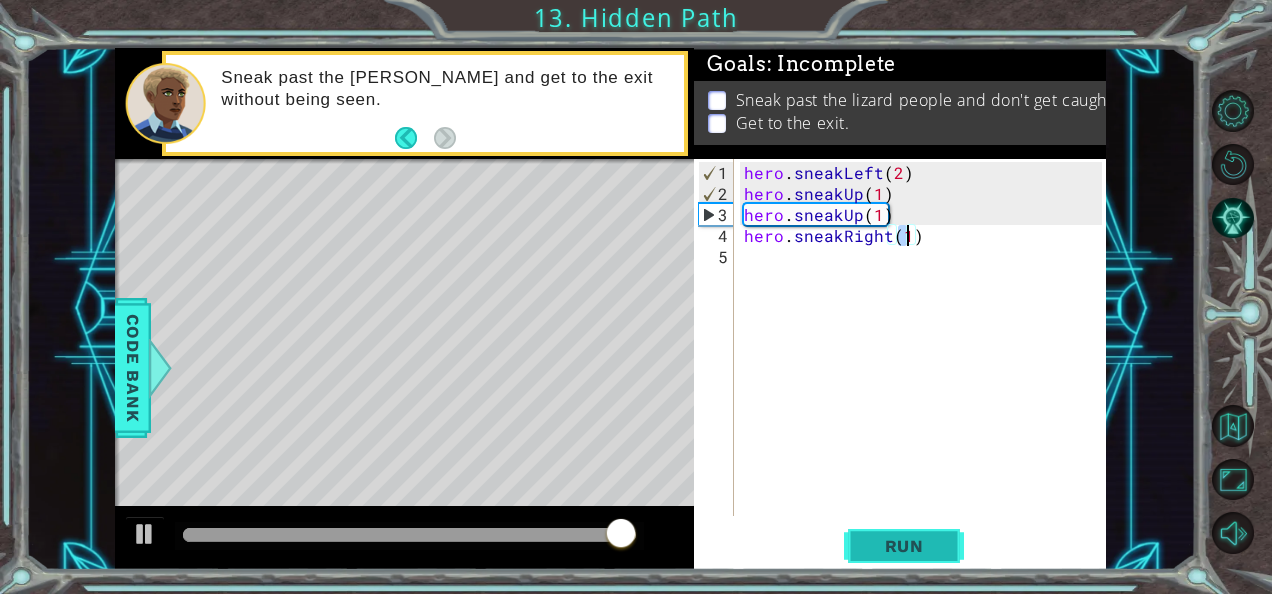 type on "hero.sneakRight(1)" 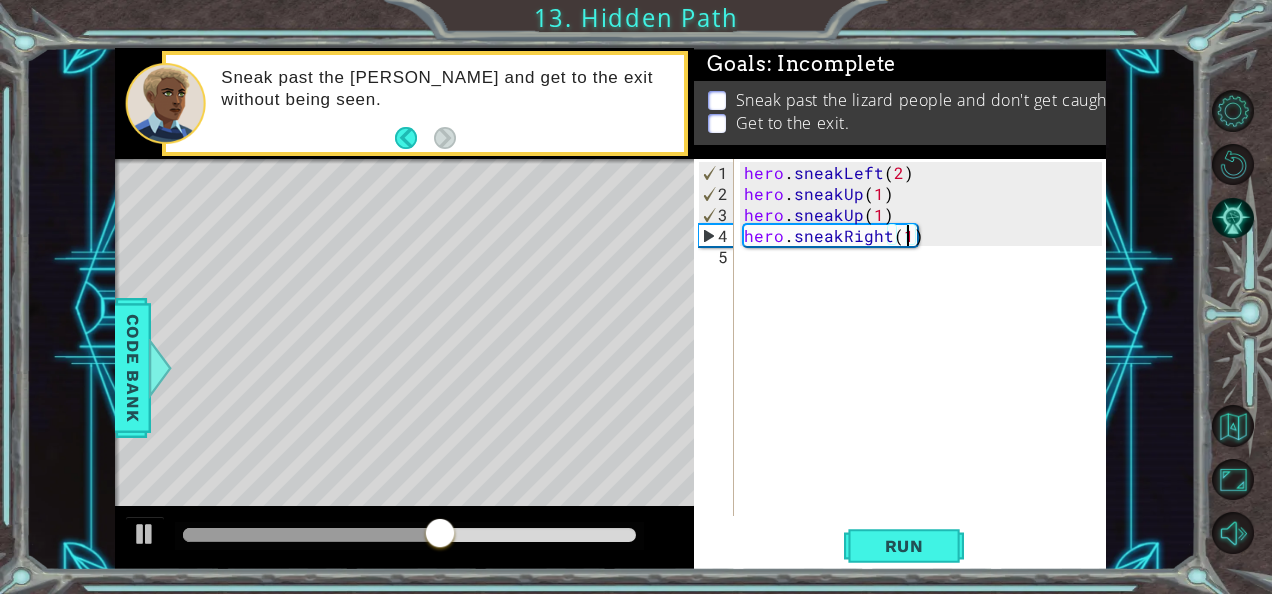click on "hero . sneakLeft ( 2 ) hero . sneakUp ( 1 ) hero . sneakUp ( 1 ) hero . sneakRight ( 1 )" at bounding box center (926, 361) 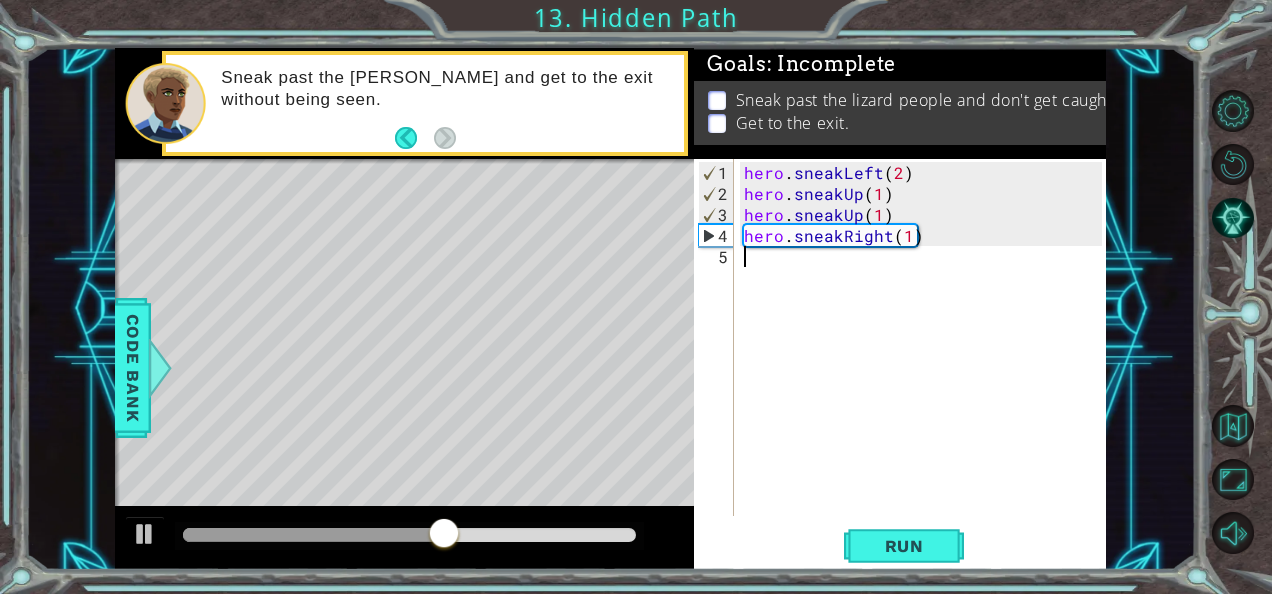 scroll, scrollTop: 0, scrollLeft: 0, axis: both 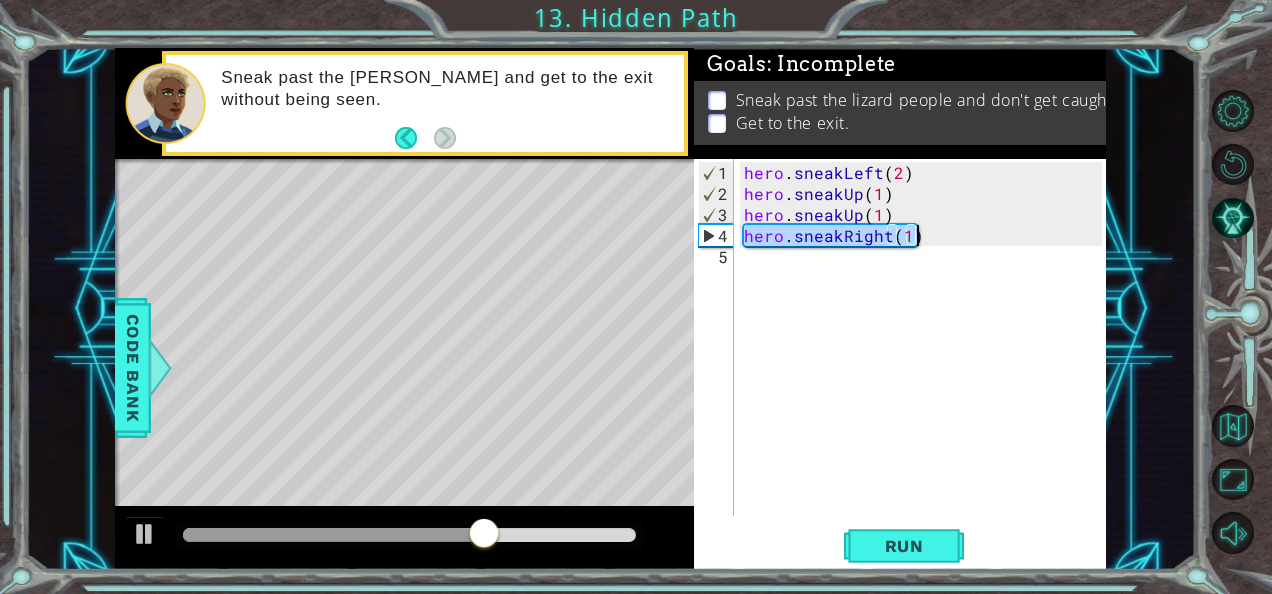 drag, startPoint x: 746, startPoint y: 242, endPoint x: 969, endPoint y: 237, distance: 223.05605 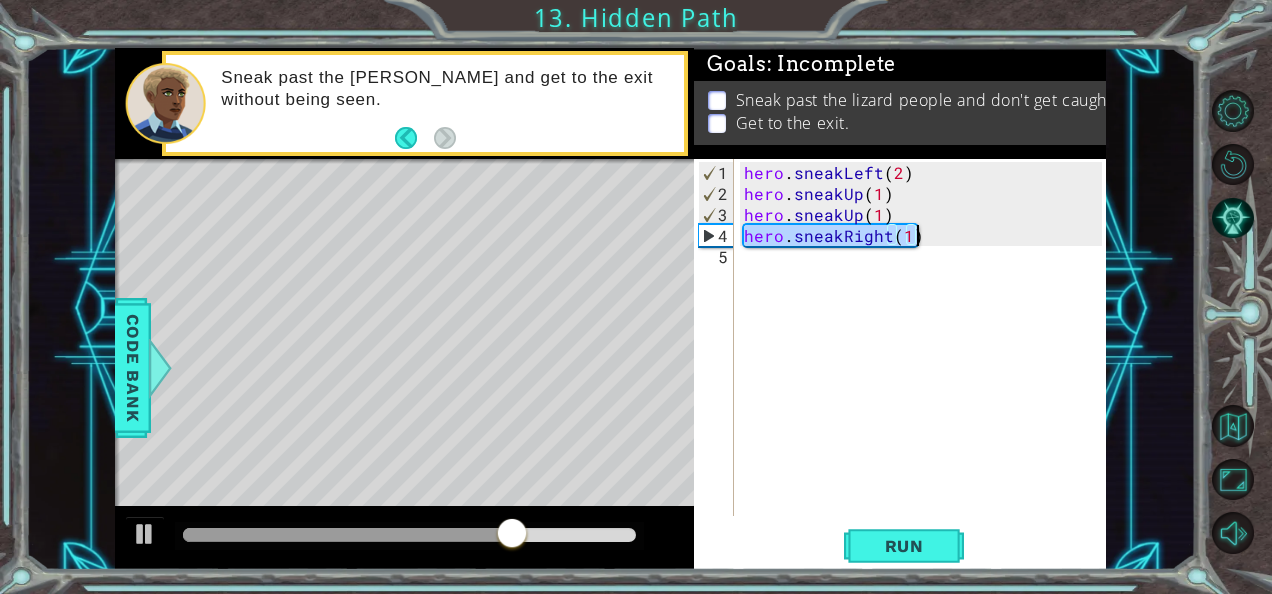 click on "hero . sneakLeft ( 2 ) hero . sneakUp ( 1 ) hero . sneakUp ( 1 ) hero . sneakRight ( 1 )" at bounding box center [926, 361] 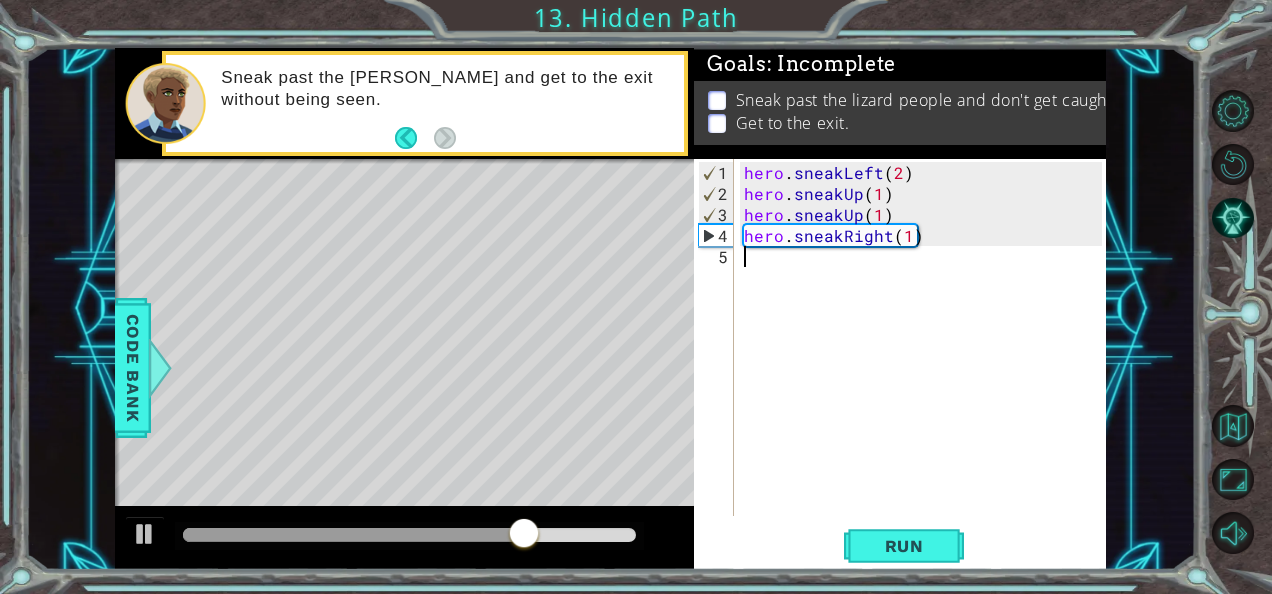 paste on "hero.sneakRight(1)" 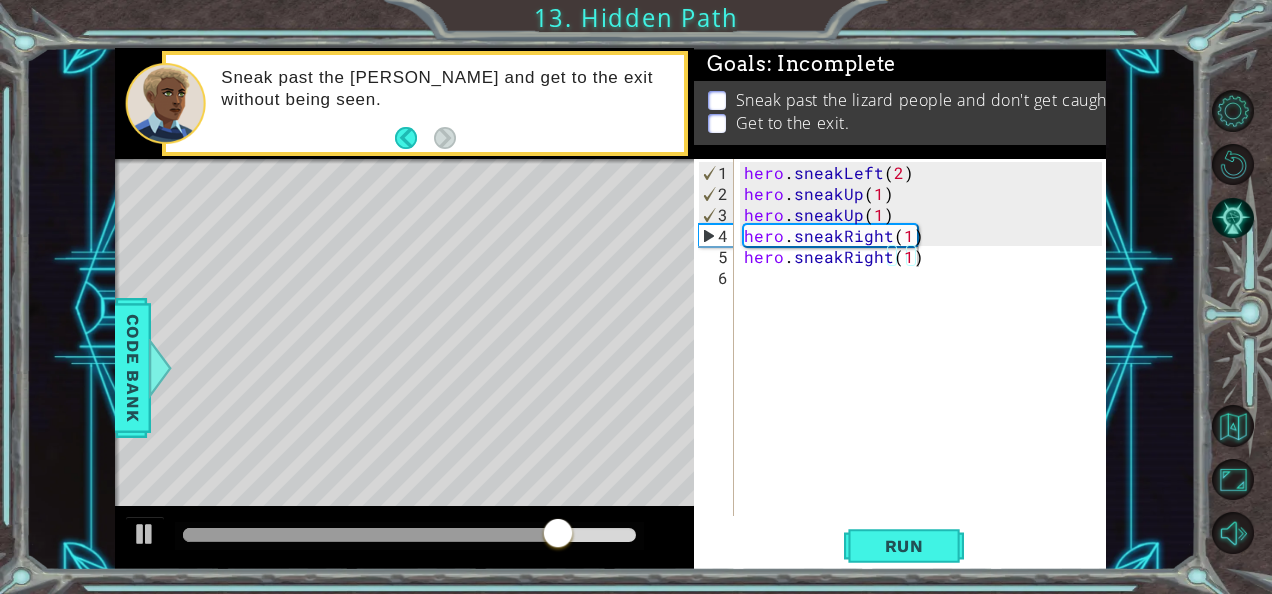 click on "hero.sneakRight(1) 1 2 3 4 5 6 hero . sneakLeft ( 2 ) hero . sneakUp ( 1 ) hero . sneakUp ( 1 ) hero . sneakRight ( 1 ) hero . sneakRight ( 1 )     הההההההההההההההההההההההההההההההההההההההההההההההההההההההההההההההההההההההההההההההההההההההההההההההההההההההההההההההההההההההההההההההההההההההההההההההההההההההההההההההההההההההההההההההההההההההההההההההההההההההההההההההההההההההההההההההההההההההההההההההההההההההההההההההה XXXXXXXXXXXXXXXXXXXXXXXXXXXXXXXXXXXXXXXXXXXXXXXXXXXXXXXXXXXXXXXXXXXXXXXXXXXXXXXXXXXXXXXXXXXXXXXXXXXXXXXXXXXXXXXXXXXXXXXXXXXXXXXXXXXXXXXXXXXXXXXXXXXXXXXXXXXXXXXXXXXXXXXXXXXXXXXXXXXXXXXXXXXXXXXXXXXXXXXXXXXXXXXXXXXXXXXXXXXXXXXXXXXXXXXXXXXXXXXXXXXXXXXXXXXXXXXX Code Saved Run Statement   /  Call   /" at bounding box center [900, 364] 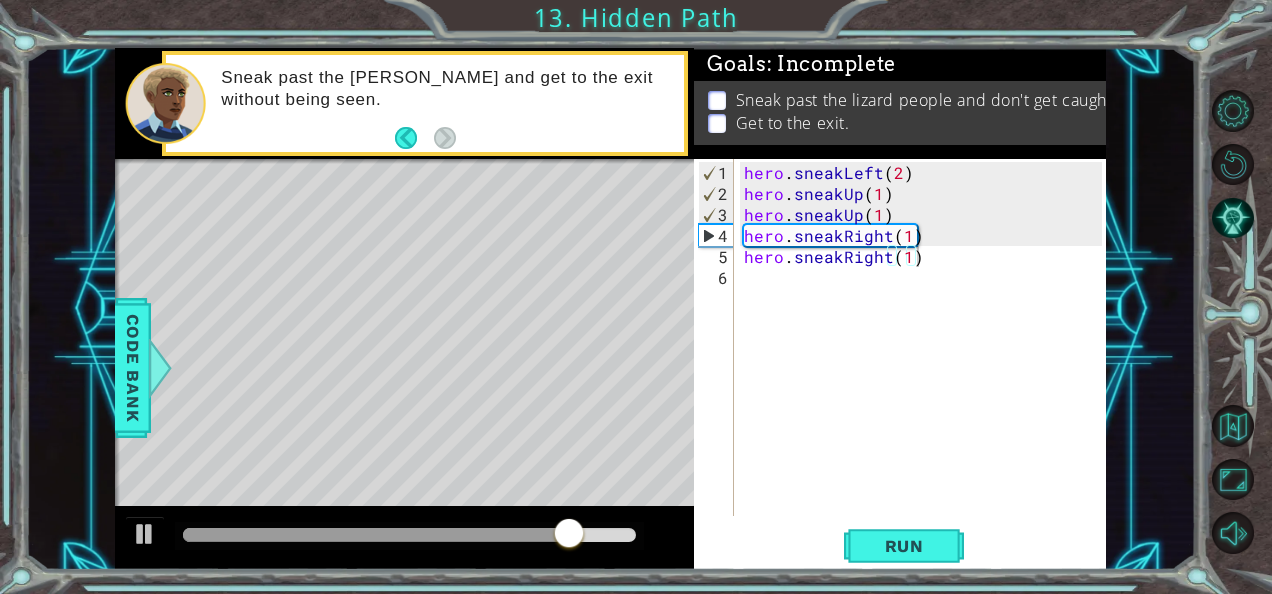 click on "hero.sneakRight(1) 1 2 3 4 5 6 hero . sneakLeft ( 2 ) hero . sneakUp ( 1 ) hero . sneakUp ( 1 ) hero . sneakRight ( 1 ) hero . sneakRight ( 1 )     הההההההההההההההההההההההההההההההההההההההההההההההההההההההההההההההההההההההההההההההההההההההההההההההההההההההההההההההההההההההההההההההההההההההההההההההההההההההההההההההההההההההההההההההההההההההההההההההההההההההההההההההההההההההההההההההההההההההההההההההההההההההההההההההה XXXXXXXXXXXXXXXXXXXXXXXXXXXXXXXXXXXXXXXXXXXXXXXXXXXXXXXXXXXXXXXXXXXXXXXXXXXXXXXXXXXXXXXXXXXXXXXXXXXXXXXXXXXXXXXXXXXXXXXXXXXXXXXXXXXXXXXXXXXXXXXXXXXXXXXXXXXXXXXXXXXXXXXXXXXXXXXXXXXXXXXXXXXXXXXXXXXXXXXXXXXXXXXXXXXXXXXXXXXXXXXXXXXXXXXXXXXXXXXXXXXXXXXXXXXXXXXX Code Saved Run Statement   /  Call   /" at bounding box center [900, 364] 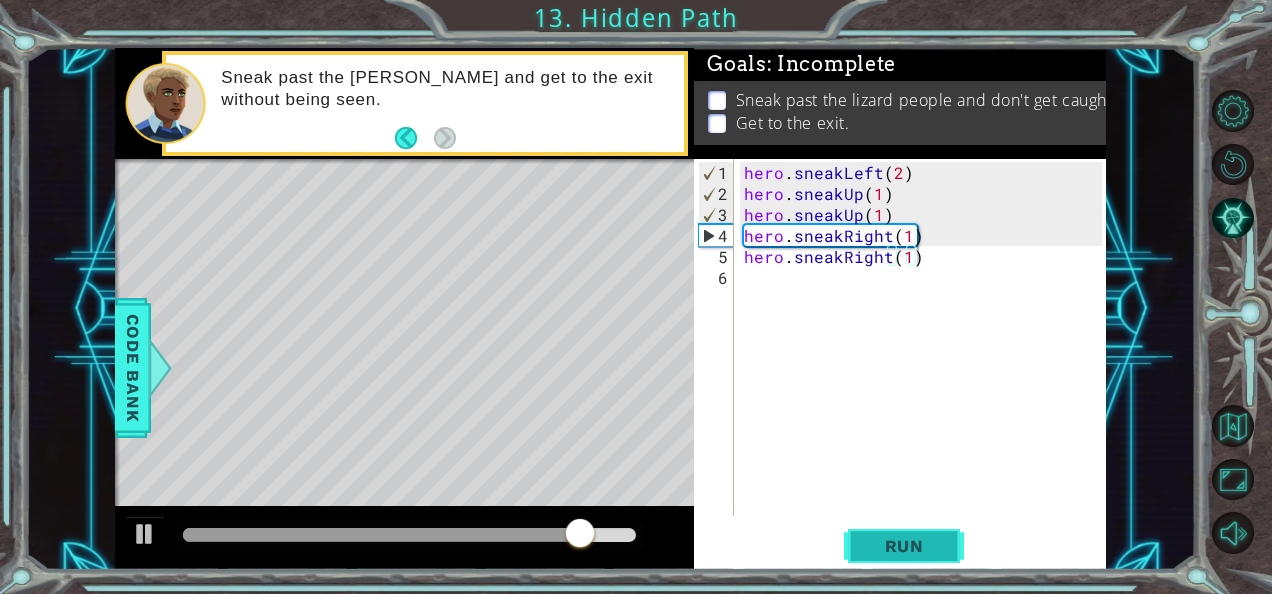 click on "Run" at bounding box center [904, 545] 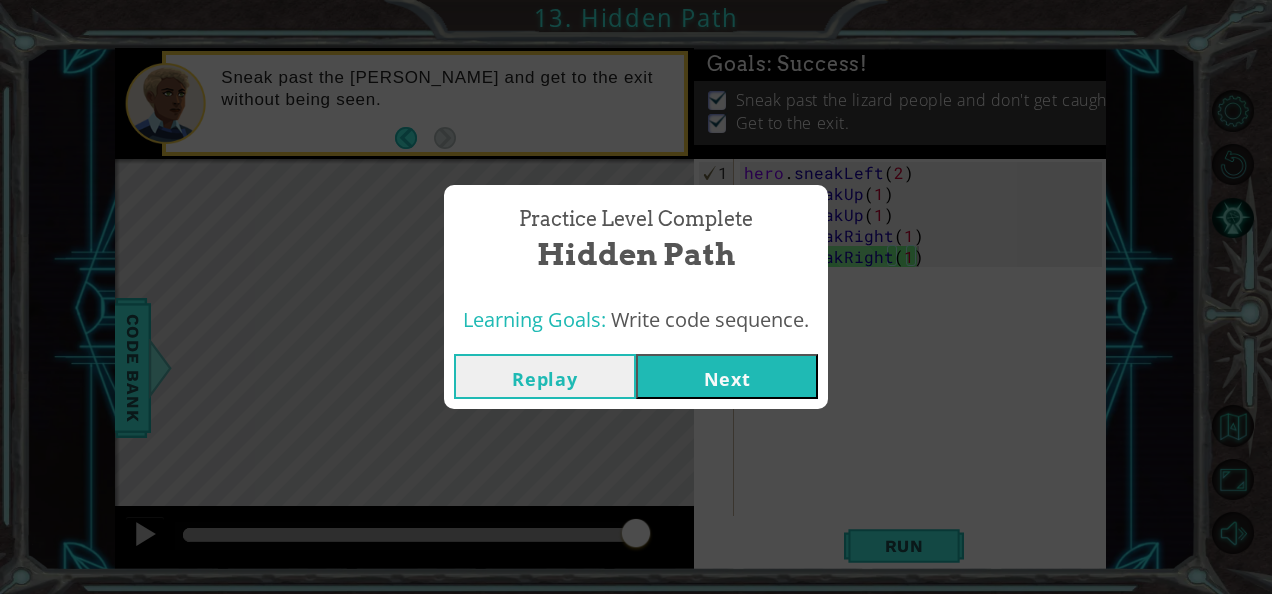 click on "Next" at bounding box center [727, 376] 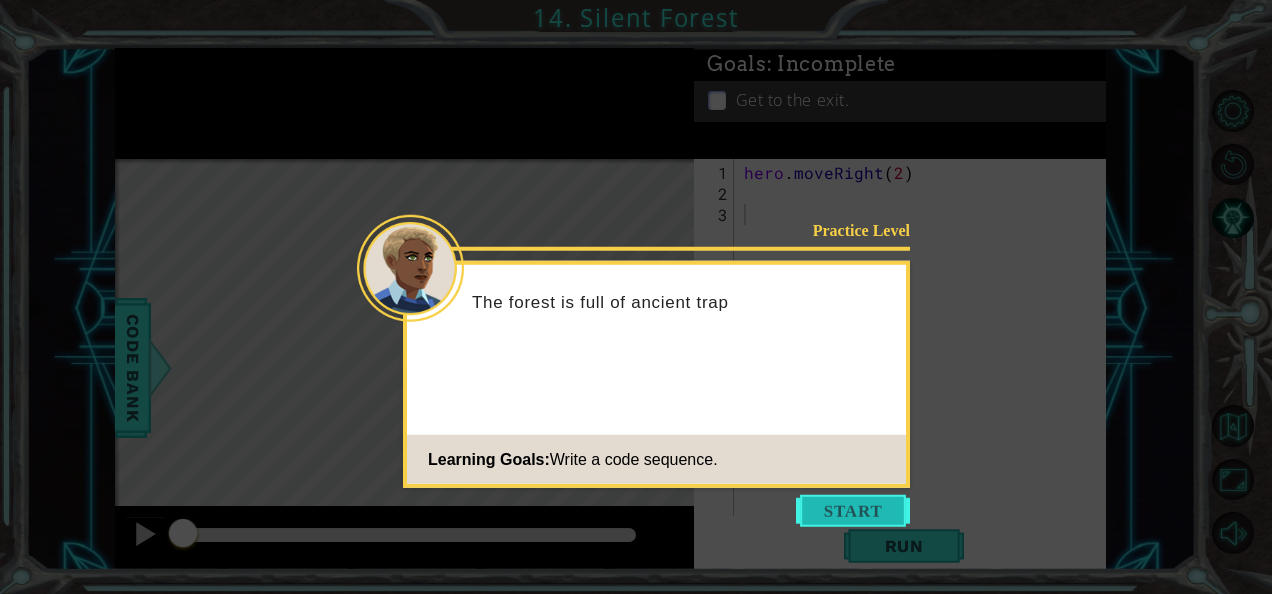 click at bounding box center (853, 511) 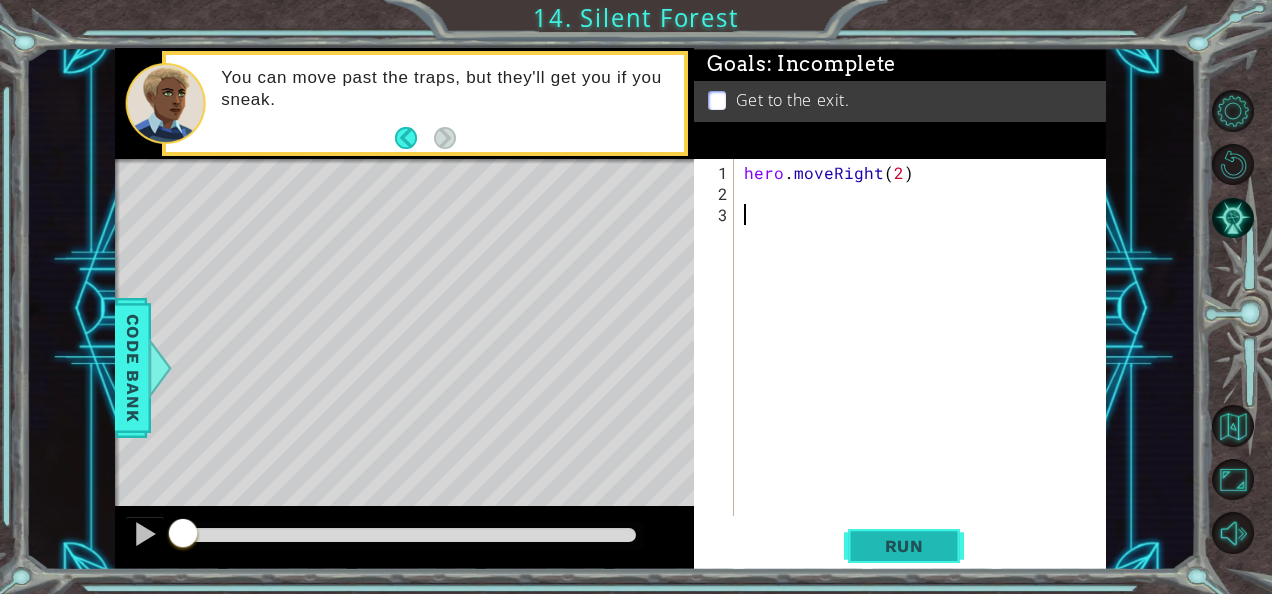 click on "Run" at bounding box center [904, 546] 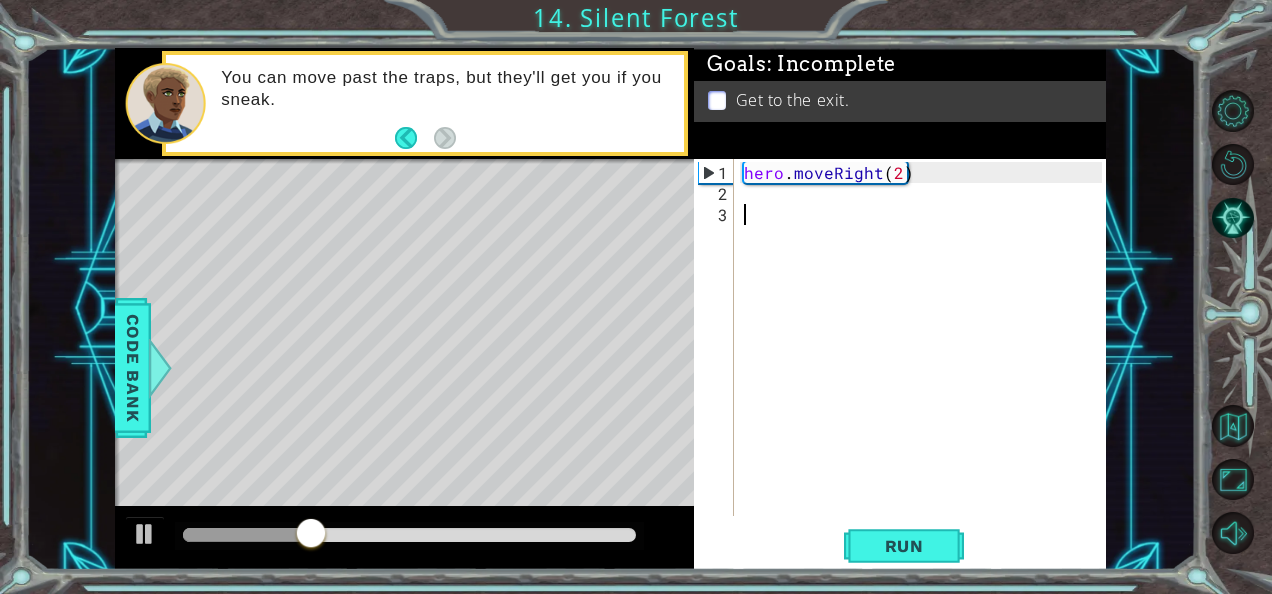 click on "hero . moveRight ( 2 )" at bounding box center (926, 361) 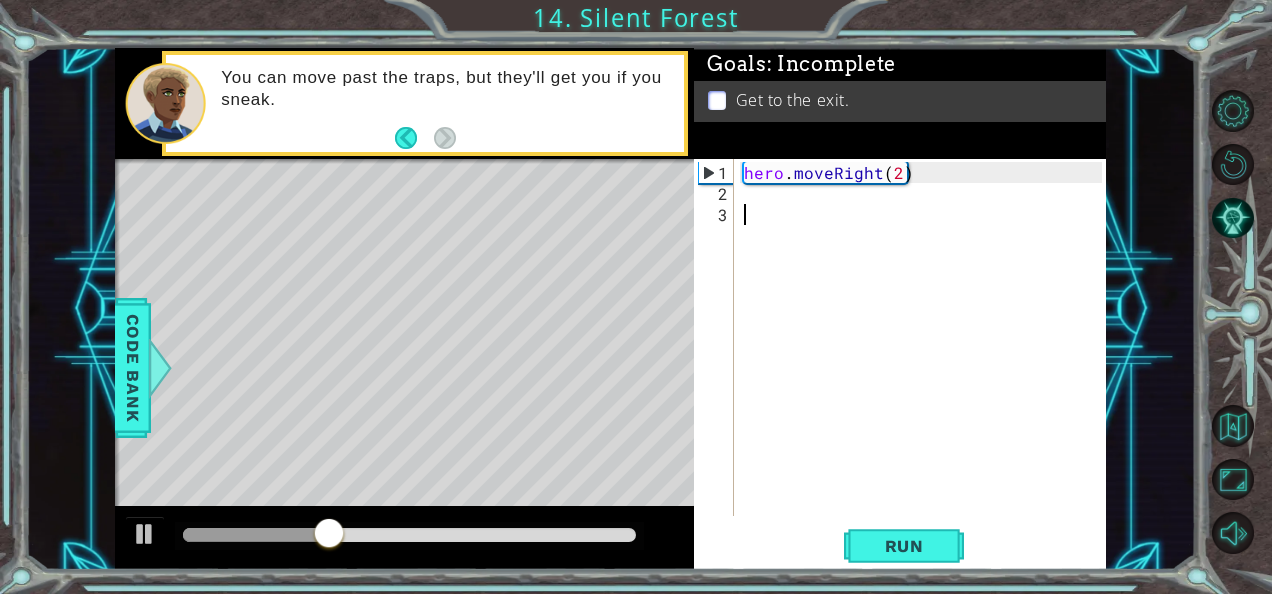 click on "hero . moveRight ( 2 )" at bounding box center (926, 361) 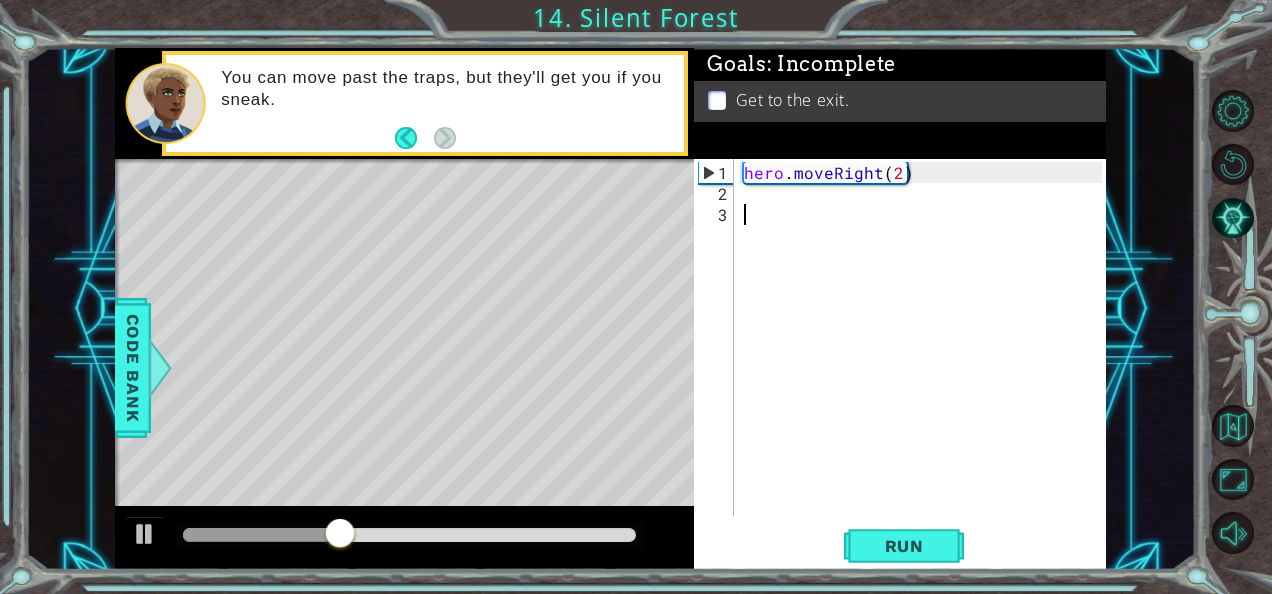 click on "hero . moveRight ( 2 )" at bounding box center (926, 361) 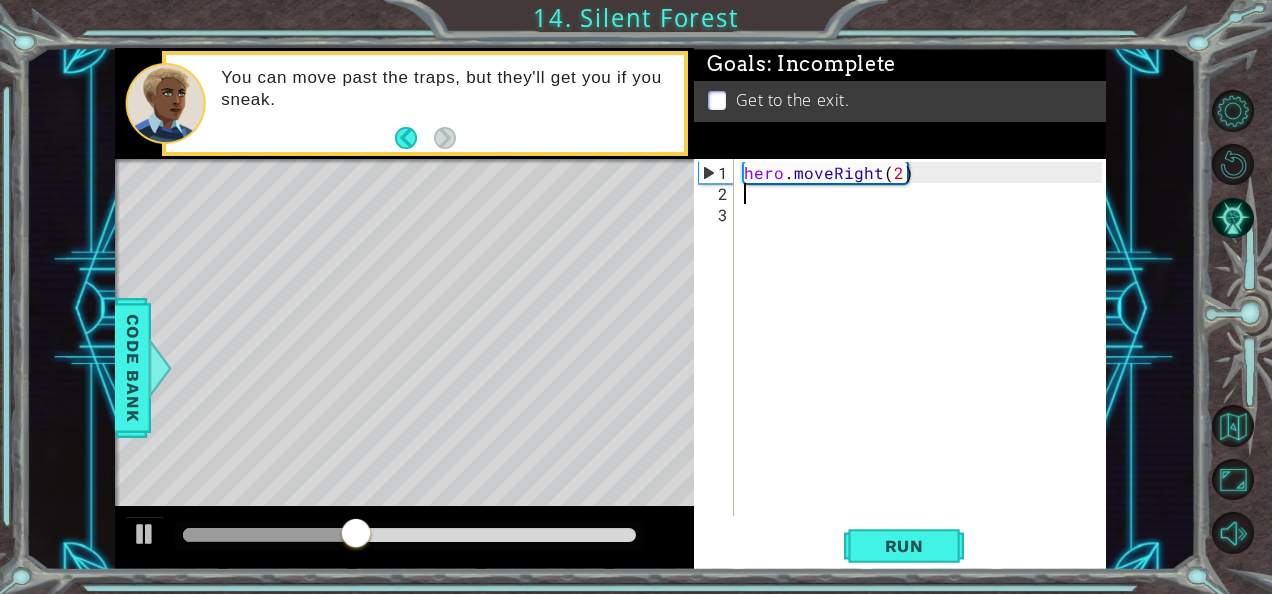 type on "g" 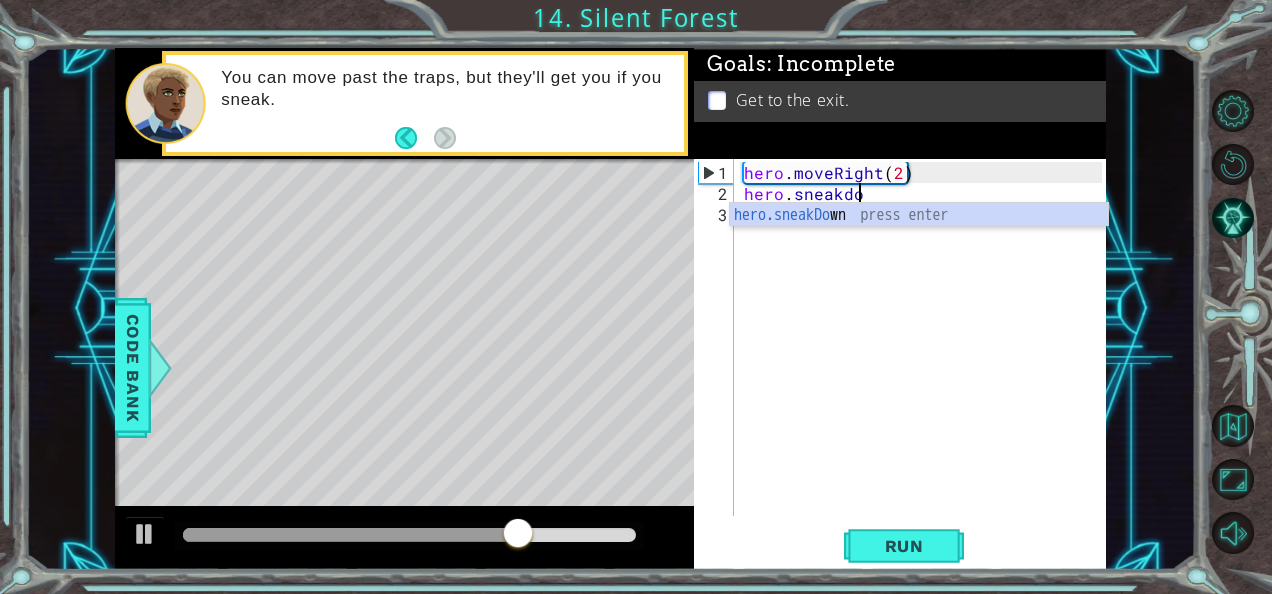 scroll, scrollTop: 0, scrollLeft: 7, axis: horizontal 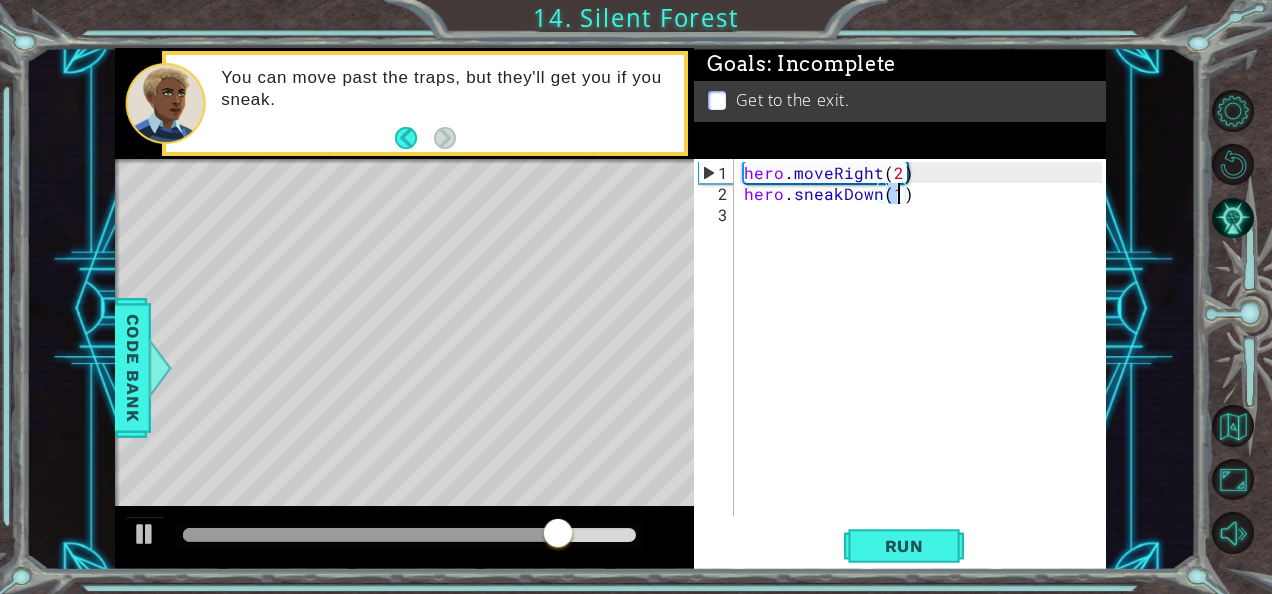 type on "hero.sneakDown(1)" 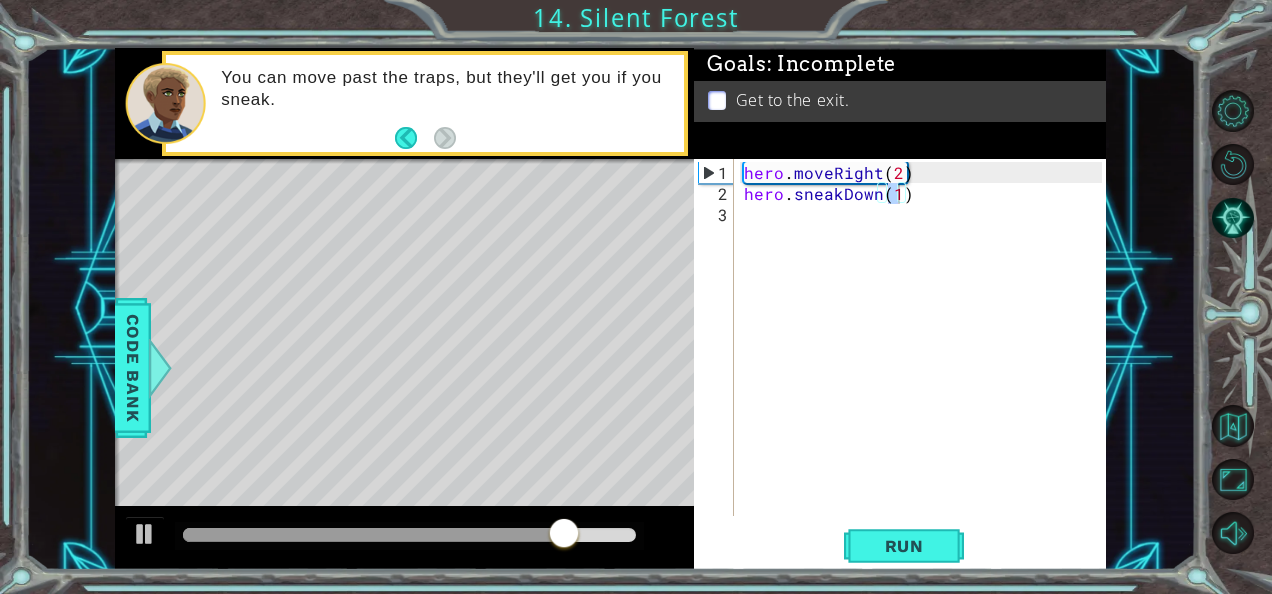 click on "hero.sneakDown(1) 1 2 3 hero . moveRight ( 2 ) hero . sneakDown ( 1 )     הההההההההההההההההההההההההההההההההההההההההההההההההההההההההההההההההההההההההההההההההההההההההההההההההההההההההההההההההההההההההההההההההההההההההההההההההההההההההההההההההההההההההההההההההההההההההההההההההההההההההההההההההההההההההההההההההההההההההההההההההההההההההההההההה XXXXXXXXXXXXXXXXXXXXXXXXXXXXXXXXXXXXXXXXXXXXXXXXXXXXXXXXXXXXXXXXXXXXXXXXXXXXXXXXXXXXXXXXXXXXXXXXXXXXXXXXXXXXXXXXXXXXXXXXXXXXXXXXXXXXXXXXXXXXXXXXXXXXXXXXXXXXXXXXXXXXXXXXXXXXXXXXXXXXXXXXXXXXXXXXXXXXXXXXXXXXXXXXXXXXXXXXXXXXXXXXXXXXXXXXXXXXXXXXXXXXXXXXXXXXXXXX Code Saved Run Statement   /  Call   /" at bounding box center (900, 364) 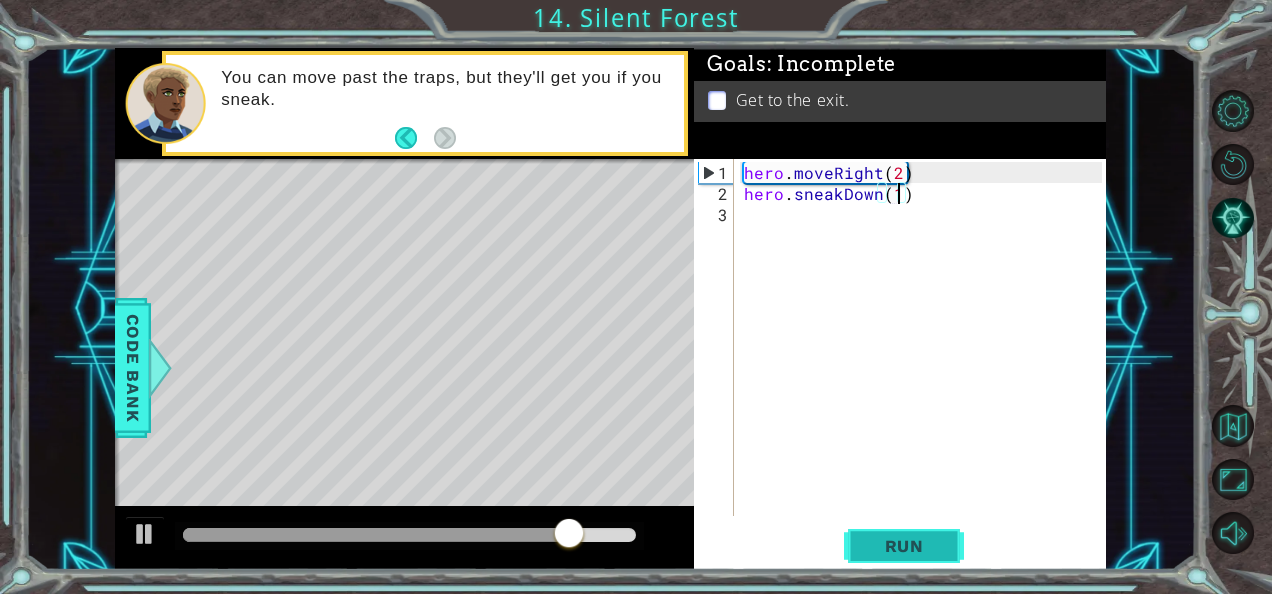 click on "Run" at bounding box center [904, 545] 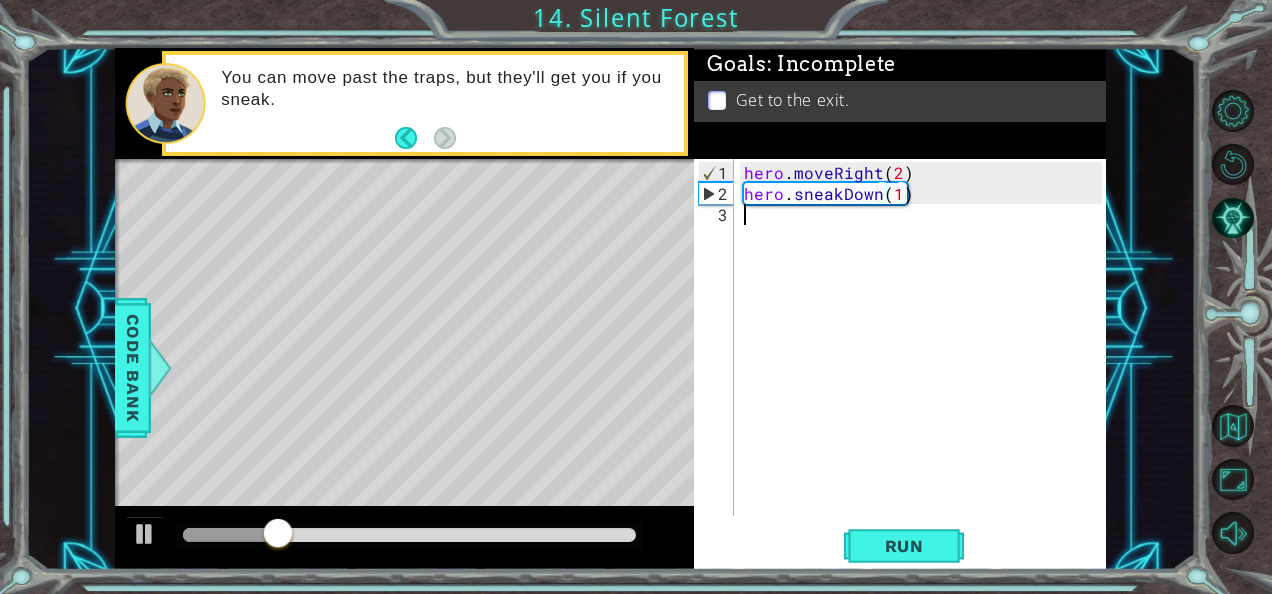 click on "hero . moveRight ( 2 ) hero . sneakDown ( 1 )" at bounding box center [926, 361] 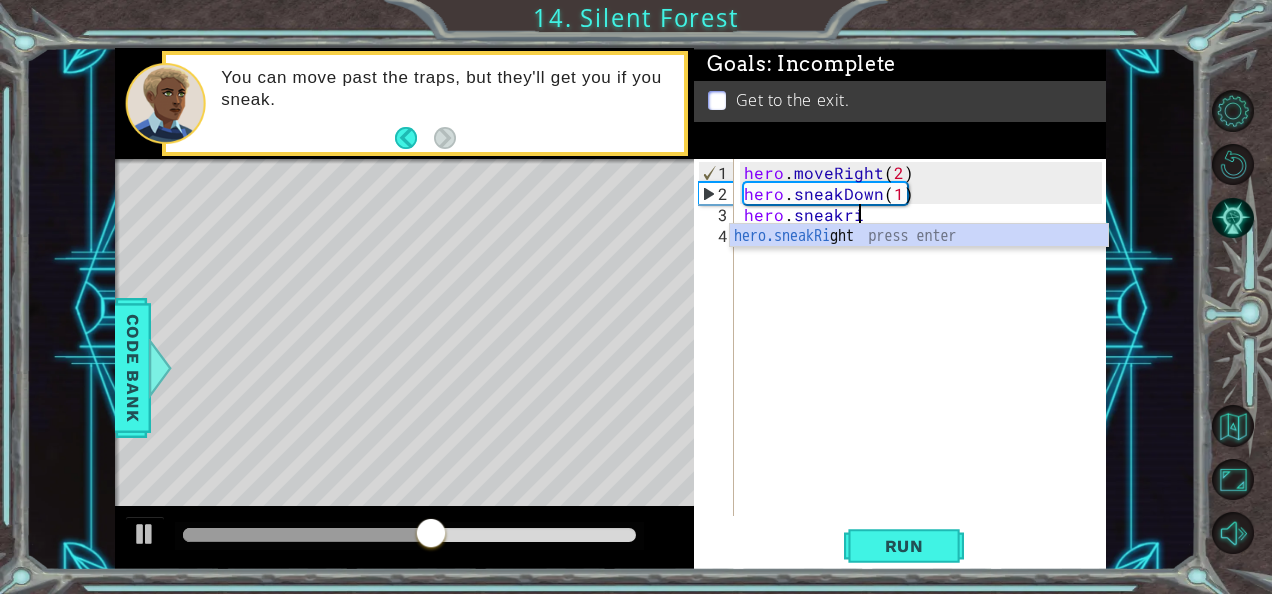 scroll, scrollTop: 0, scrollLeft: 6, axis: horizontal 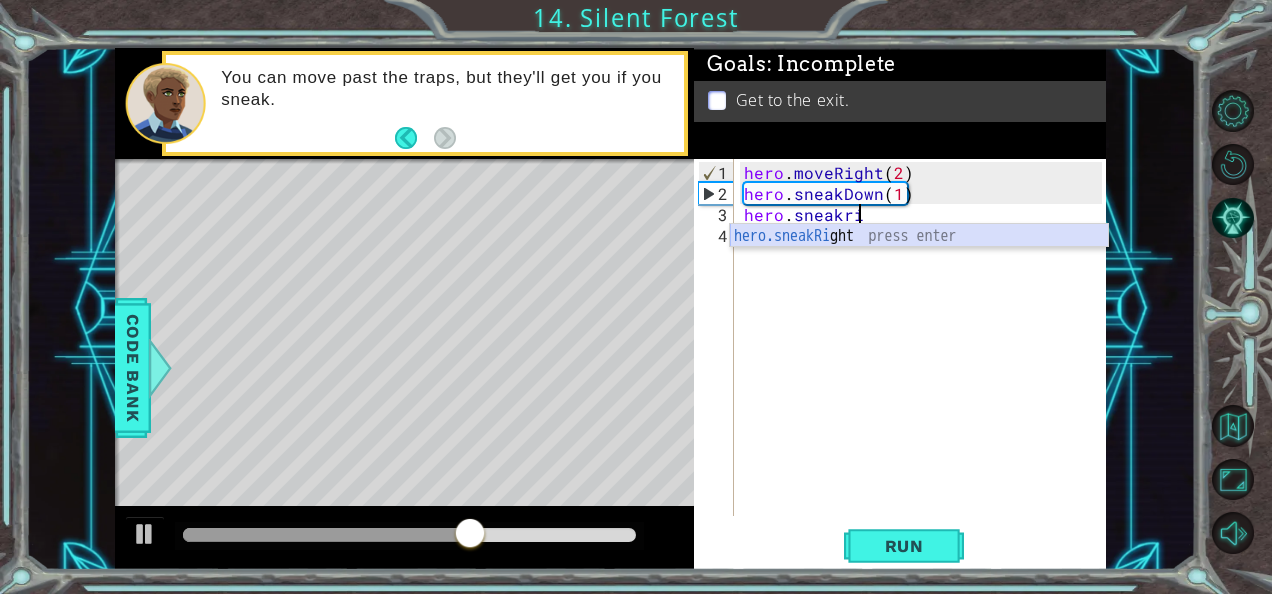 click on "hero.sneakRi ght press enter" at bounding box center [919, 260] 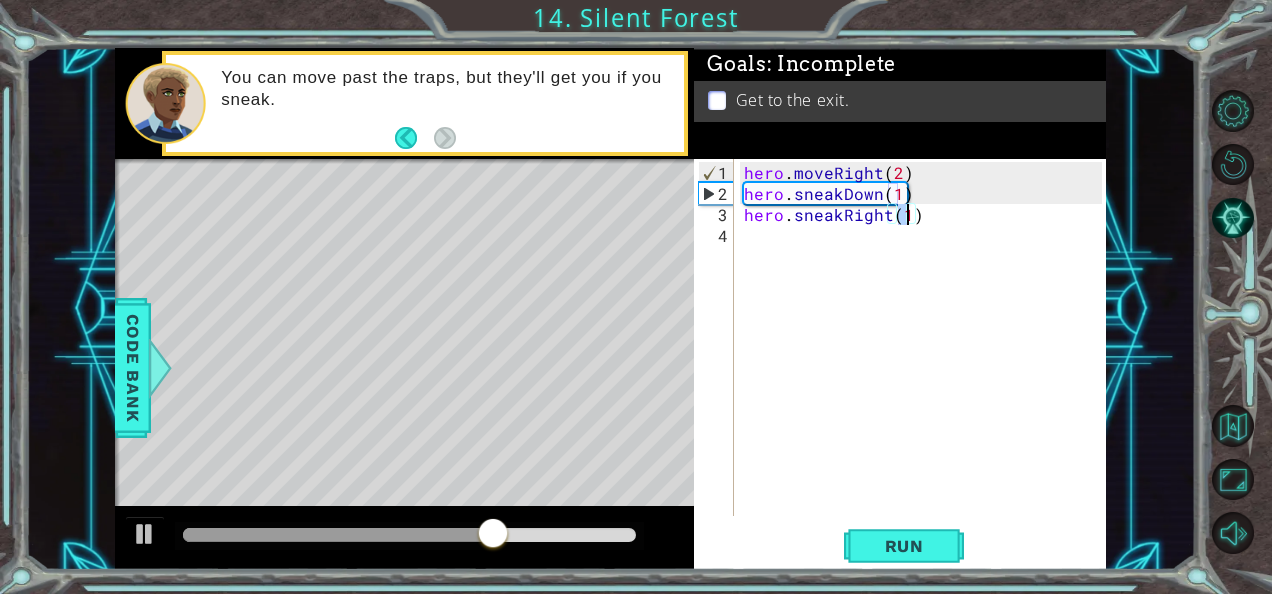 type on "hero.sneakRight(1)" 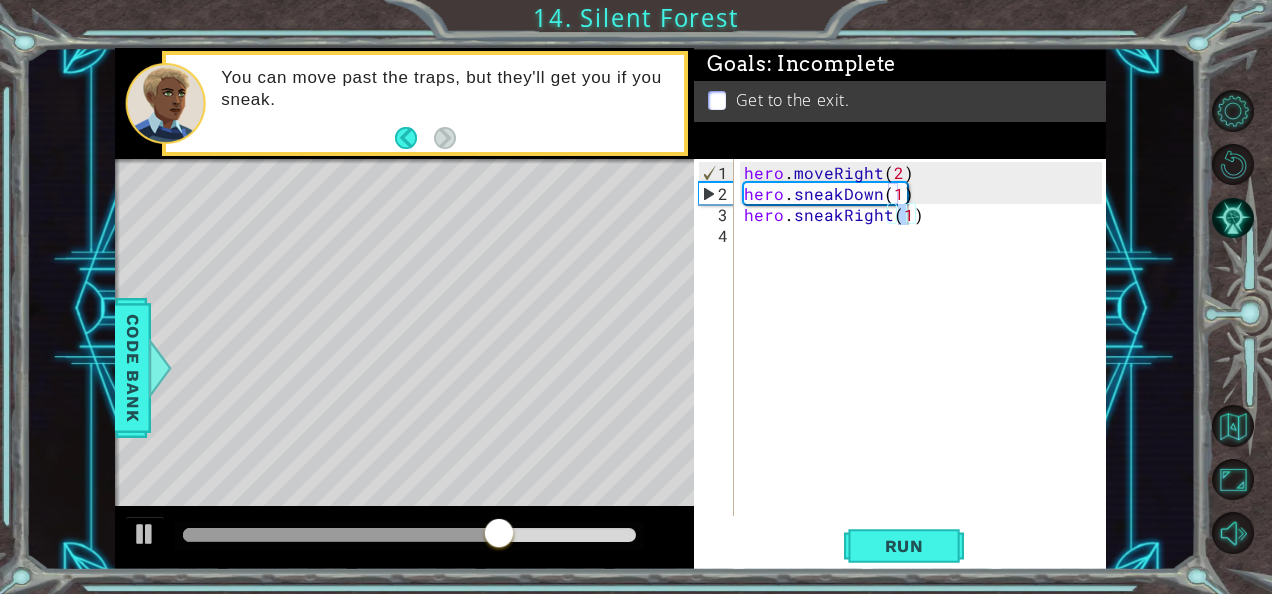 click on "1     הההההההההההההההההההההההההההההההההההההההההההההההההההההההההההההההההההההההההההההההההההההההההההההההההההההההההההההההההההההההההההההההההההההההההההההההההההההההההההההההההההההההההההההההההההההההההההההההההההההההההההההההההההההההההההההההההההההההההההההההההההההההההההההההה XXXXXXXXXXXXXXXXXXXXXXXXXXXXXXXXXXXXXXXXXXXXXXXXXXXXXXXXXXXXXXXXXXXXXXXXXXXXXXXXXXXXXXXXXXXXXXXXXXXXXXXXXXXXXXXXXXXXXXXXXXXXXXXXXXXXXXXXXXXXXXXXXXXXXXXXXXXXXXXXXXXXXXXXXXXXXXXXXXXXXXXXXXXXXXXXXXXXXXXXXXXXXXXXXXXXXXXXXXXXXXXXXXXXXXXXXXXXXXXXXXXXXXXXXXXXXXXX Solution × Goals : Incomplete       Get to the exit.
hero.sneakRight(1) 1 2 3 4 hero . moveRight ( 2 ) hero . sneakDown ( 1 ) hero . sneakRight ( 1 )     Code Saved Run Statement   /  Call   /  Need help? Ask the AI methods   hero" at bounding box center (636, 297) 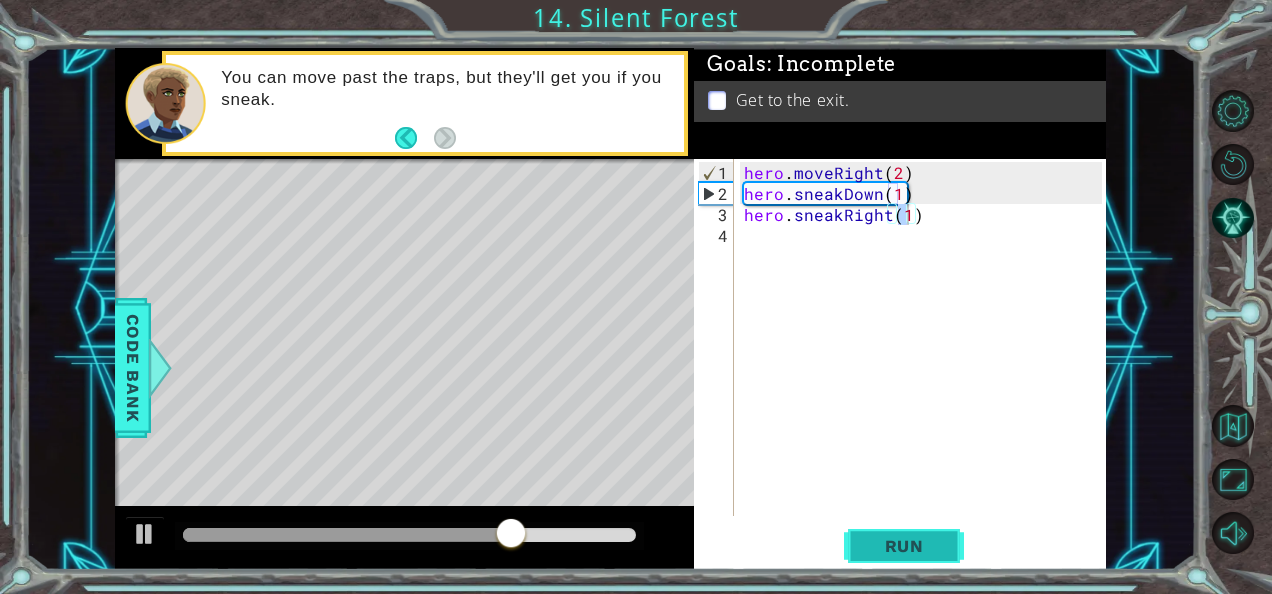 click on "Run" at bounding box center (904, 545) 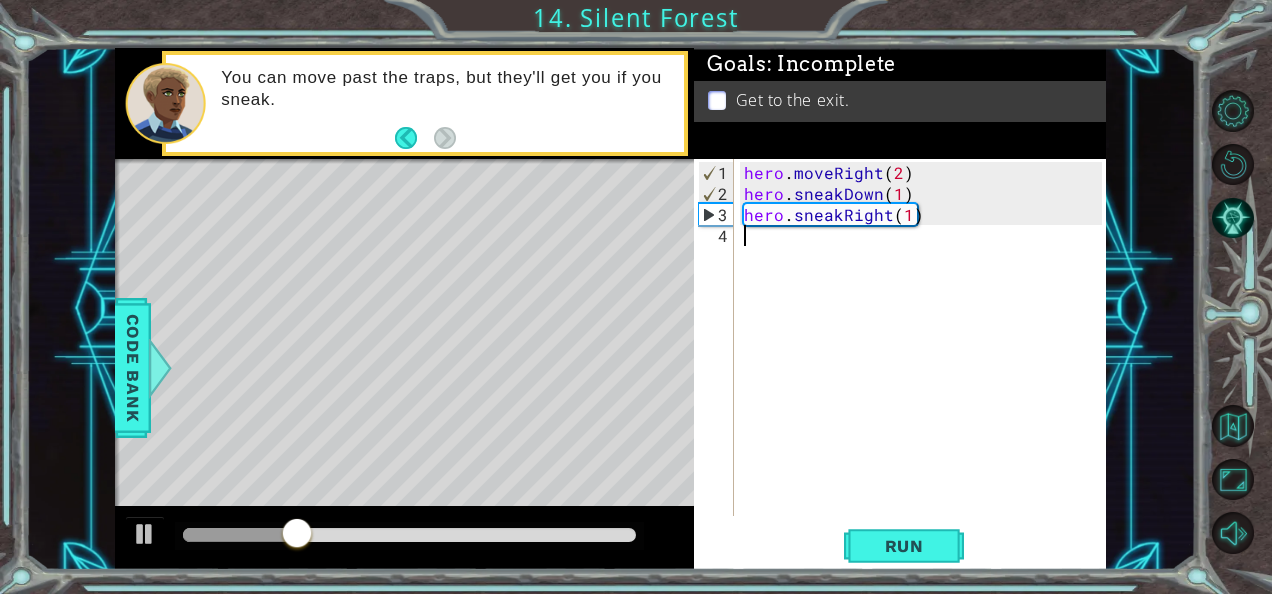 click on "hero . moveRight ( 2 ) hero . sneakDown ( 1 ) hero . sneakRight ( 1 )" at bounding box center [926, 361] 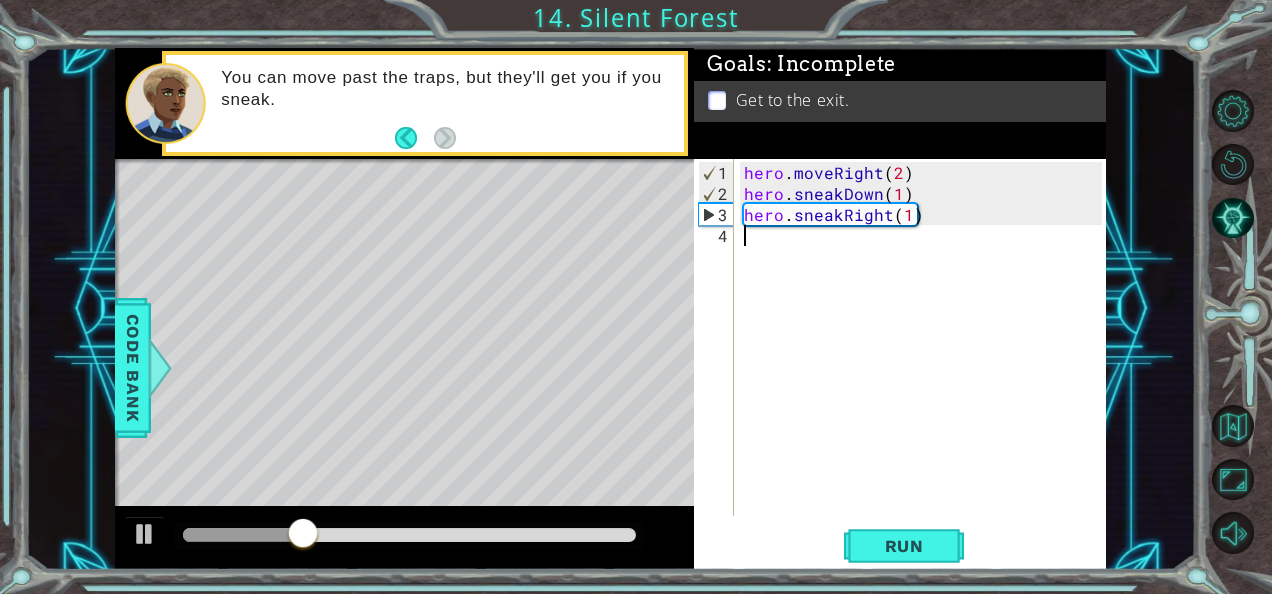paste on "hero.sneakRight(1)" 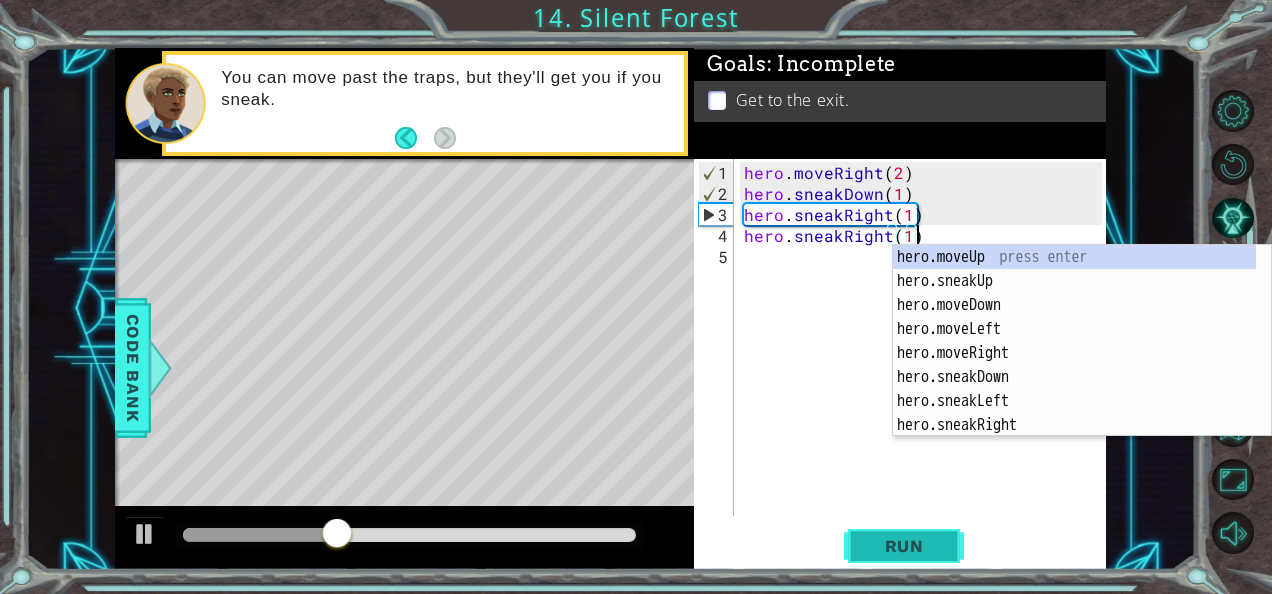 click on "Run" at bounding box center (904, 546) 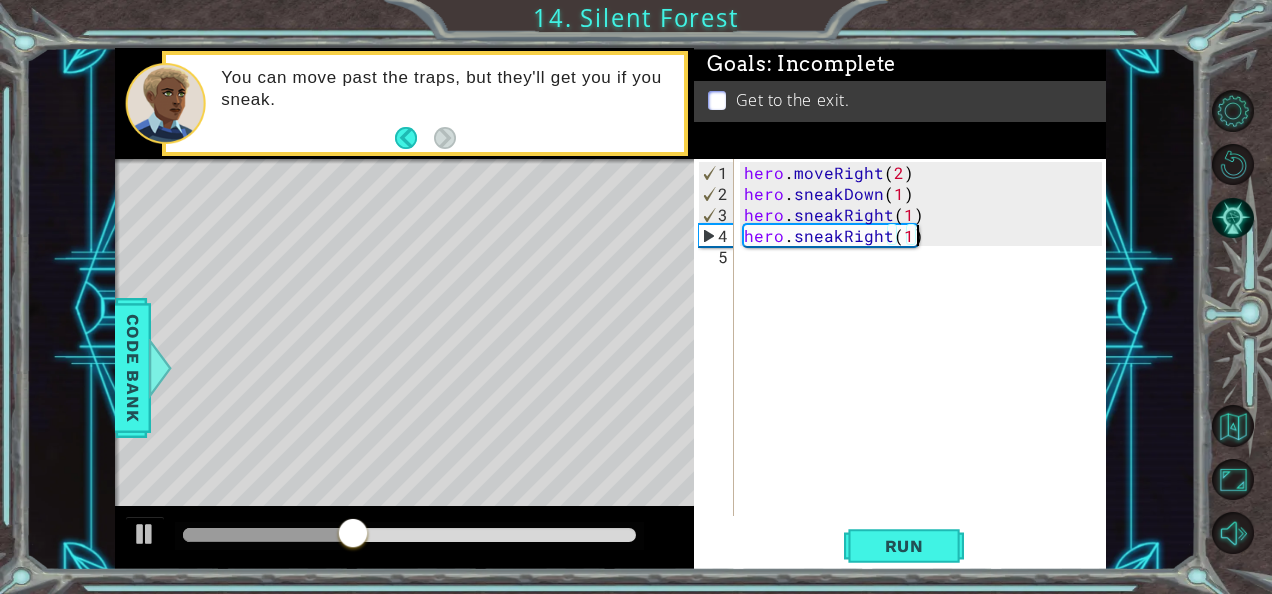 click on "hero . moveRight ( 2 ) hero . sneakDown ( 1 ) hero . sneakRight ( 1 ) hero . sneakRight ( 1 )" at bounding box center [926, 361] 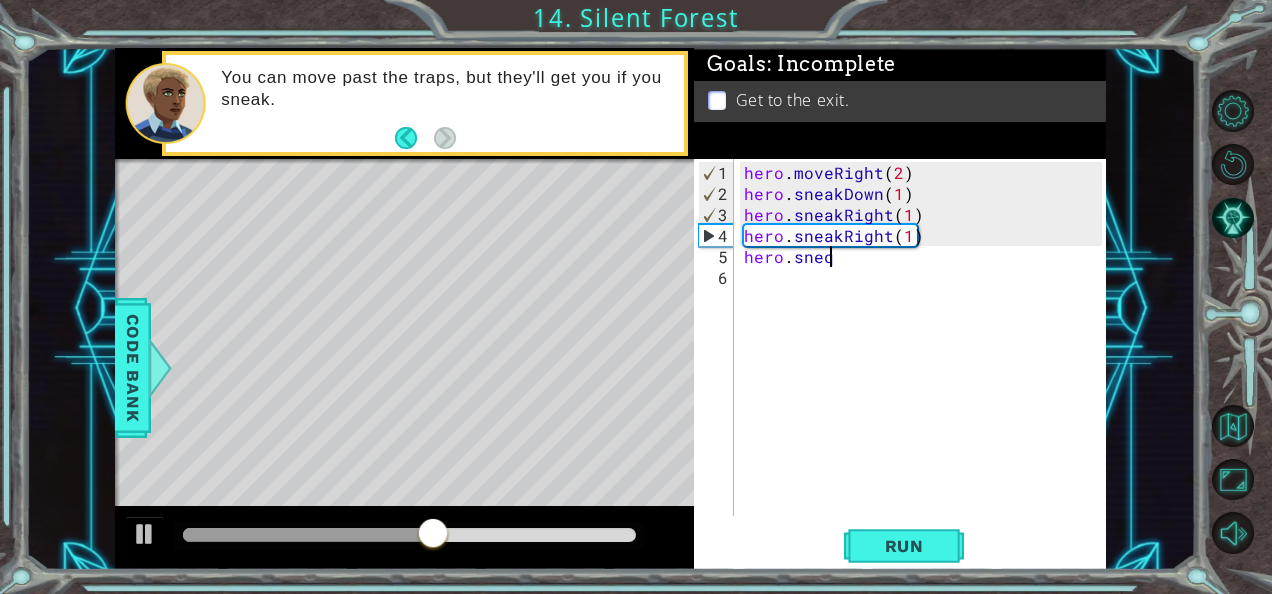 scroll, scrollTop: 0, scrollLeft: 4, axis: horizontal 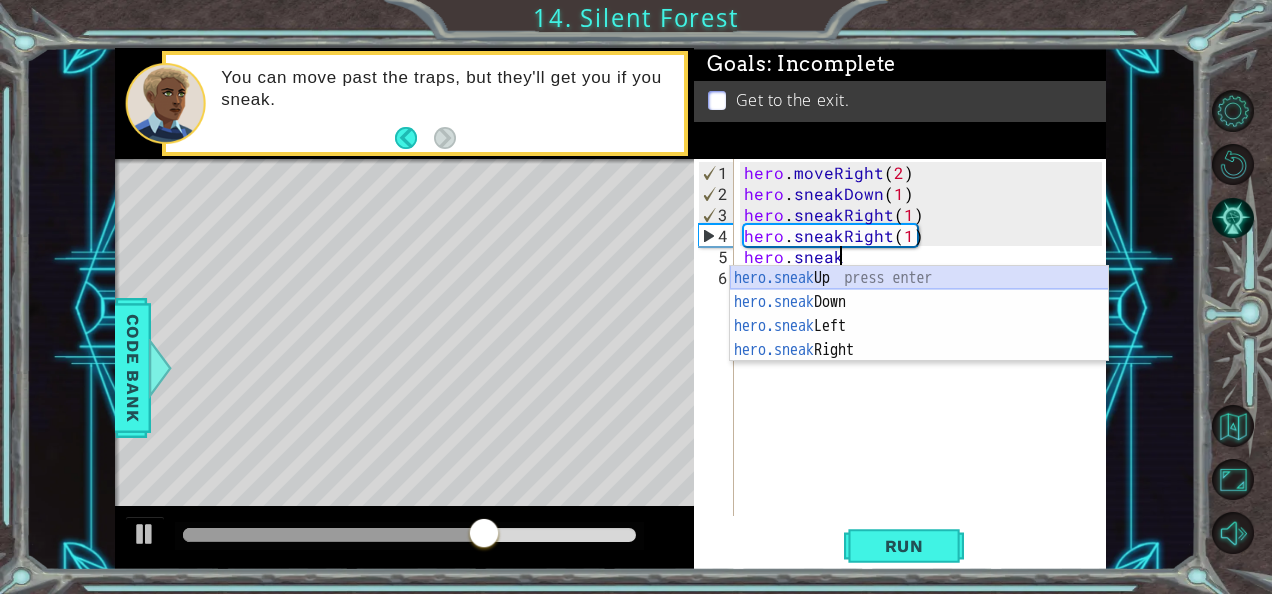 click on "hero.sneak Up press enter hero.sneak Down press enter hero.sneak Left press enter hero.sneak Right press enter" at bounding box center [919, 338] 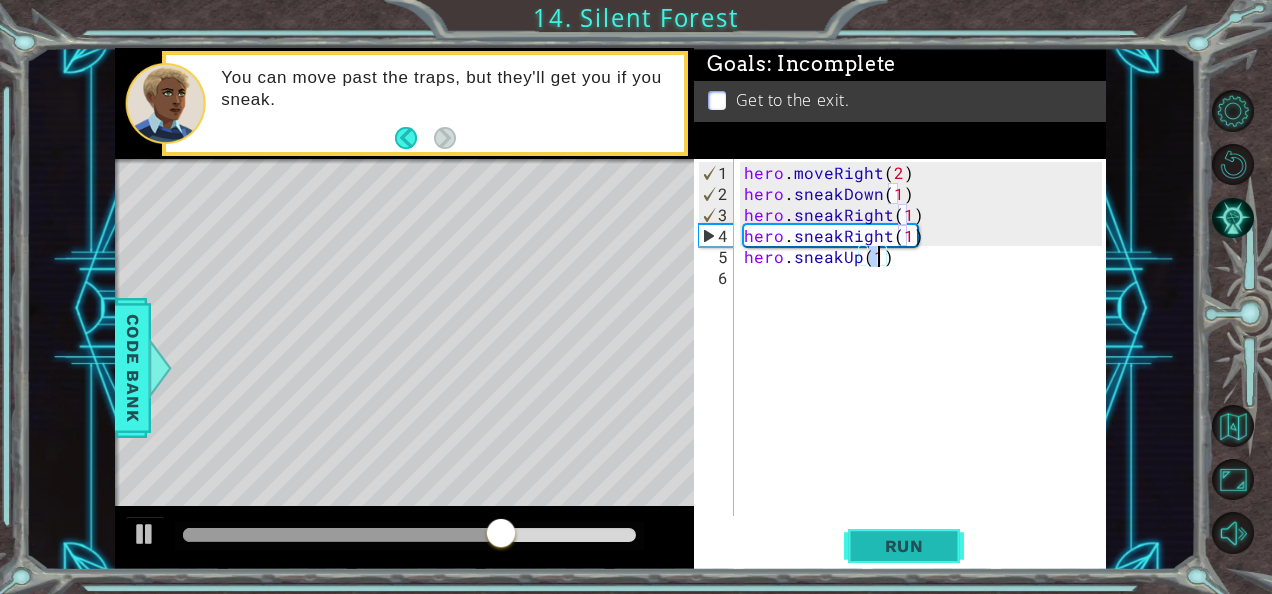 type on "hero.sneakUp(1)" 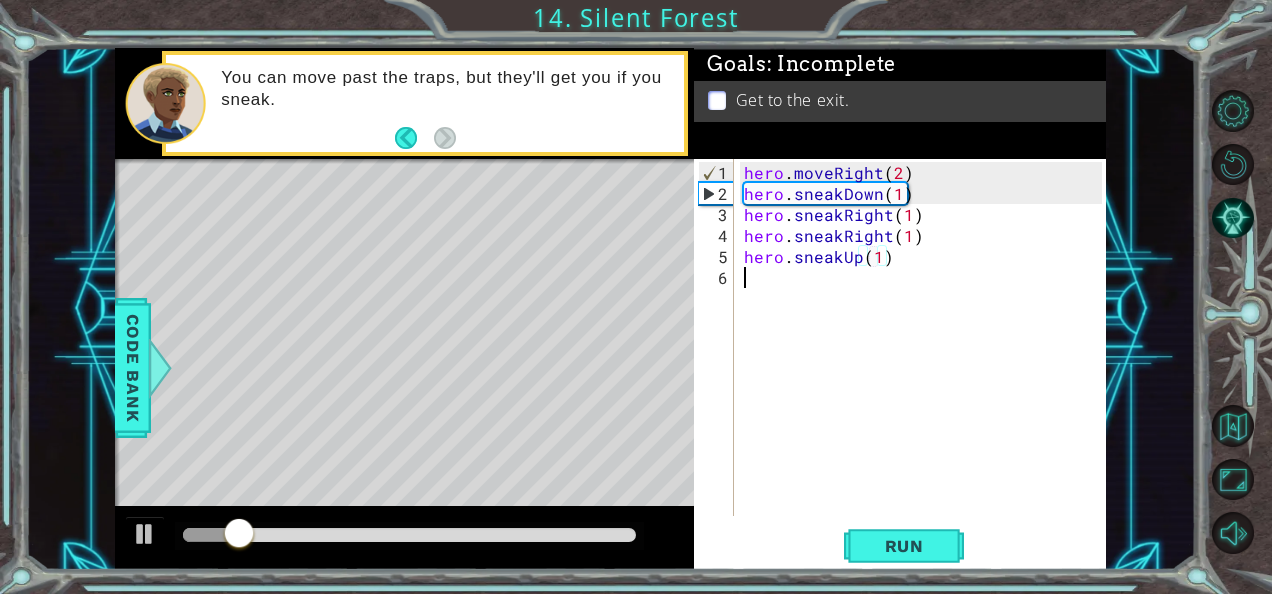 click on "hero . moveRight ( 2 ) hero . sneakDown ( 1 ) hero . sneakRight ( 1 ) hero . sneakRight ( 1 ) hero . sneakUp ( 1 )" at bounding box center [926, 361] 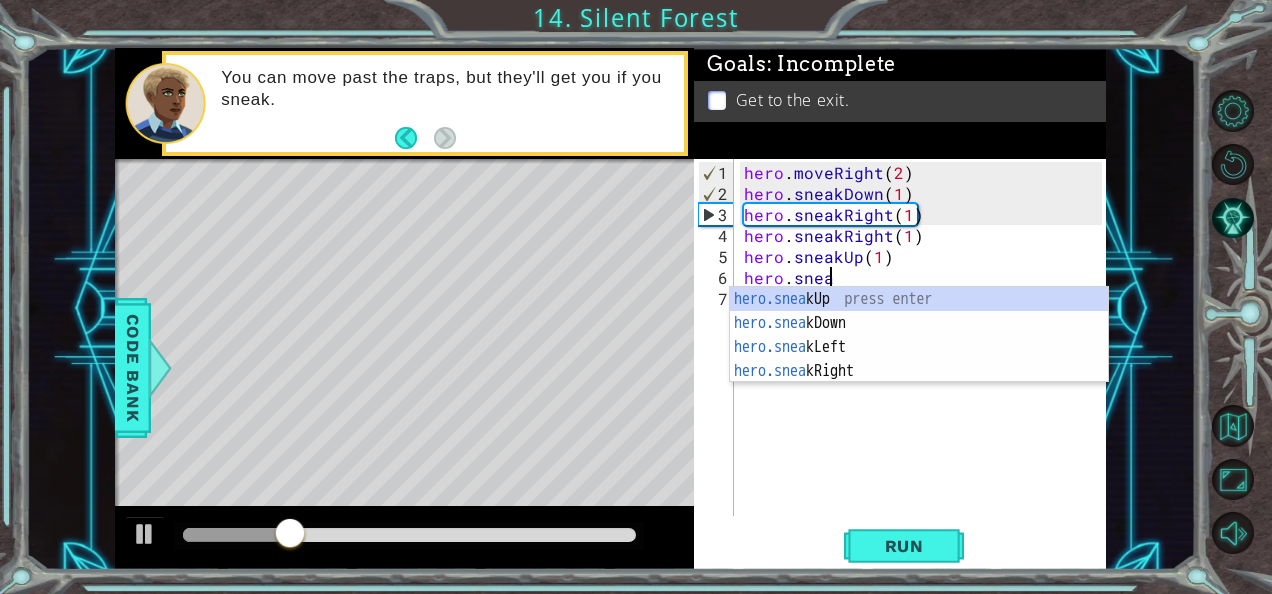 scroll, scrollTop: 0, scrollLeft: 4, axis: horizontal 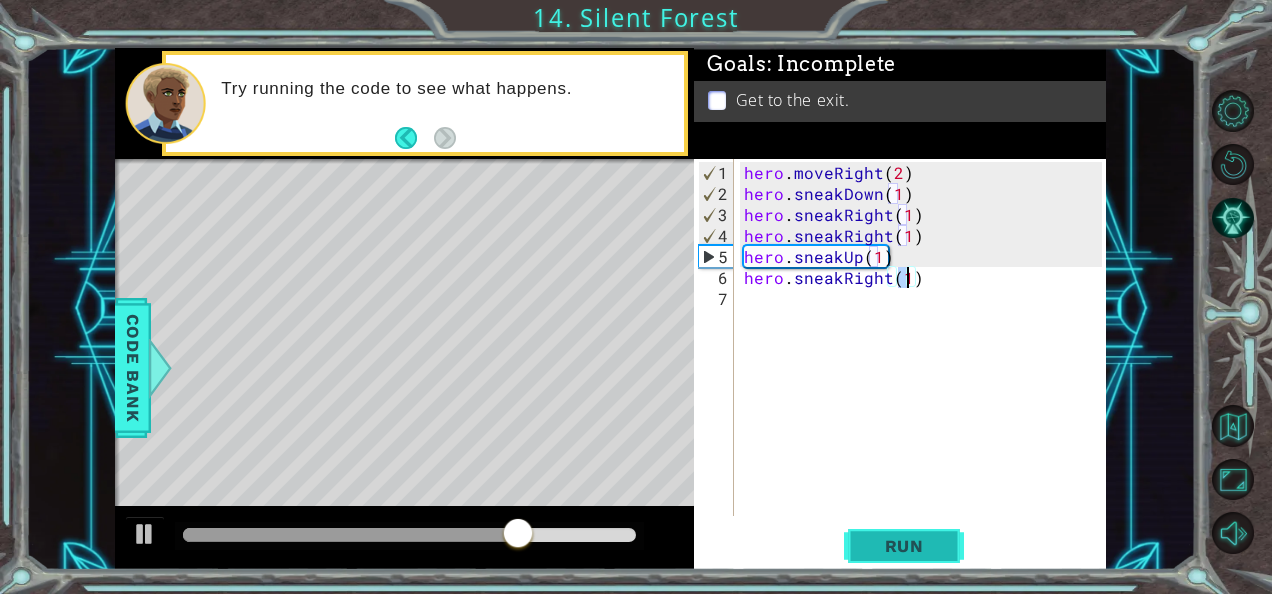 type on "hero.sneakRight(1)" 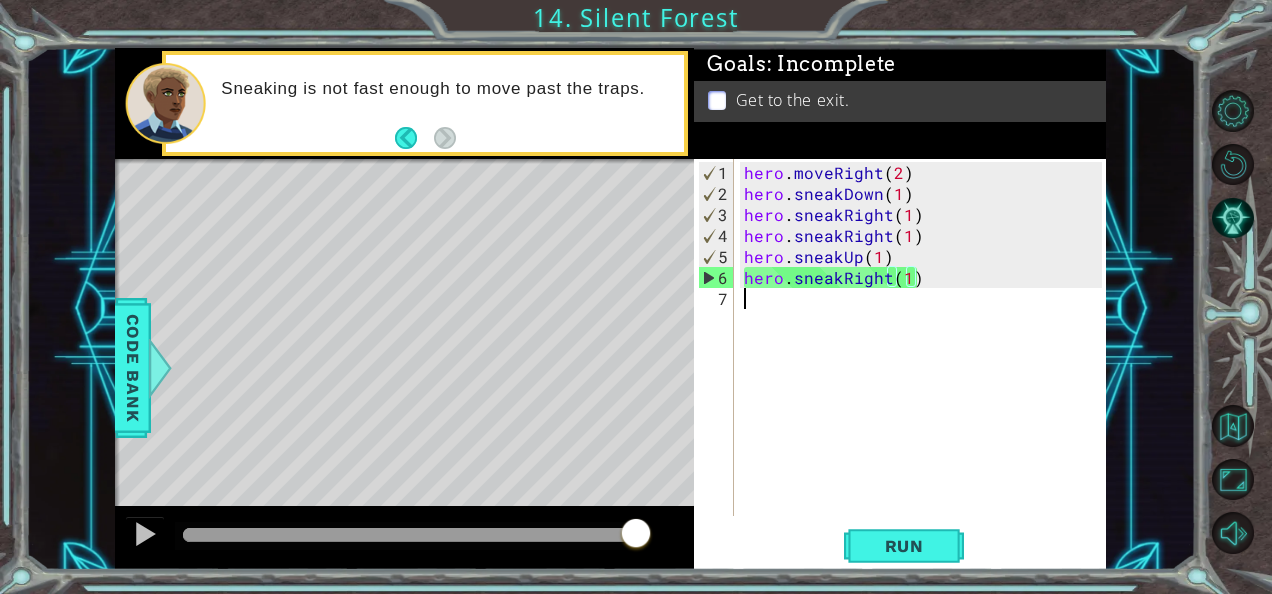 click on "hero . moveRight ( 2 ) hero . sneakDown ( 1 ) hero . sneakRight ( 1 ) hero . sneakRight ( 1 ) hero . sneakUp ( 1 ) hero . sneakRight ( 1 )" at bounding box center [926, 361] 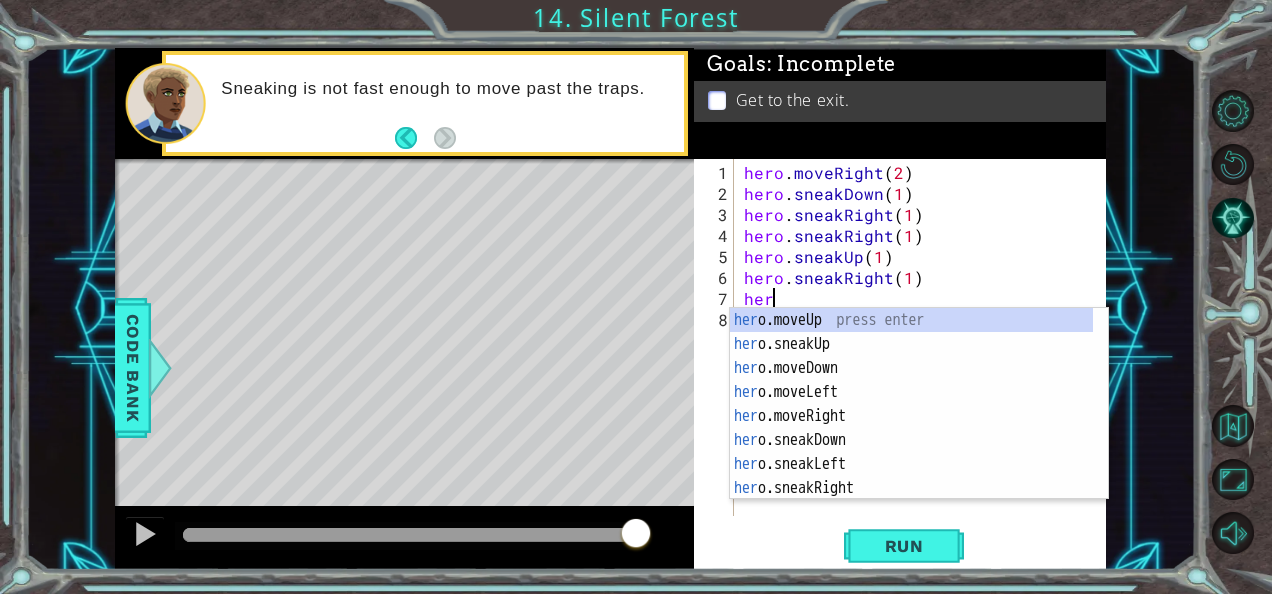 scroll, scrollTop: 0, scrollLeft: 1, axis: horizontal 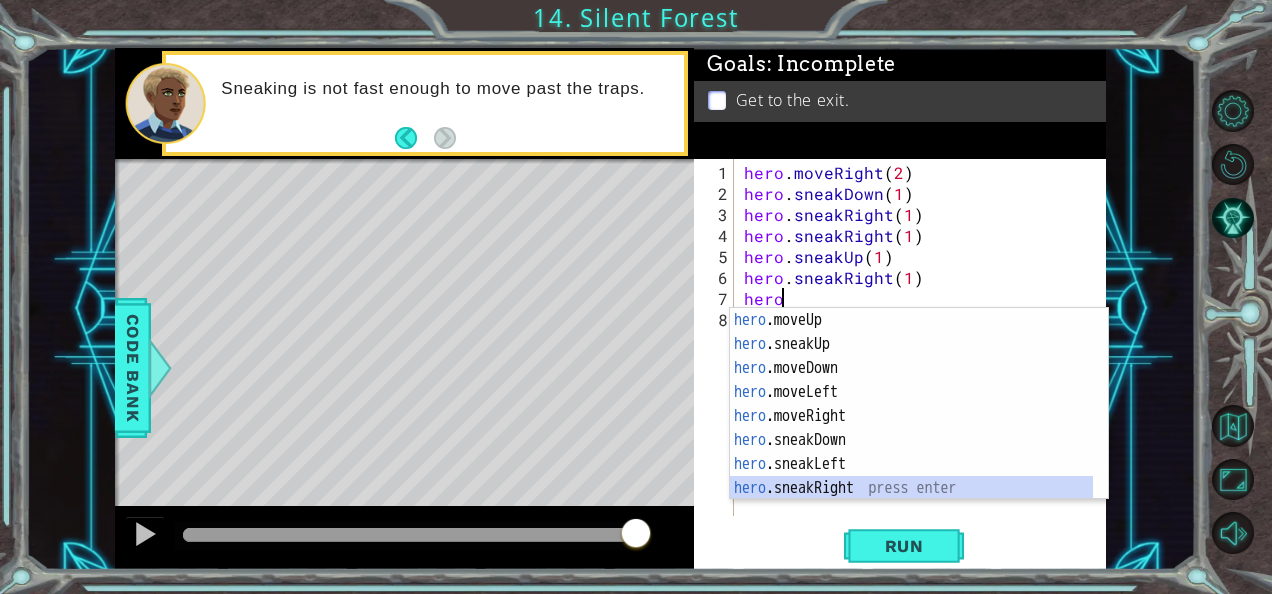click on "hero .moveUp press enter hero .sneakUp press enter hero .moveDown press enter hero .moveLeft press enter hero .moveRight press enter hero .sneakDown press enter hero .sneakLeft press enter hero .sneakRight press enter hero .use press enter" at bounding box center (912, 428) 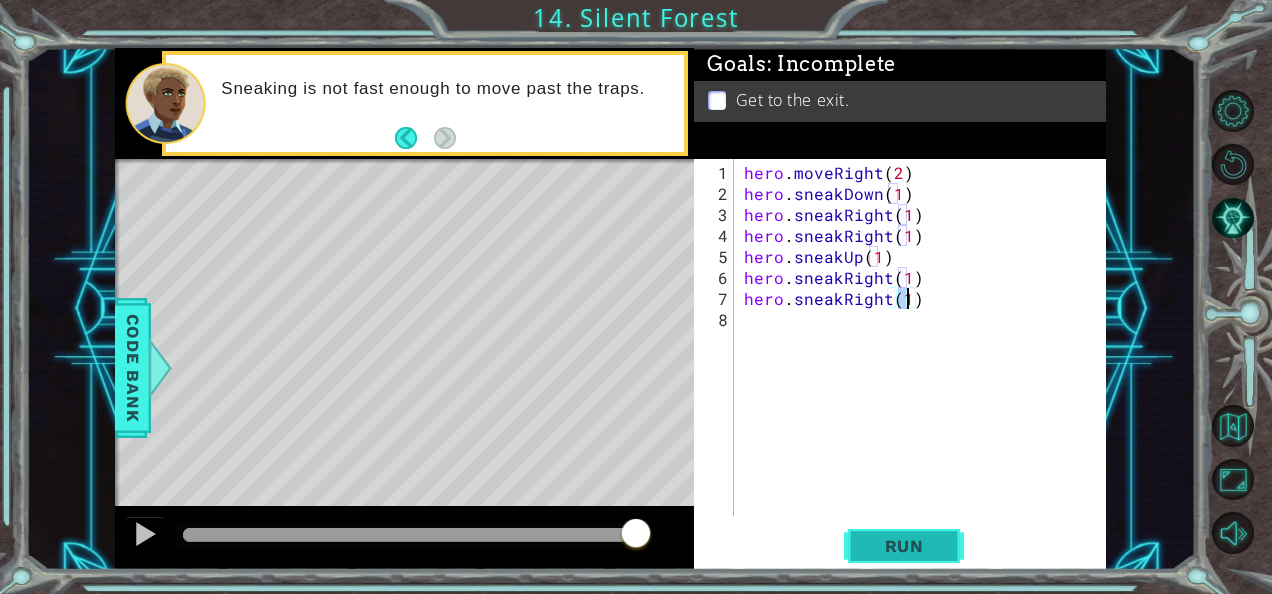 type on "hero.sneakRight(1)" 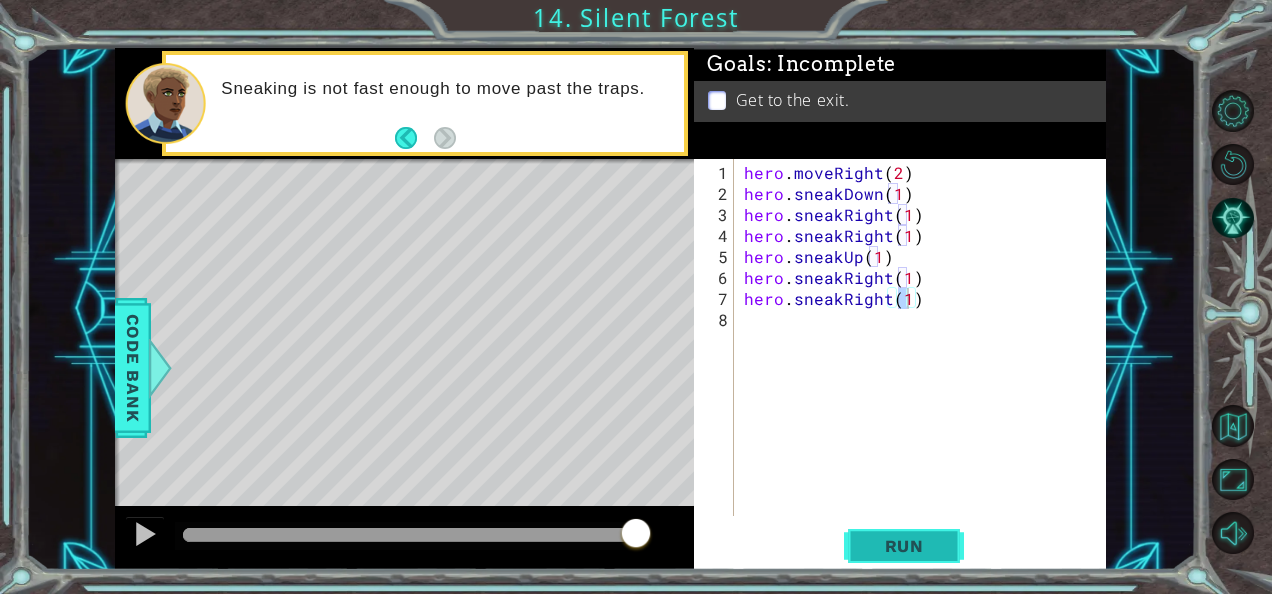 click on "Run" at bounding box center [904, 545] 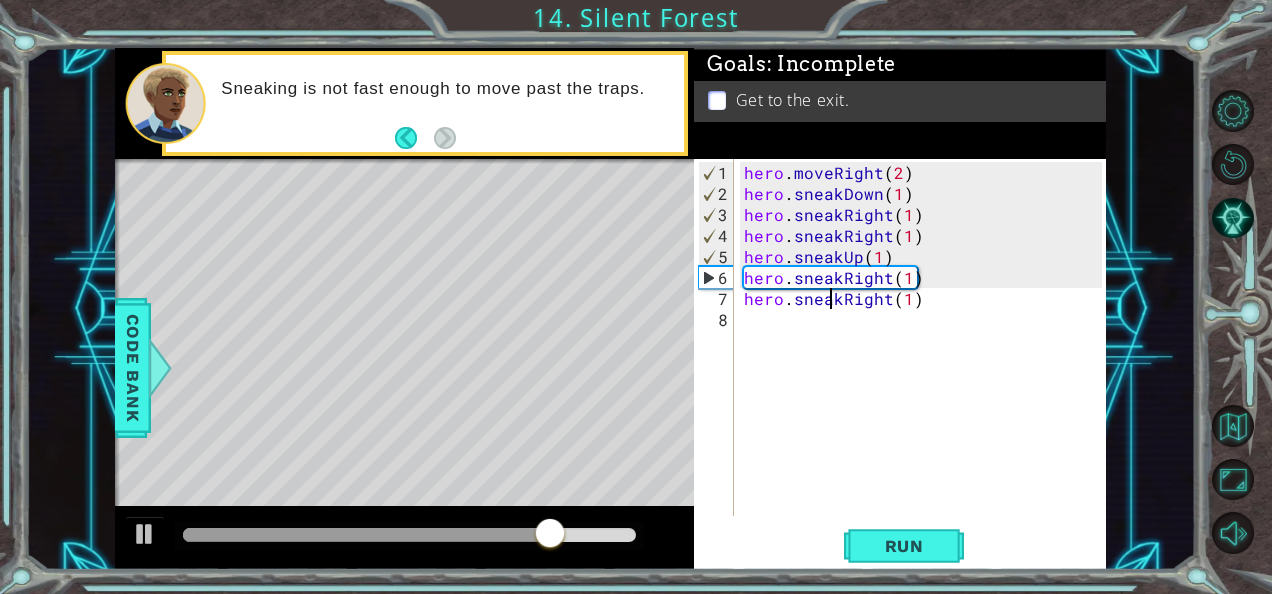 click on "hero . moveRight ( 2 ) hero . sneakDown ( 1 ) hero . sneakRight ( 1 ) hero . sneakRight ( 1 ) hero . sneakUp ( 1 ) hero . sneakRight ( 1 ) hero . sneakRight ( 1 )" at bounding box center (926, 361) 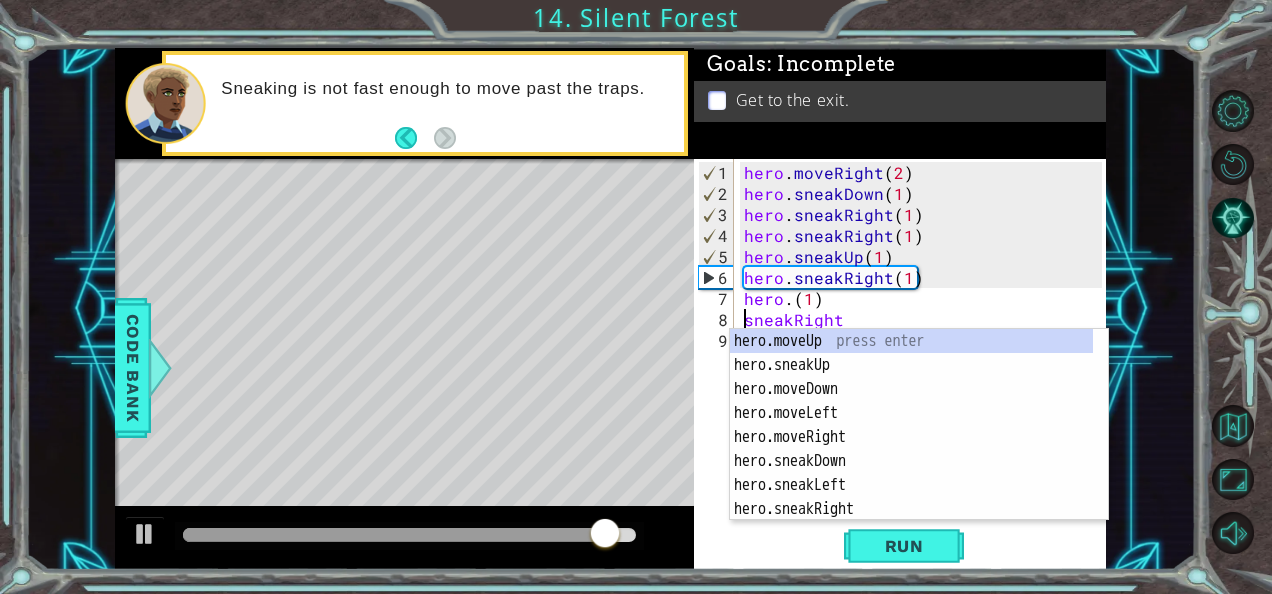 scroll, scrollTop: 0, scrollLeft: 0, axis: both 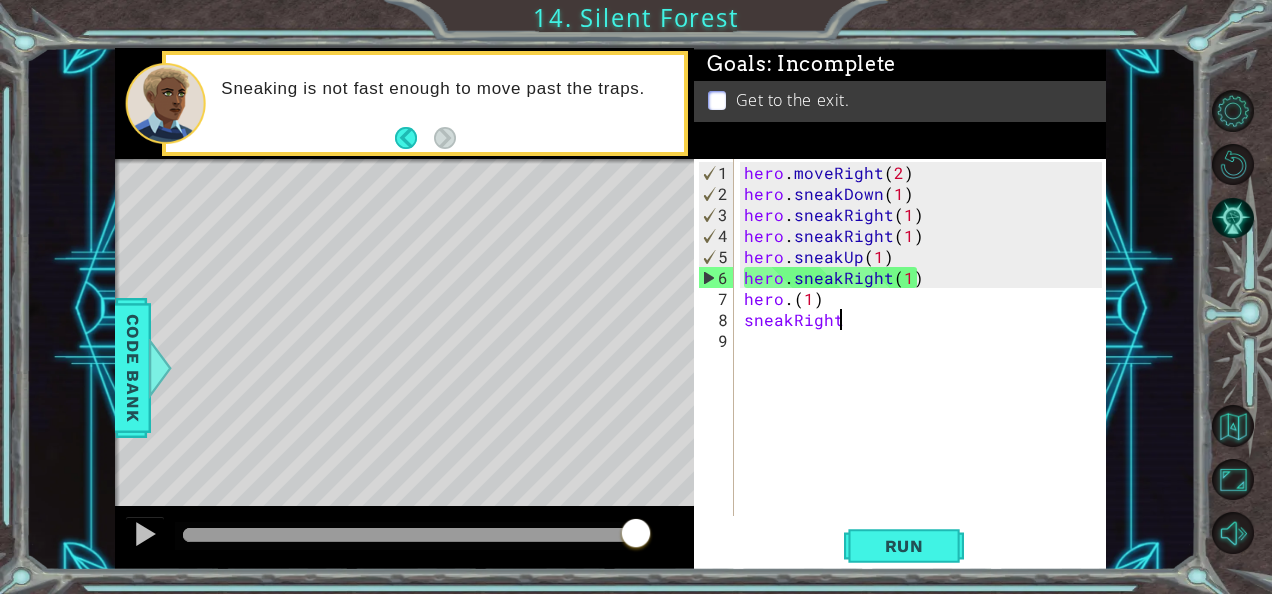 click on "hero . moveRight ( 2 ) hero . sneakDown ( 1 ) hero . sneakRight ( 1 ) hero . sneakRight ( 1 ) hero . sneakUp ( 1 ) hero . sneakRight ( 1 ) hero . ( 1 ) sneakRight" at bounding box center (926, 361) 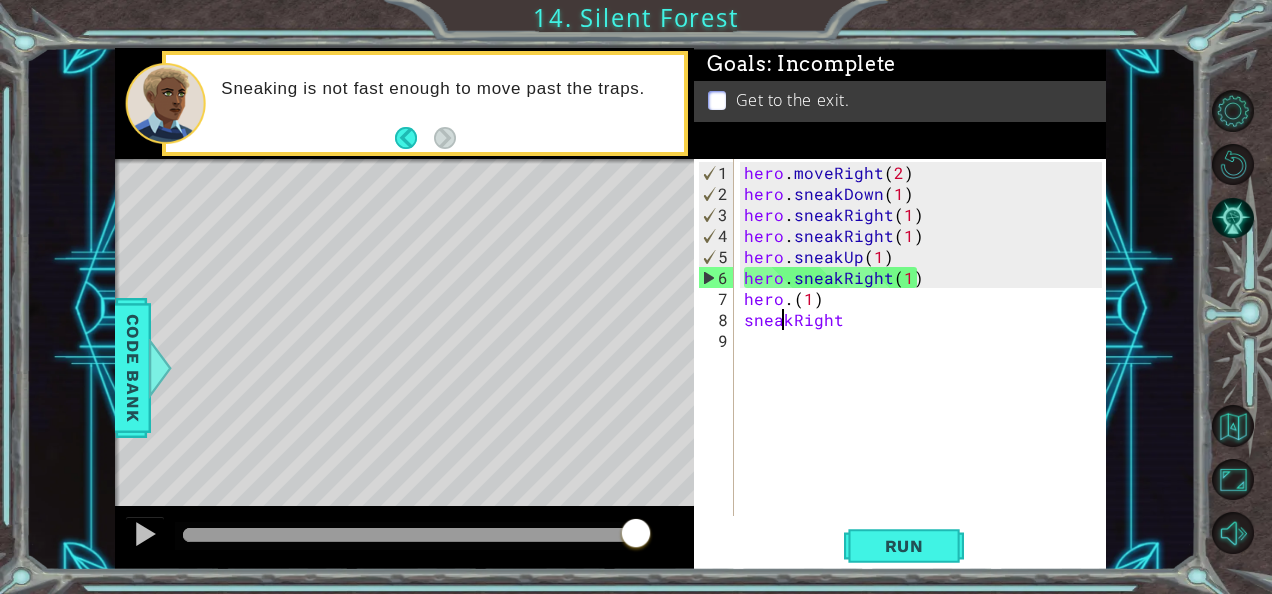 click on "hero . moveRight ( 2 ) hero . sneakDown ( 1 ) hero . sneakRight ( 1 ) hero . sneakRight ( 1 ) hero . sneakUp ( 1 ) hero . sneakRight ( 1 ) hero . ( 1 ) sneakRight" at bounding box center [926, 361] 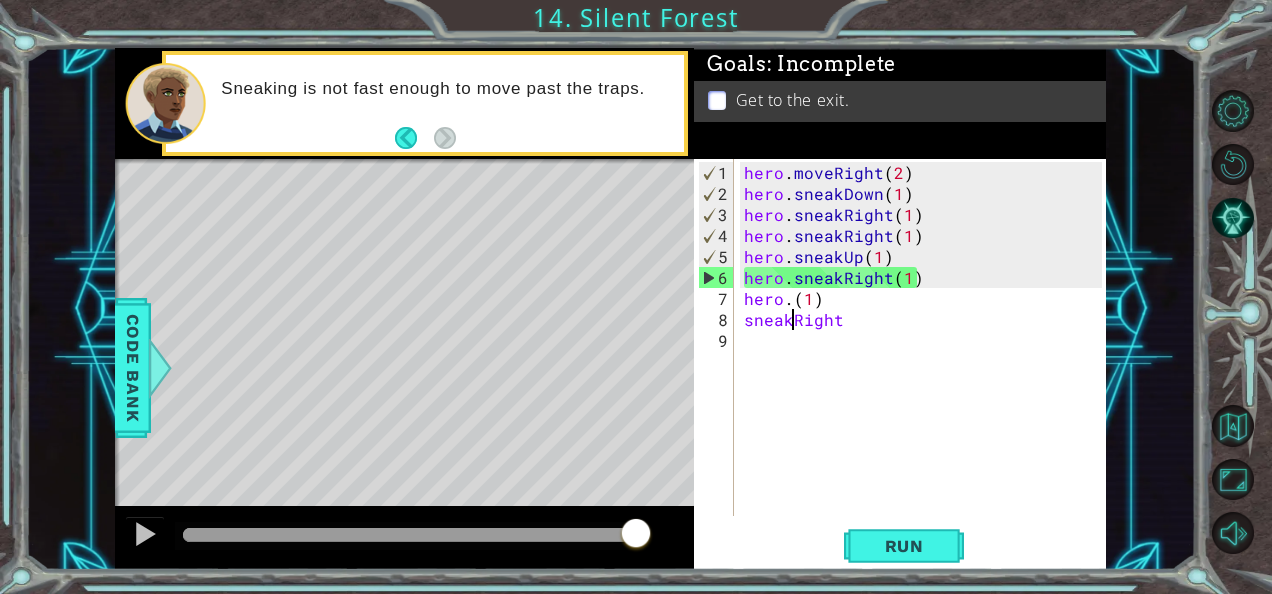 click on "hero . moveRight ( 2 ) hero . sneakDown ( 1 ) hero . sneakRight ( 1 ) hero . sneakRight ( 1 ) hero . sneakUp ( 1 ) hero . sneakRight ( 1 ) hero . ( 1 ) sneakRight" at bounding box center (926, 361) 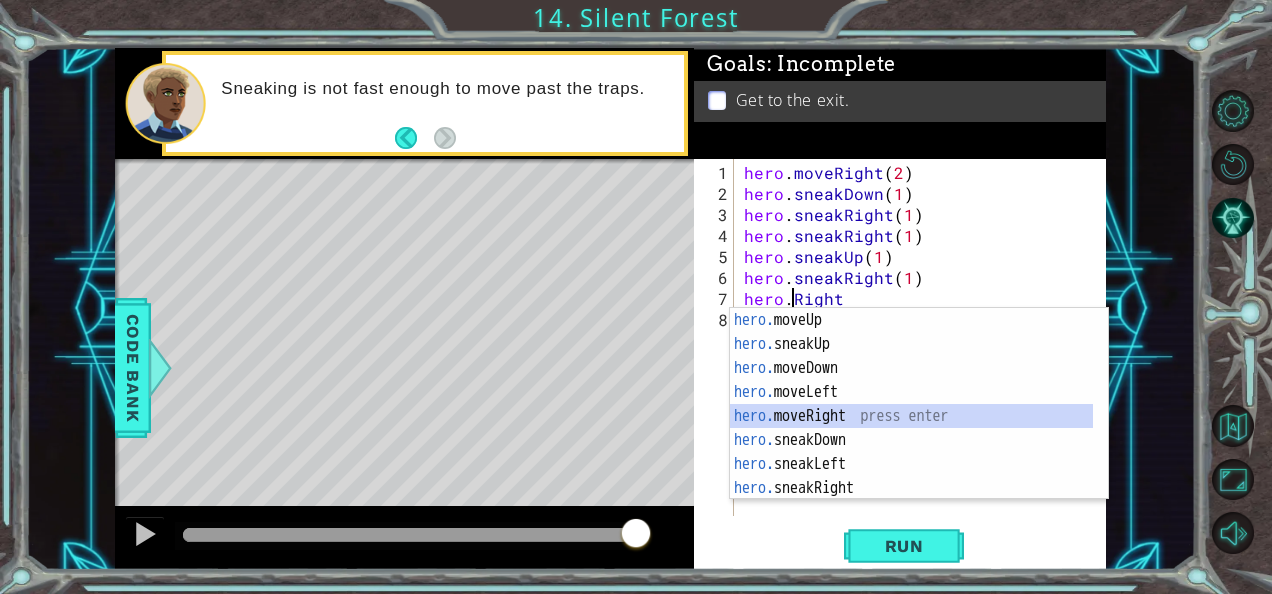 click on "hero. moveUp press enter hero. sneakUp press enter hero. moveDown press enter hero. moveLeft press enter hero. moveRight press enter hero. sneakDown press enter hero. sneakLeft press enter hero. sneakRight press enter hero. use press enter" at bounding box center (912, 428) 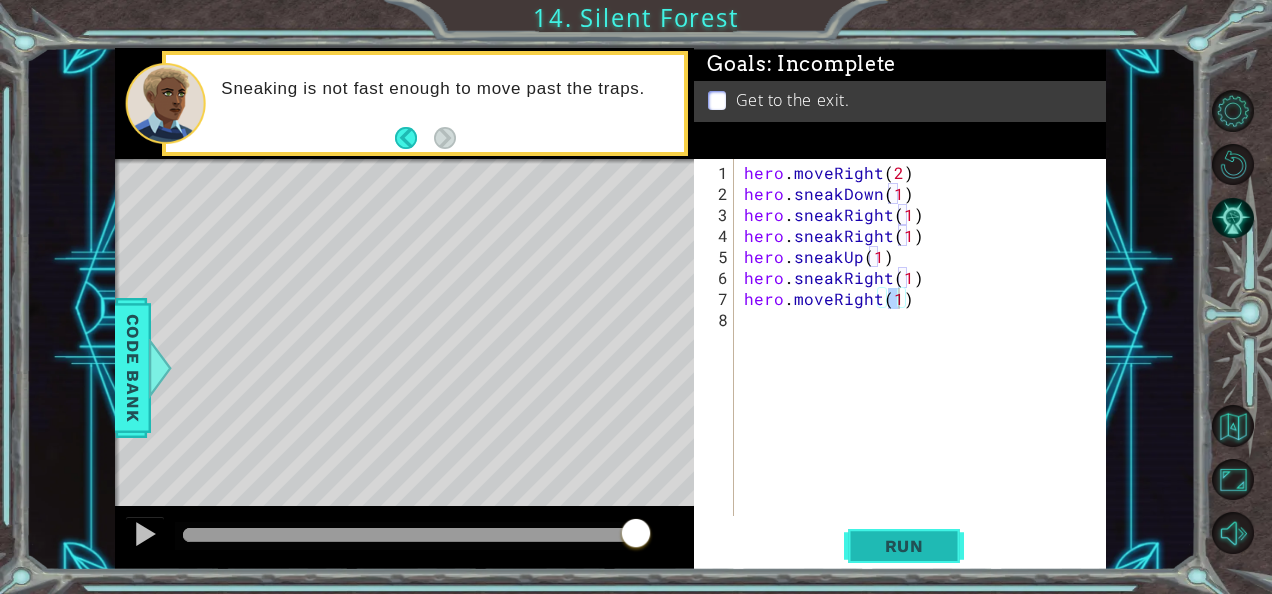 click on "Run" at bounding box center (904, 545) 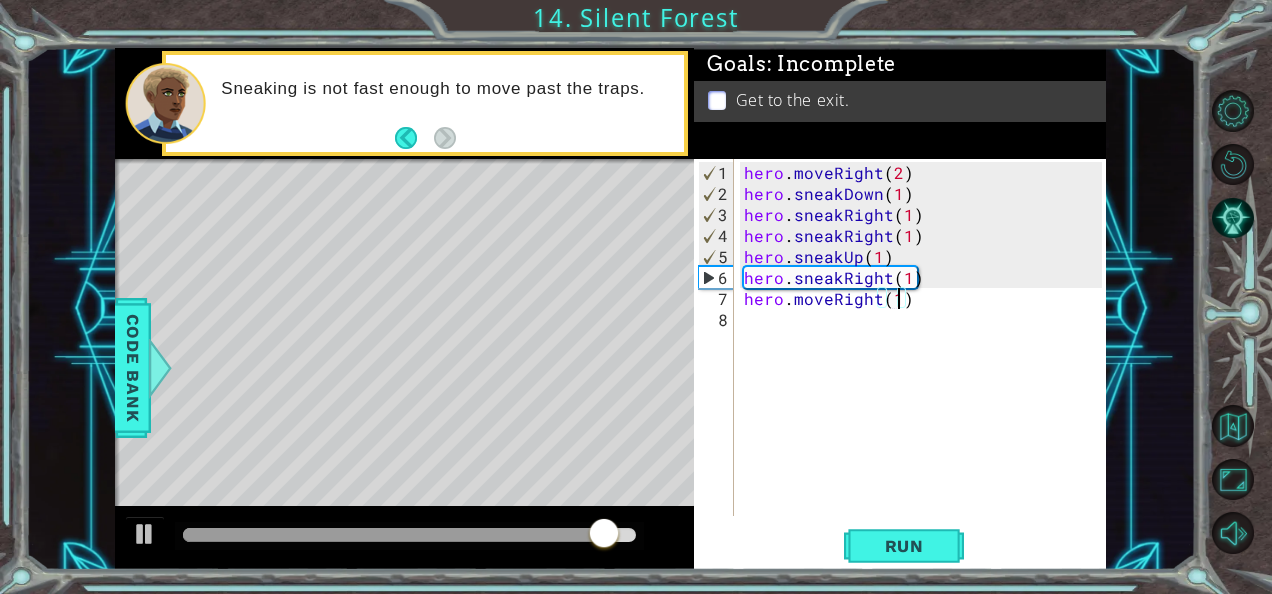 click on "hero . moveRight ( 2 ) hero . sneakDown ( 1 ) hero . sneakRight ( 1 ) hero . sneakRight ( 1 ) hero . sneakUp ( 1 ) hero . sneakRight ( 1 ) hero . moveRight ( 1 )" at bounding box center [926, 361] 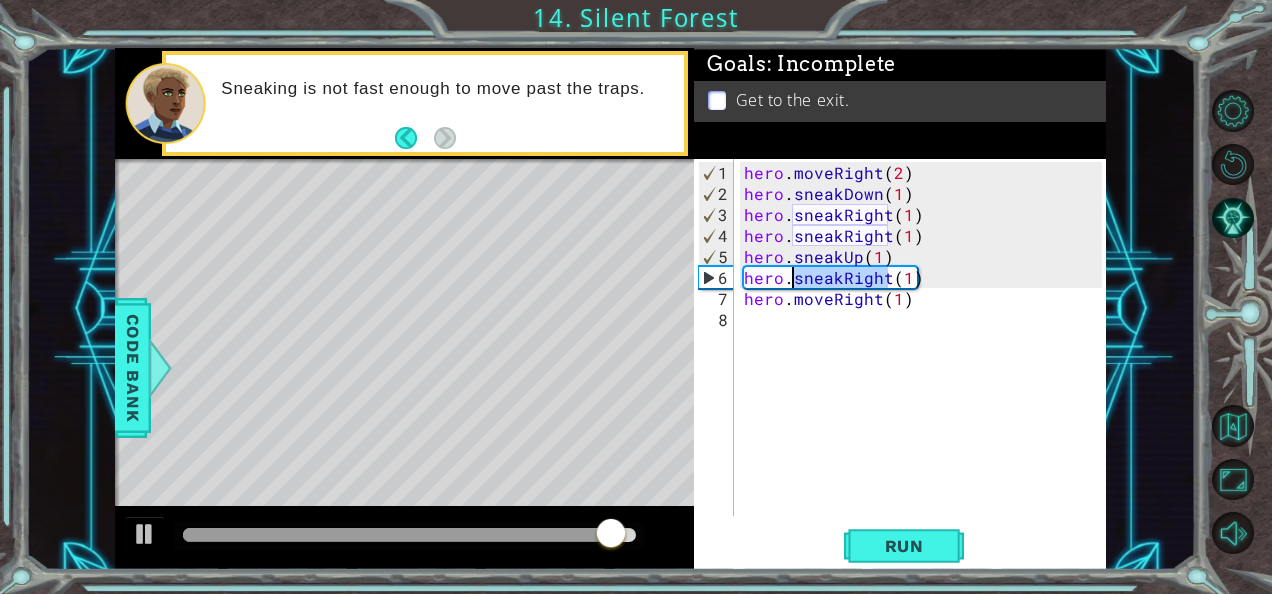 click on "hero . moveRight ( 2 ) hero . sneakDown ( 1 ) hero . sneakRight ( 1 ) hero . sneakRight ( 1 ) hero . sneakUp ( 1 ) hero . sneakRight ( 1 ) hero . moveRight ( 1 )" at bounding box center [926, 361] 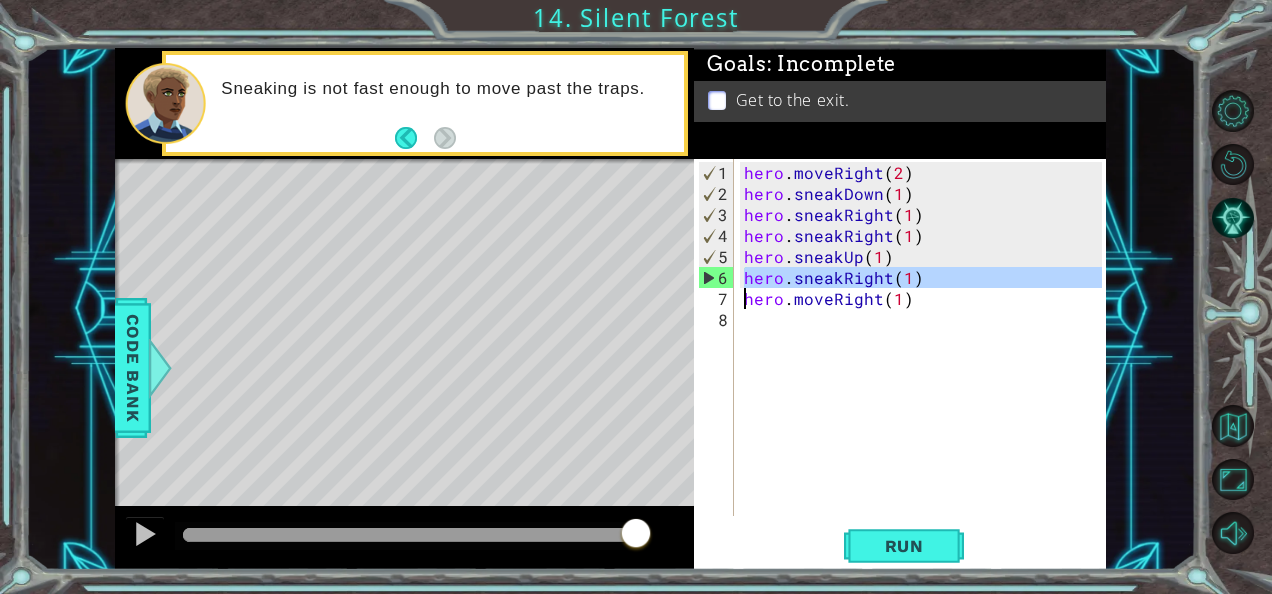 type on "hero.moveRight(1)" 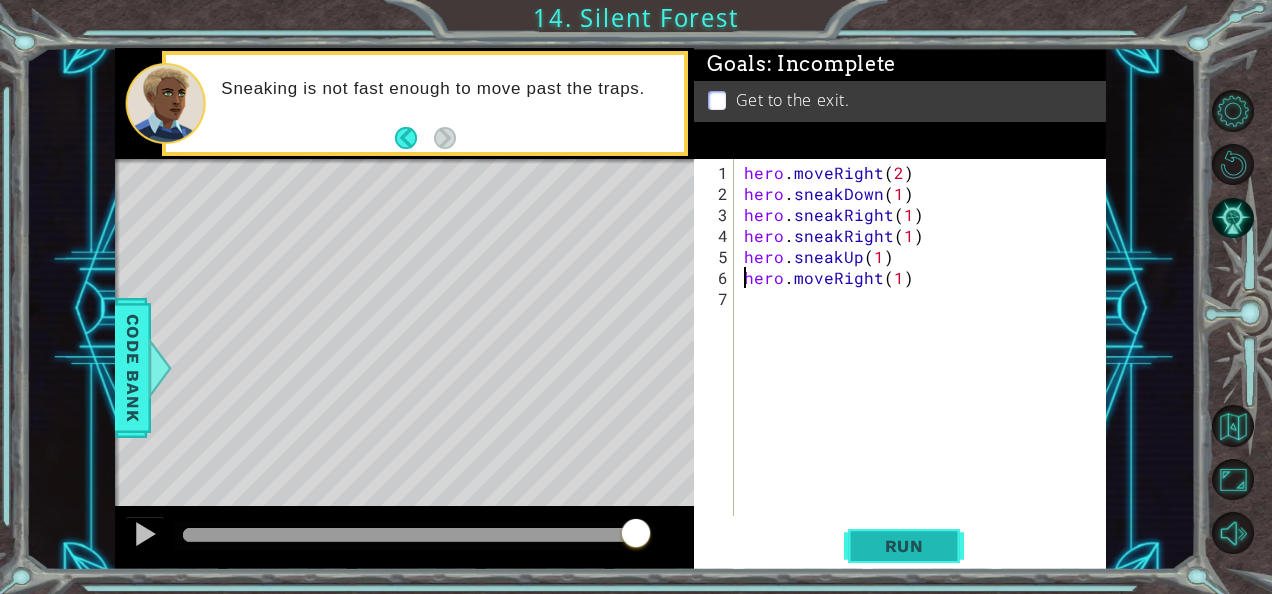 click on "Run" at bounding box center [904, 546] 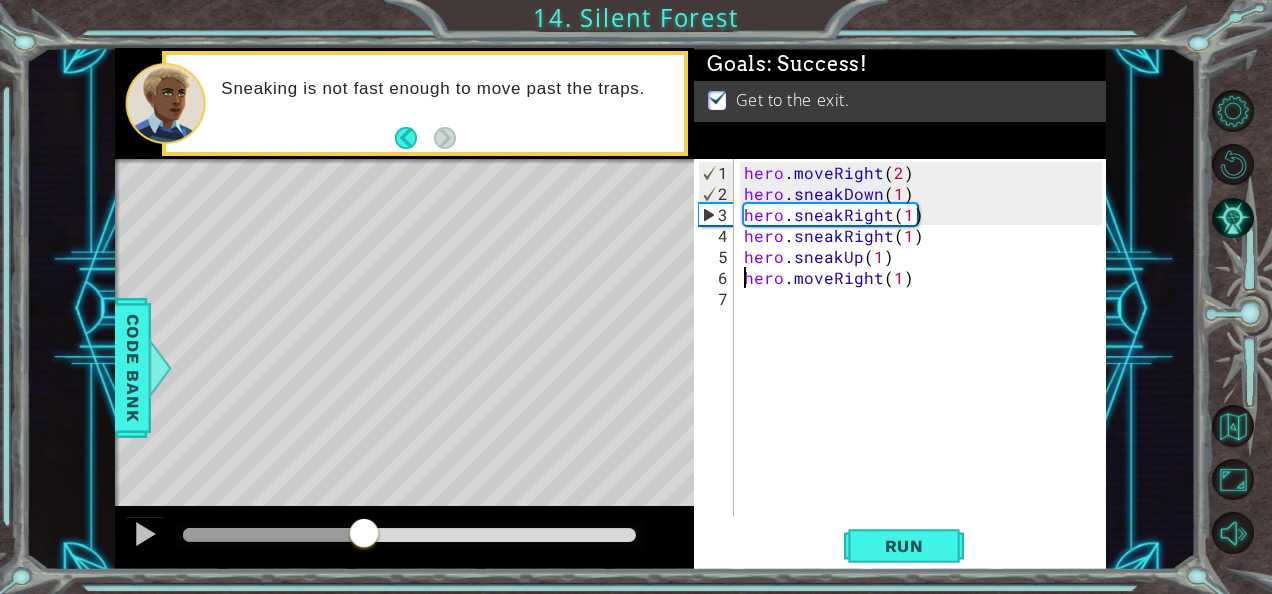drag, startPoint x: 346, startPoint y: 534, endPoint x: 450, endPoint y: 526, distance: 104.307236 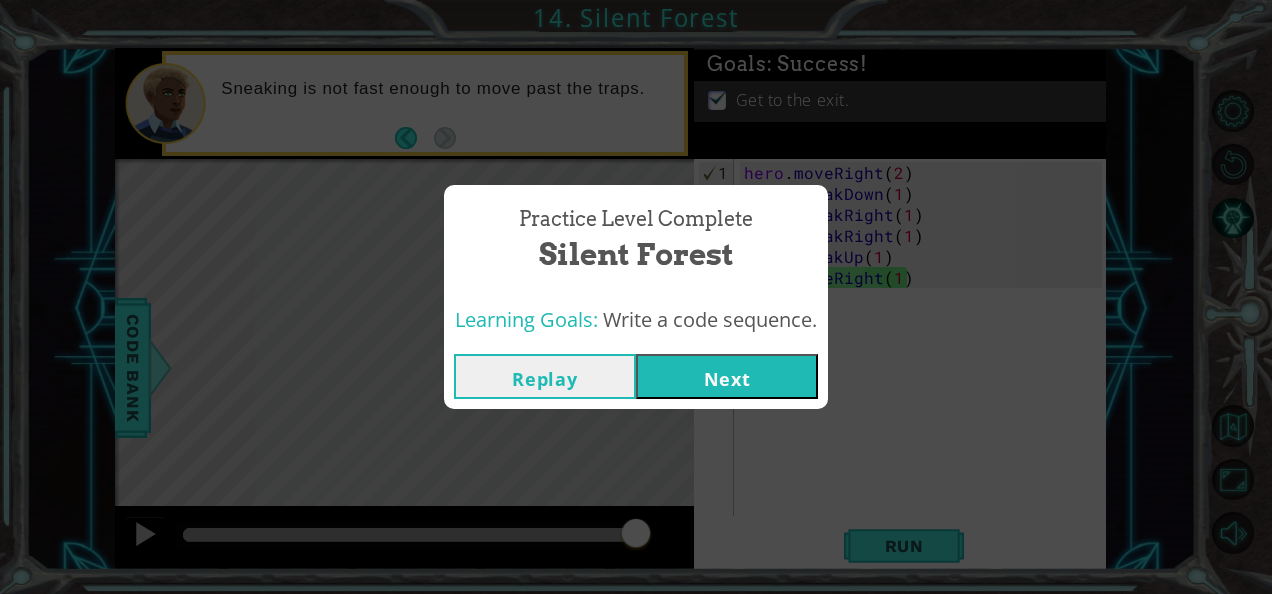 click on "Next" at bounding box center (727, 376) 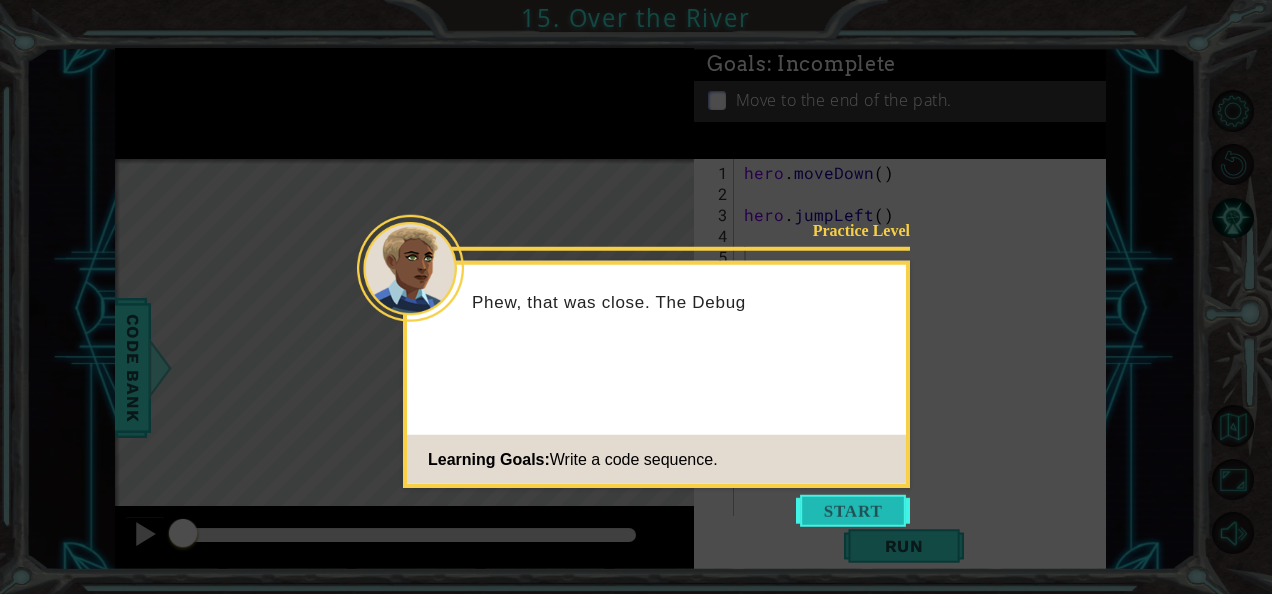 click at bounding box center [853, 511] 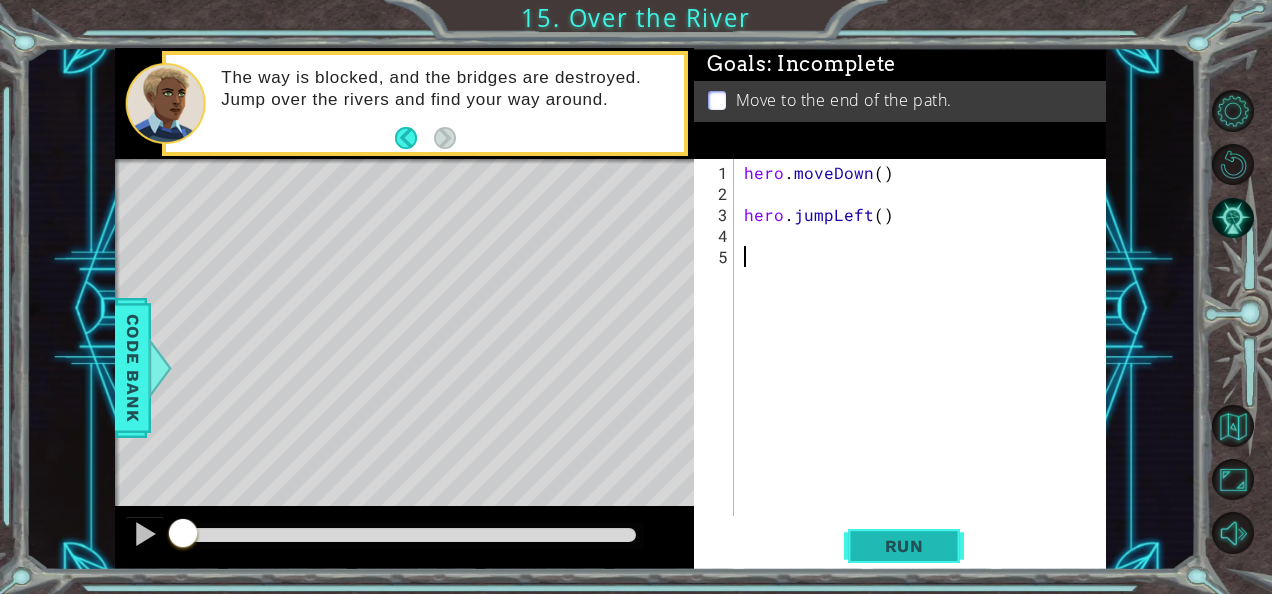 click on "Run" at bounding box center (904, 546) 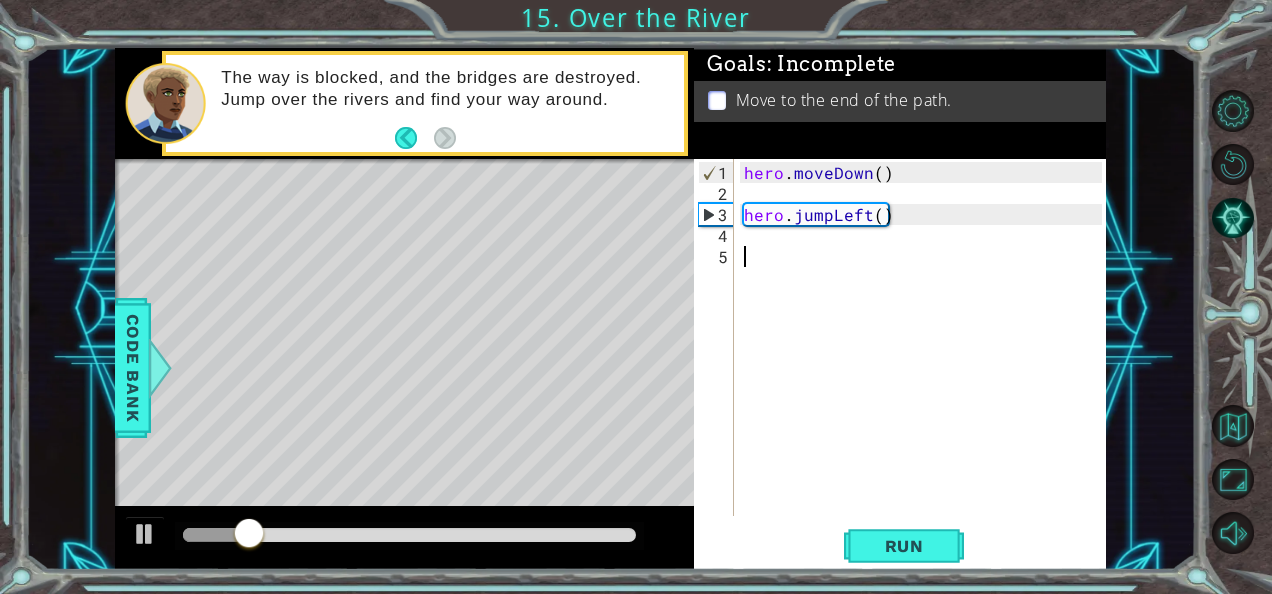 click on "hero . moveDown ( ) hero . jumpLeft ( )" at bounding box center [926, 361] 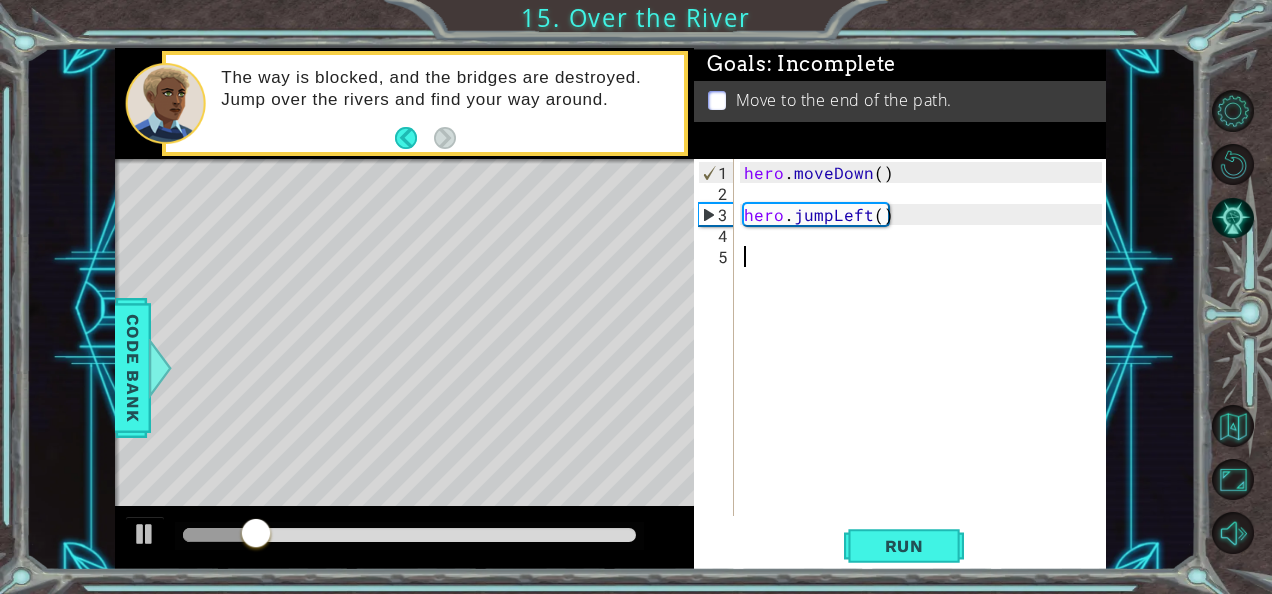 click on "hero . moveDown ( ) hero . jumpLeft ( )" at bounding box center (926, 361) 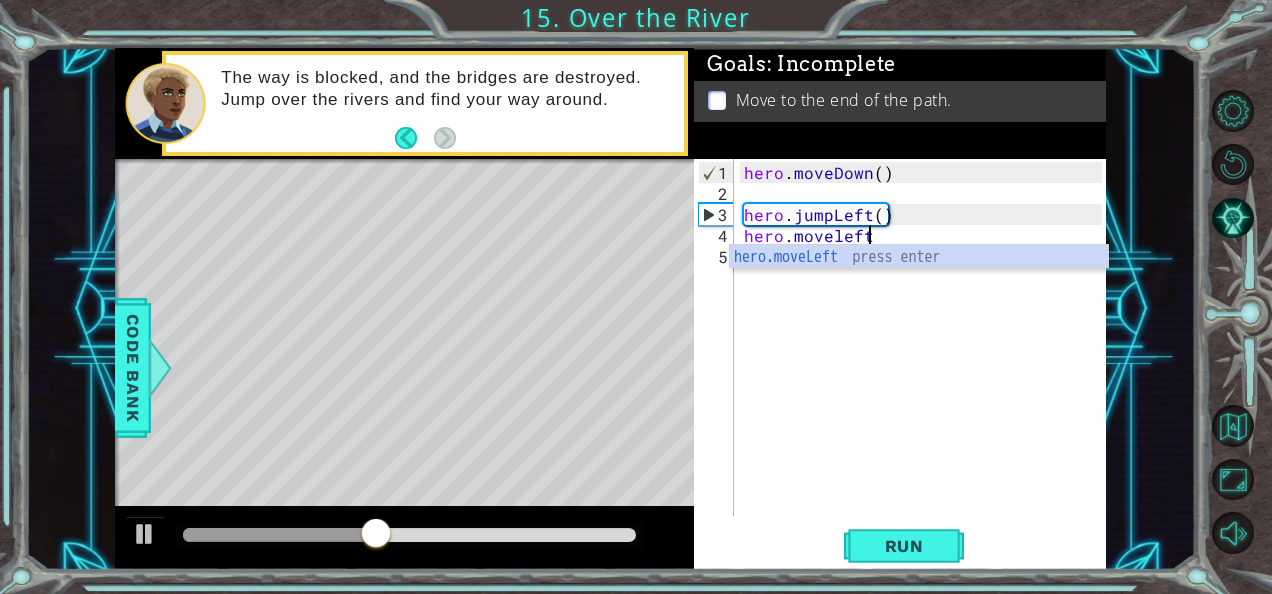 scroll, scrollTop: 0, scrollLeft: 6, axis: horizontal 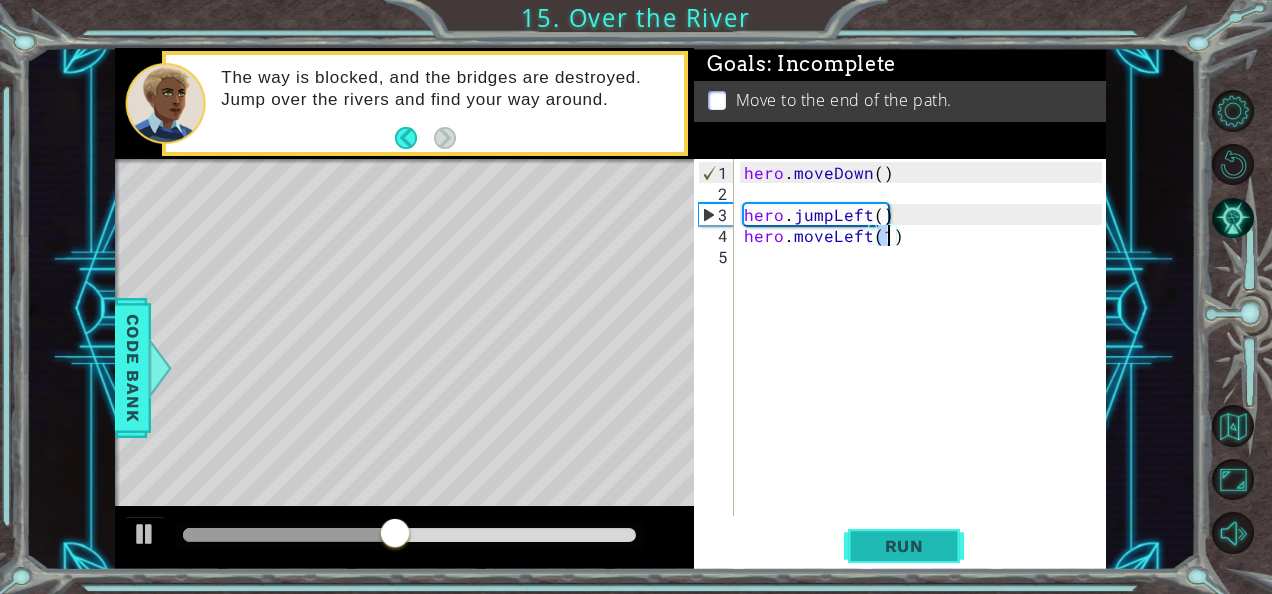 type on "hero.moveLeft(1)" 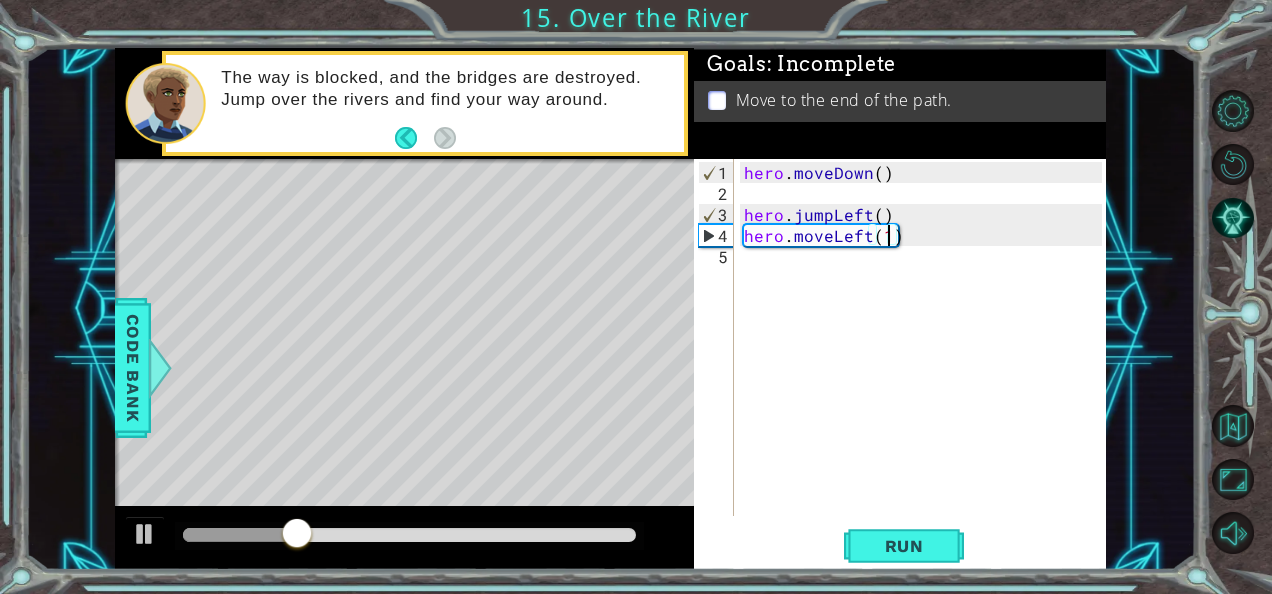 click on "hero . moveDown ( ) hero . jumpLeft ( ) hero . moveLeft ( 1 )" at bounding box center [926, 361] 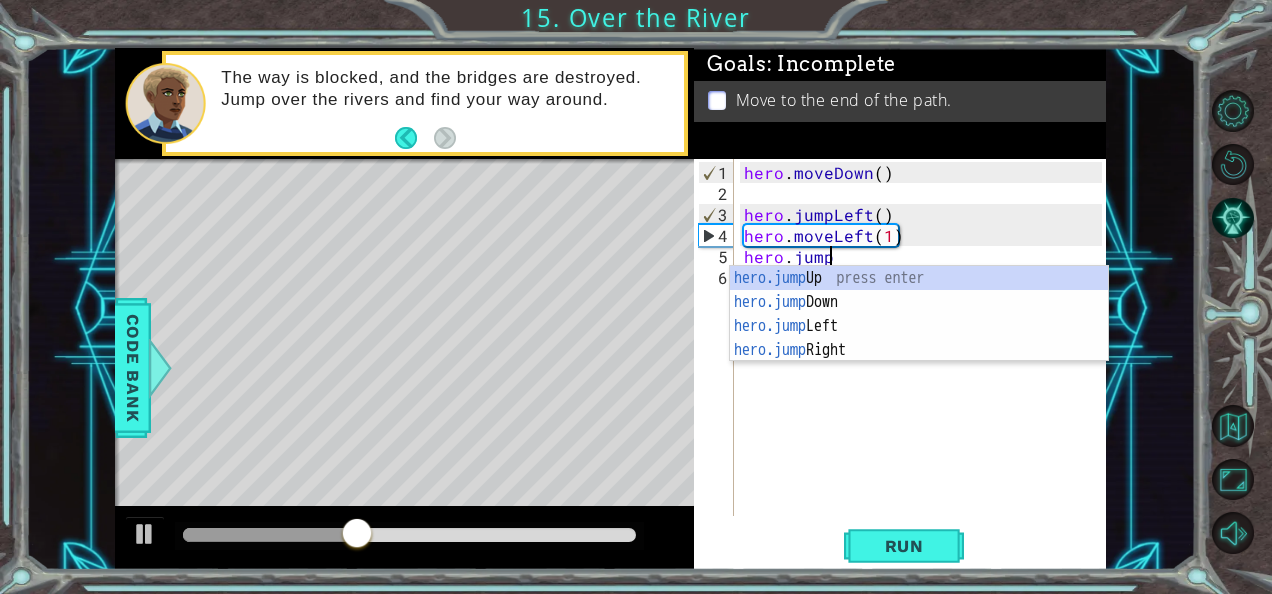 scroll, scrollTop: 0, scrollLeft: 4, axis: horizontal 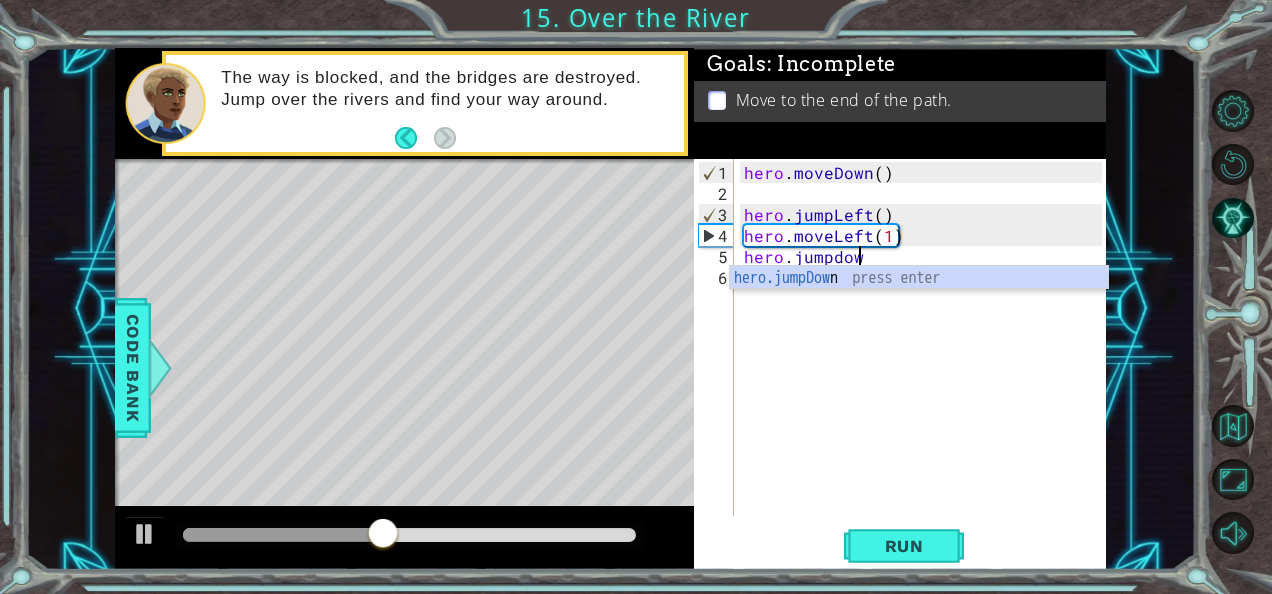 type on "hero.jumpdown" 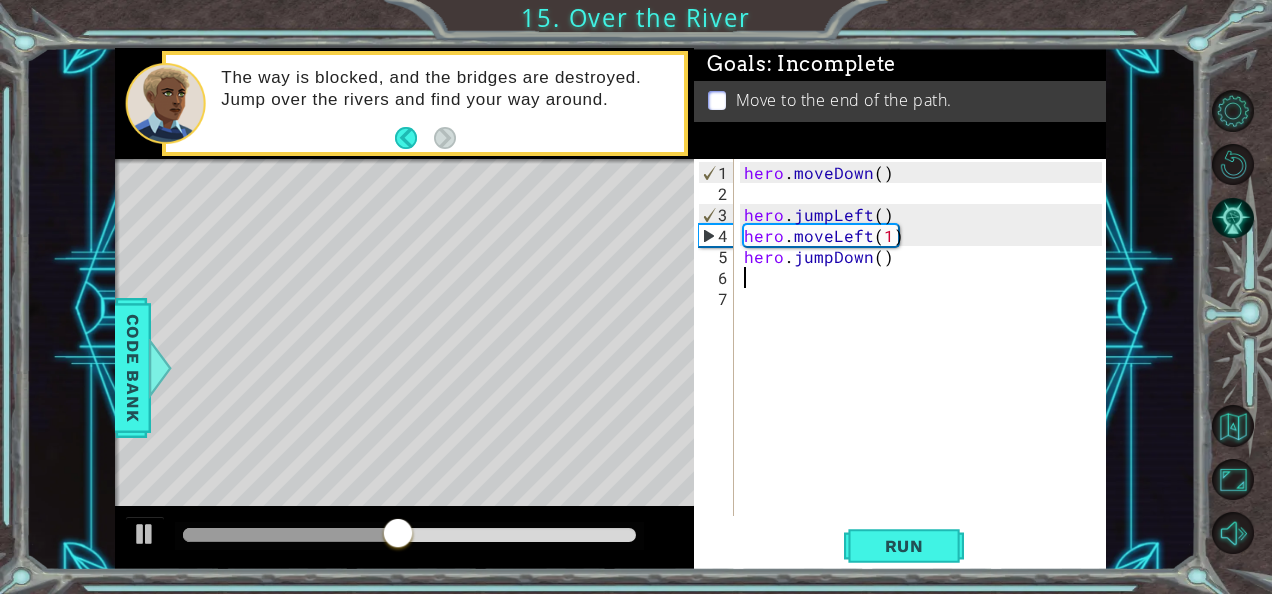 scroll, scrollTop: 0, scrollLeft: 0, axis: both 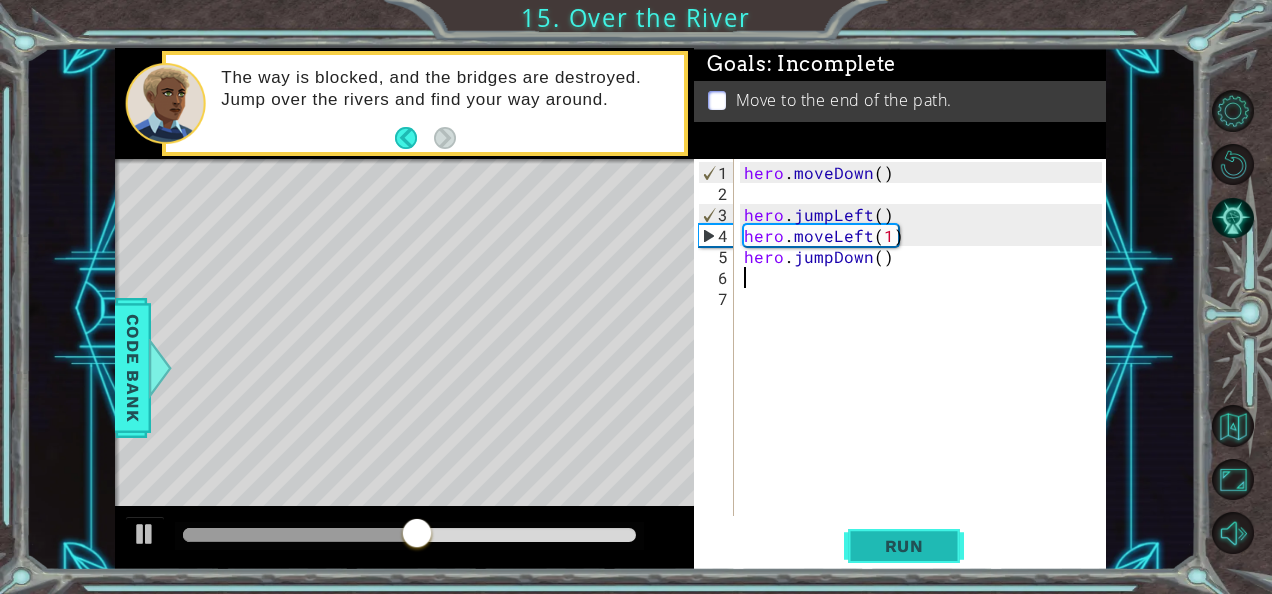 click on "Run" at bounding box center [904, 545] 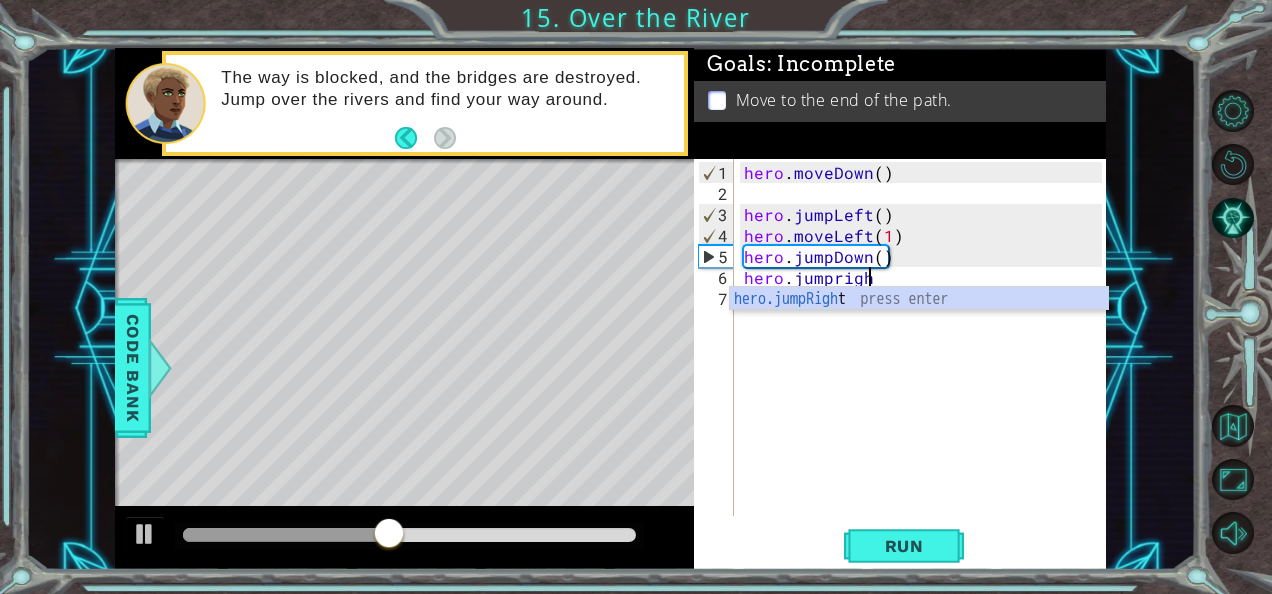 scroll, scrollTop: 0, scrollLeft: 7, axis: horizontal 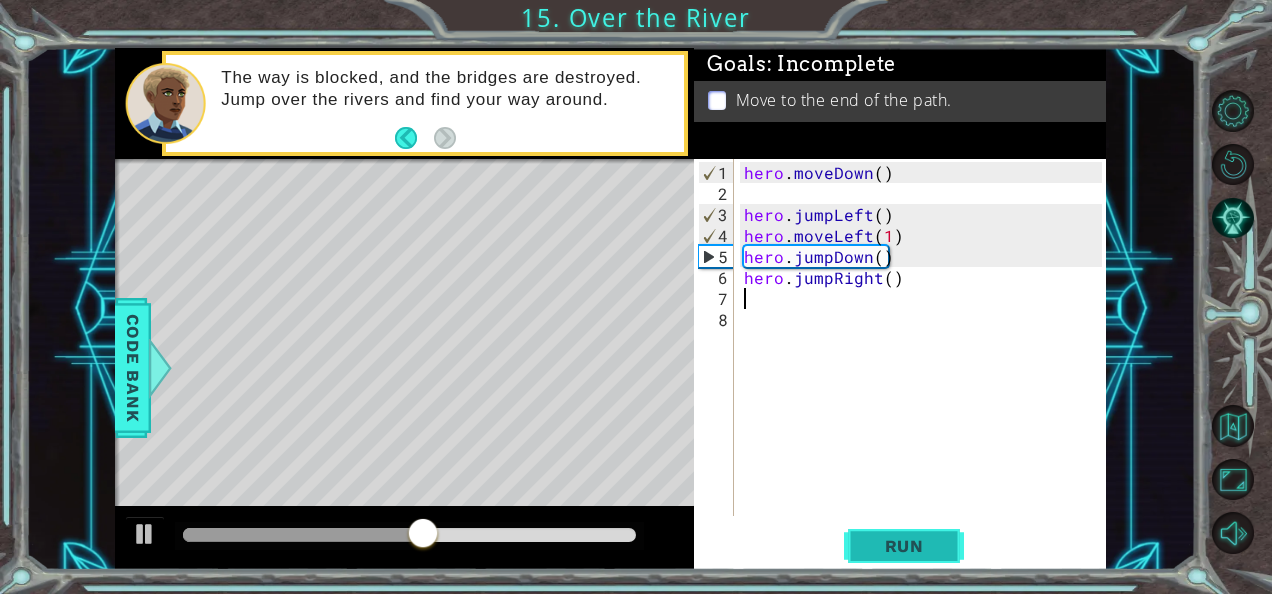 click on "Run" at bounding box center [904, 546] 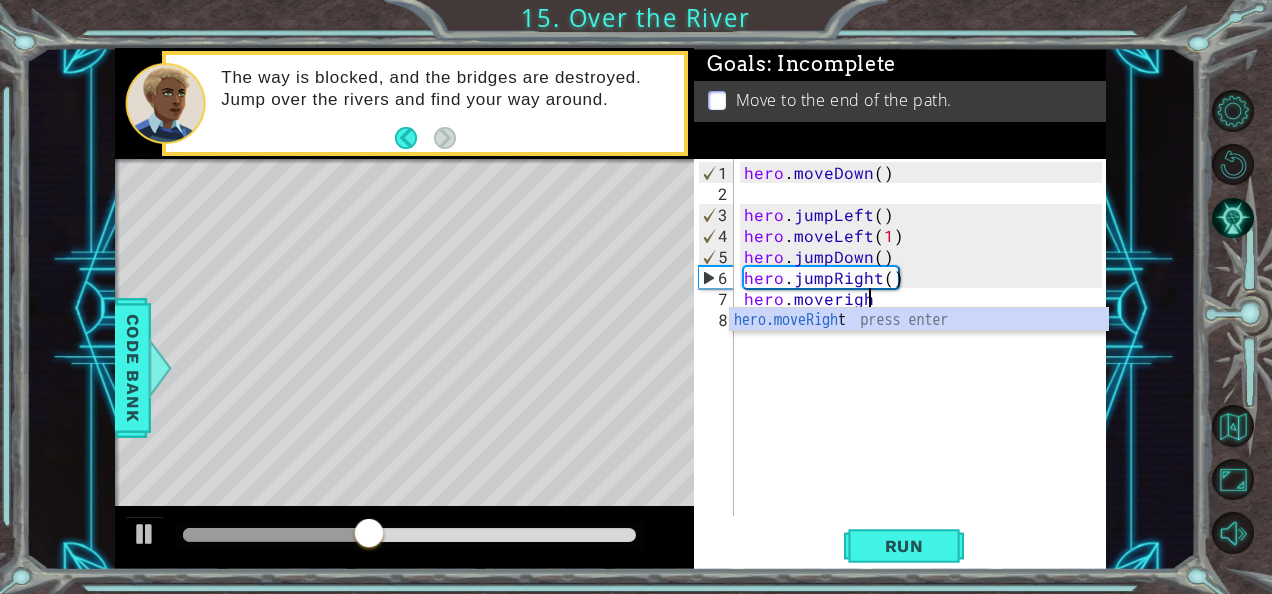 scroll, scrollTop: 0, scrollLeft: 7, axis: horizontal 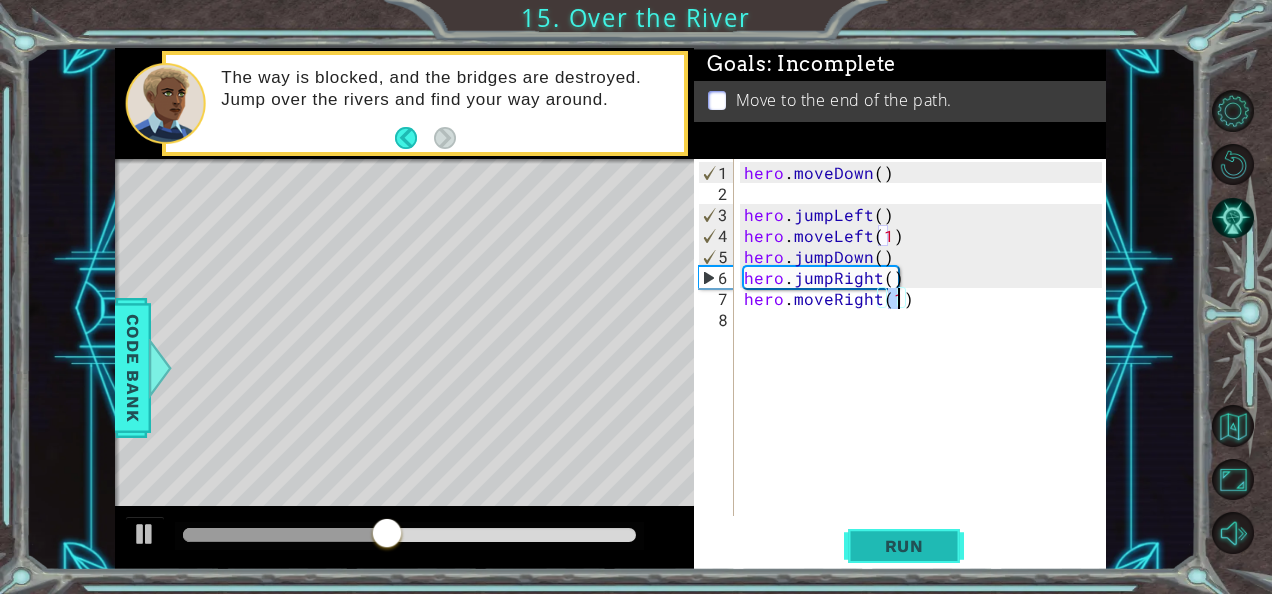 type on "hero.moveRight(1)" 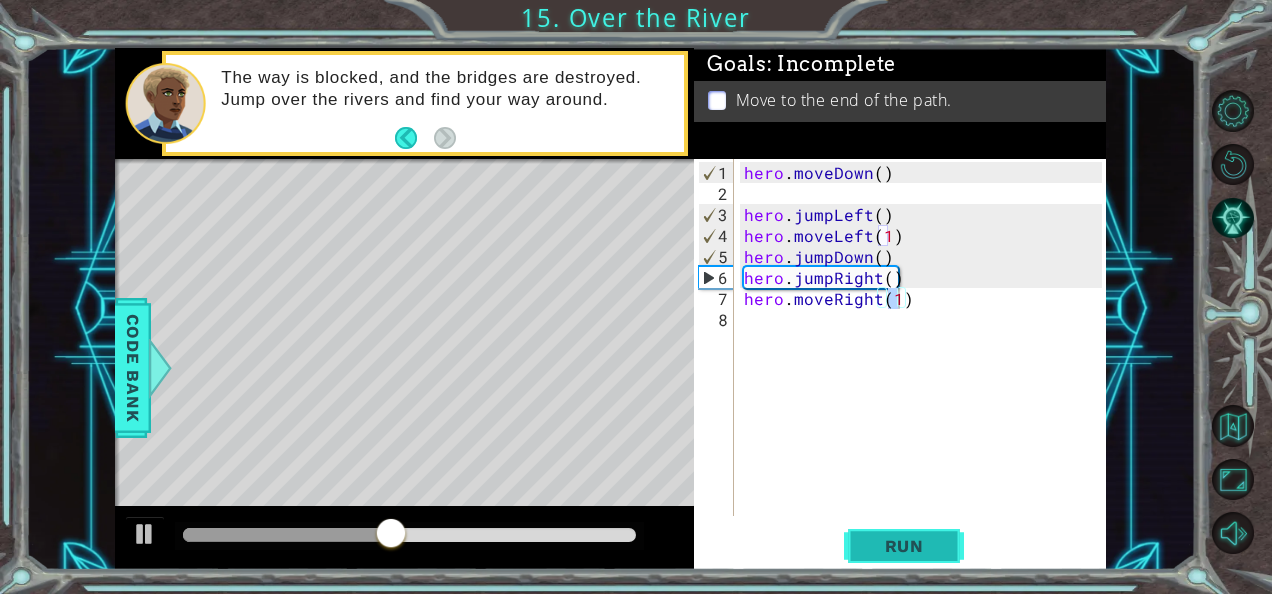 click on "Run" at bounding box center (904, 546) 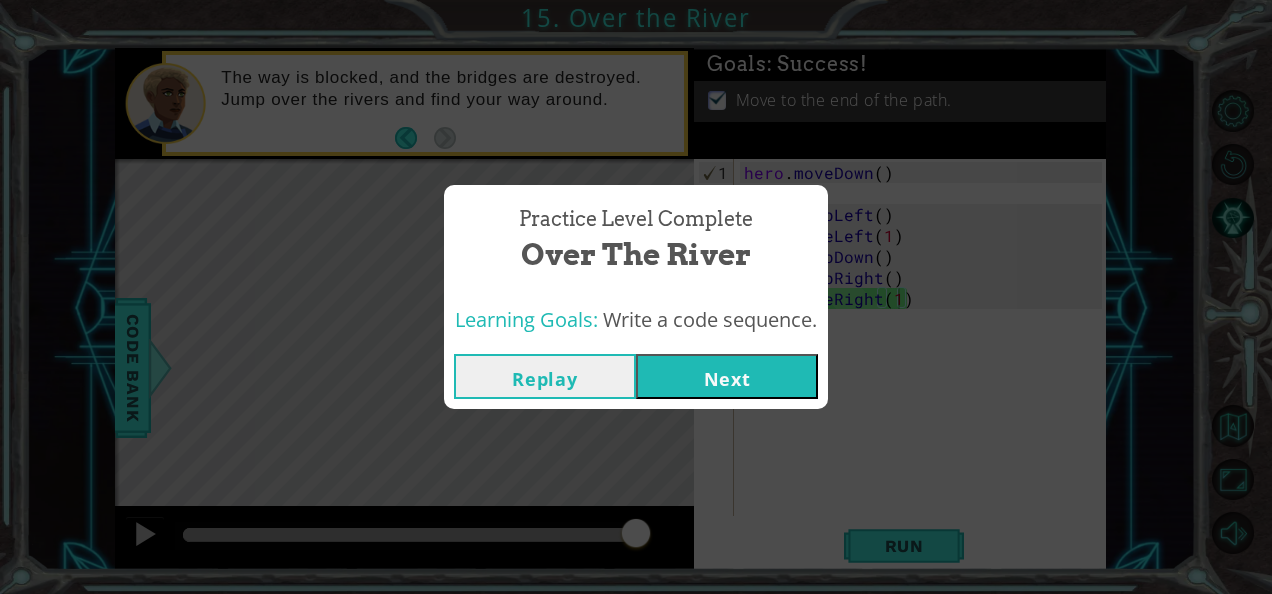 click on "Next" at bounding box center [727, 376] 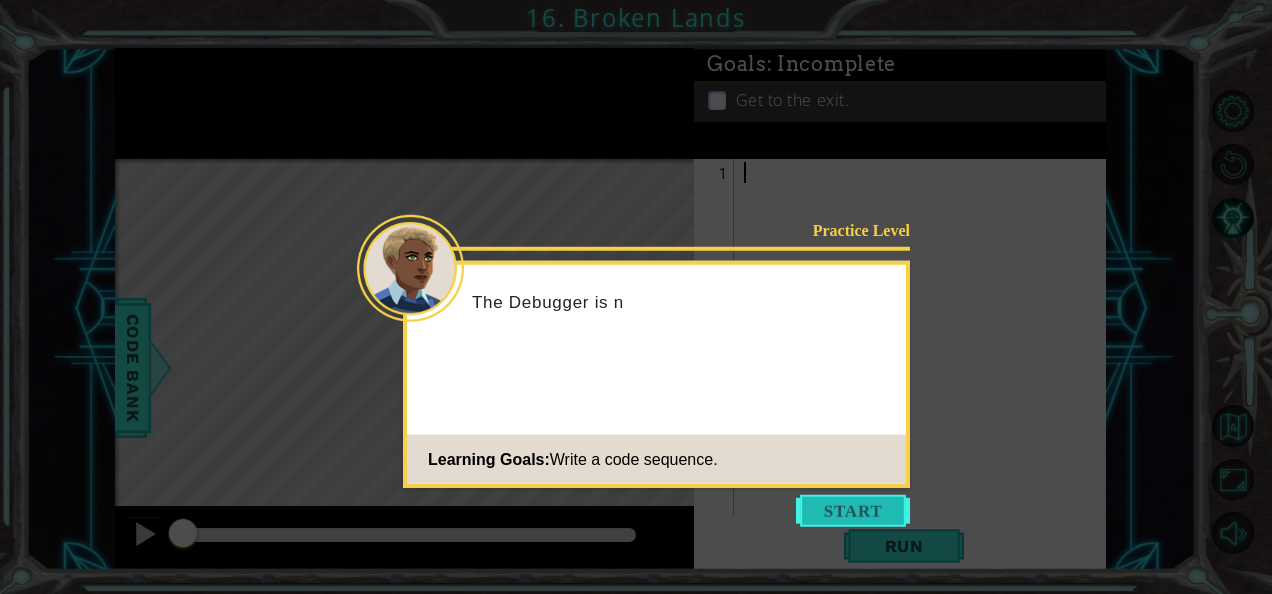 click at bounding box center [853, 511] 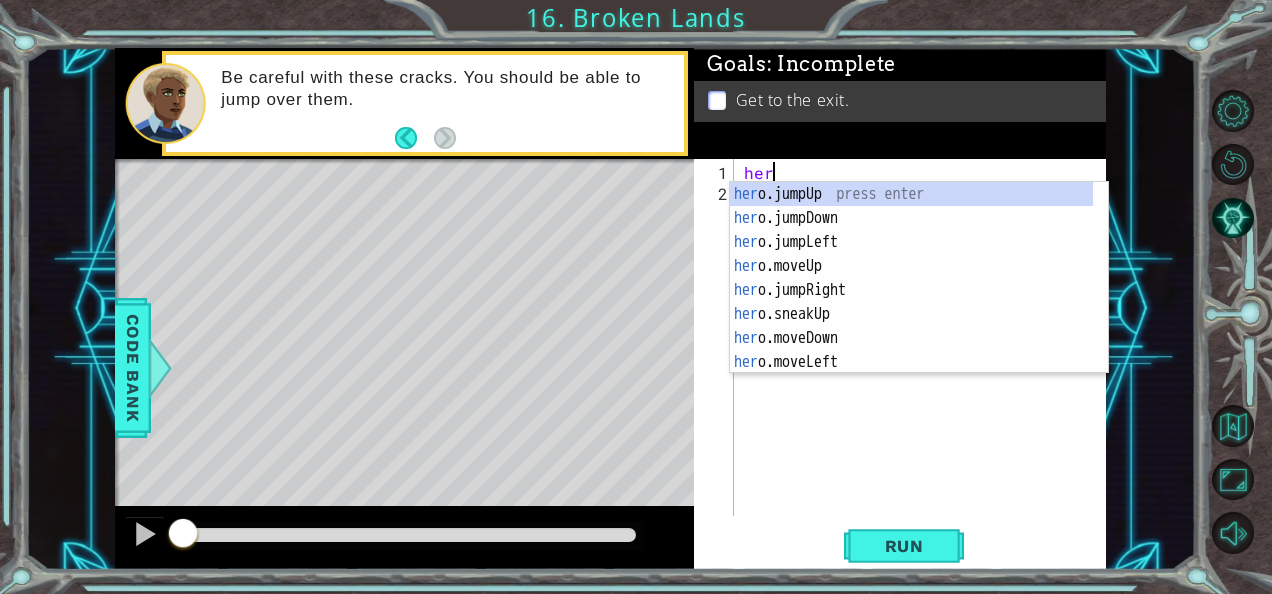 type on "hero" 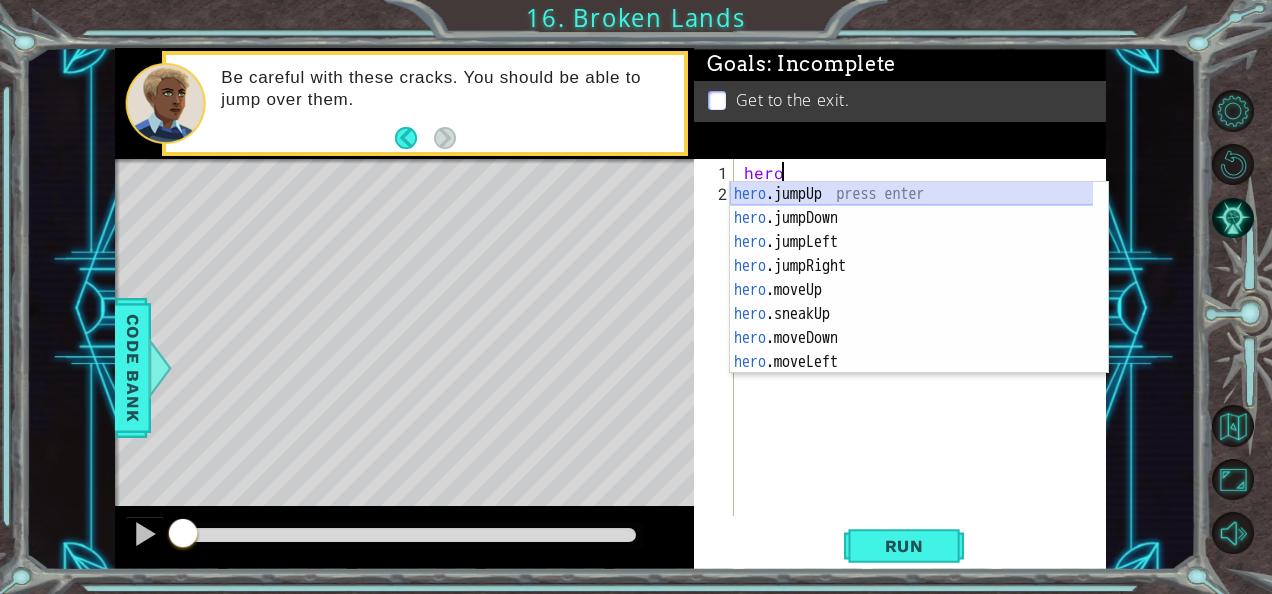 click on "hero .jumpUp press enter hero .jumpDown press enter hero .jumpLeft press enter hero .jumpRight press enter hero .moveUp press enter hero .sneakUp press enter hero .moveDown press enter hero .moveLeft press enter hero .moveRight press enter" at bounding box center (912, 302) 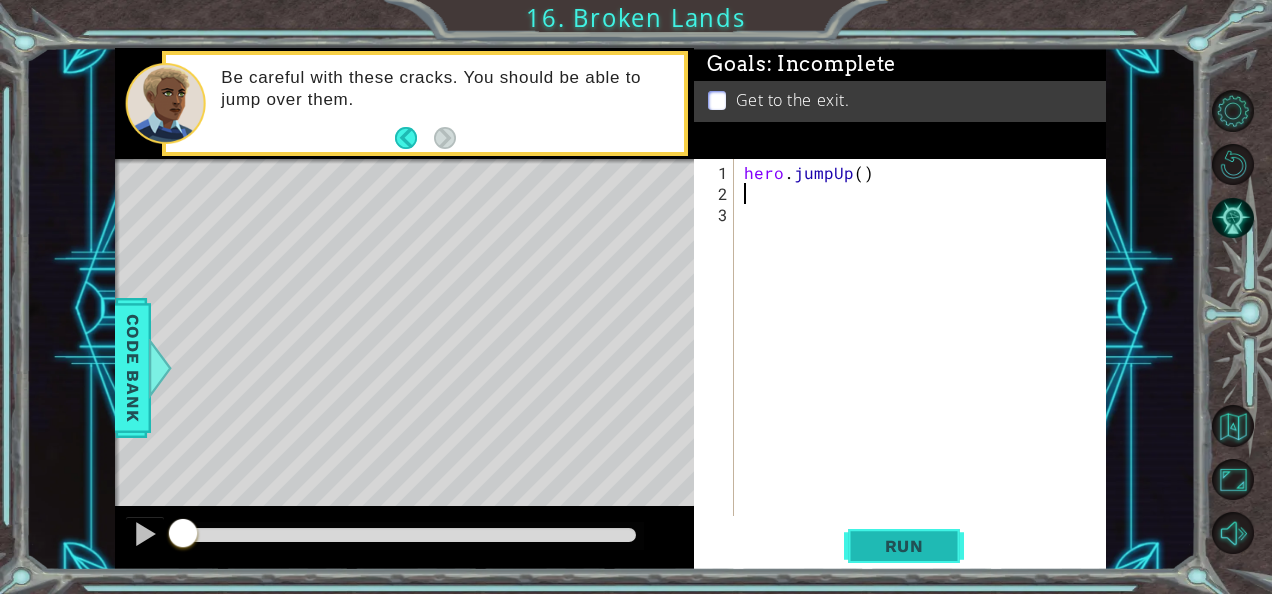 click on "Run" at bounding box center (904, 546) 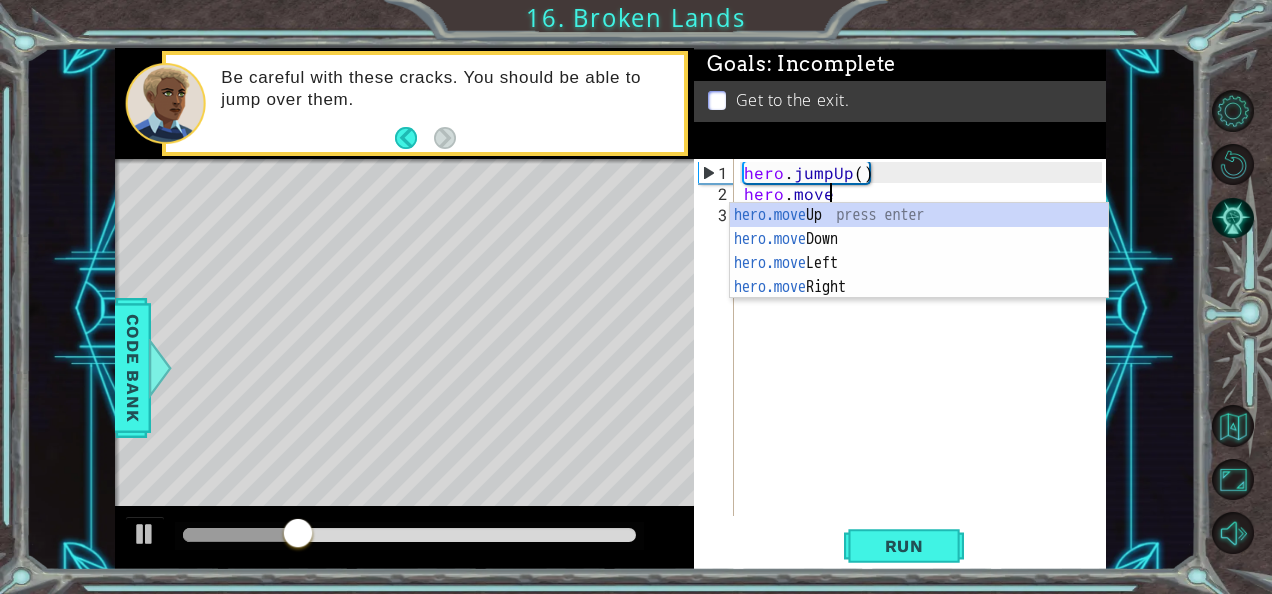 scroll, scrollTop: 0, scrollLeft: 4, axis: horizontal 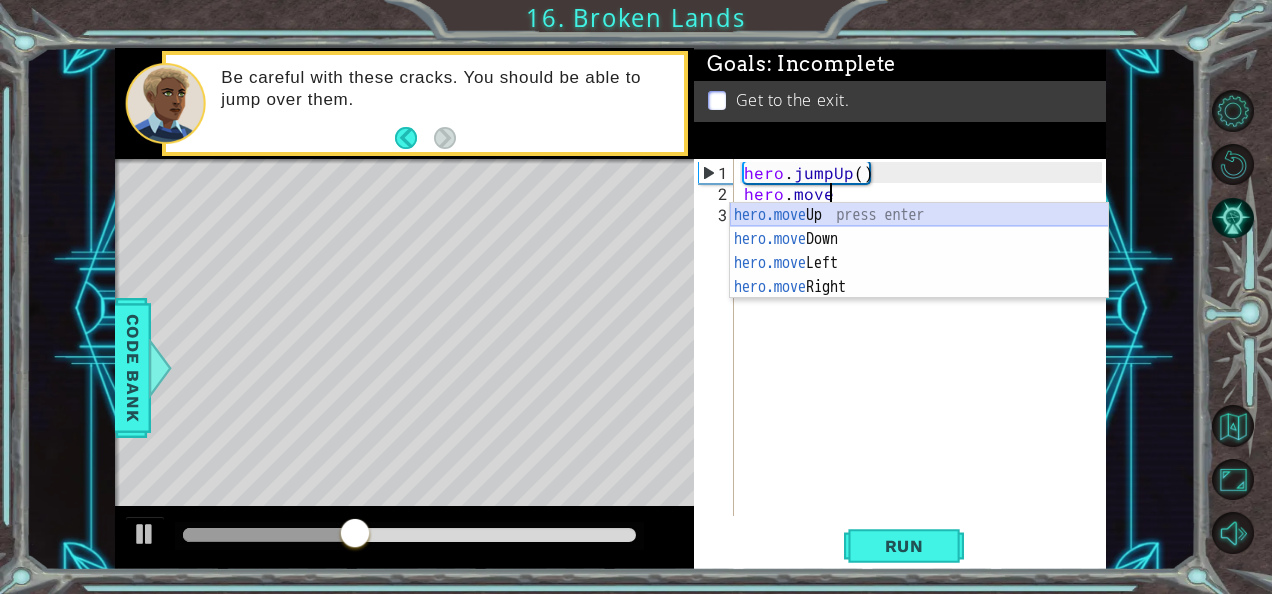 click on "hero.move Up press enter hero.move Down press enter hero.move Left press enter hero.move Right press enter" at bounding box center (919, 275) 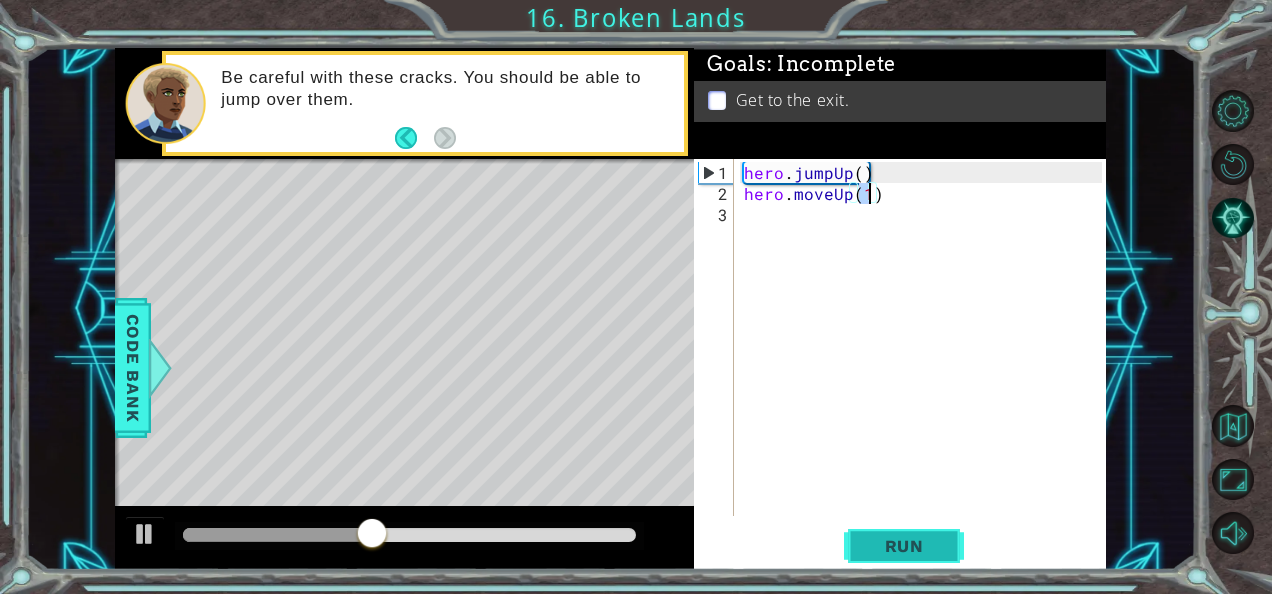 type on "hero.moveUp(1)" 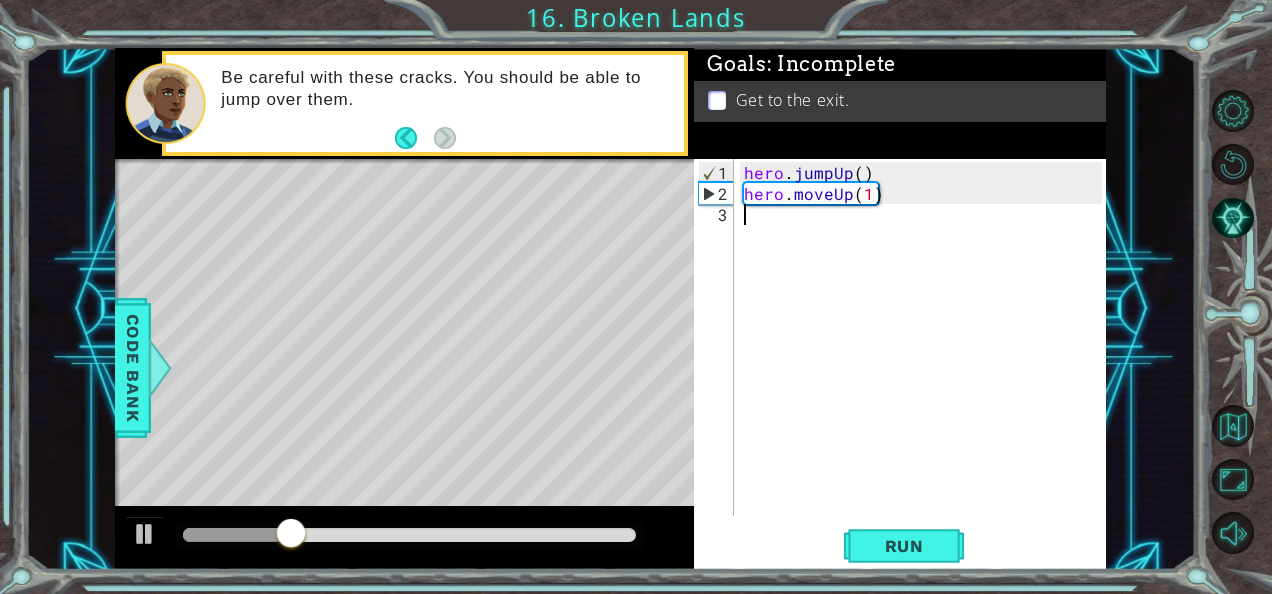 click on "hero . jumpUp ( ) hero . moveUp ( 1 )" at bounding box center (926, 361) 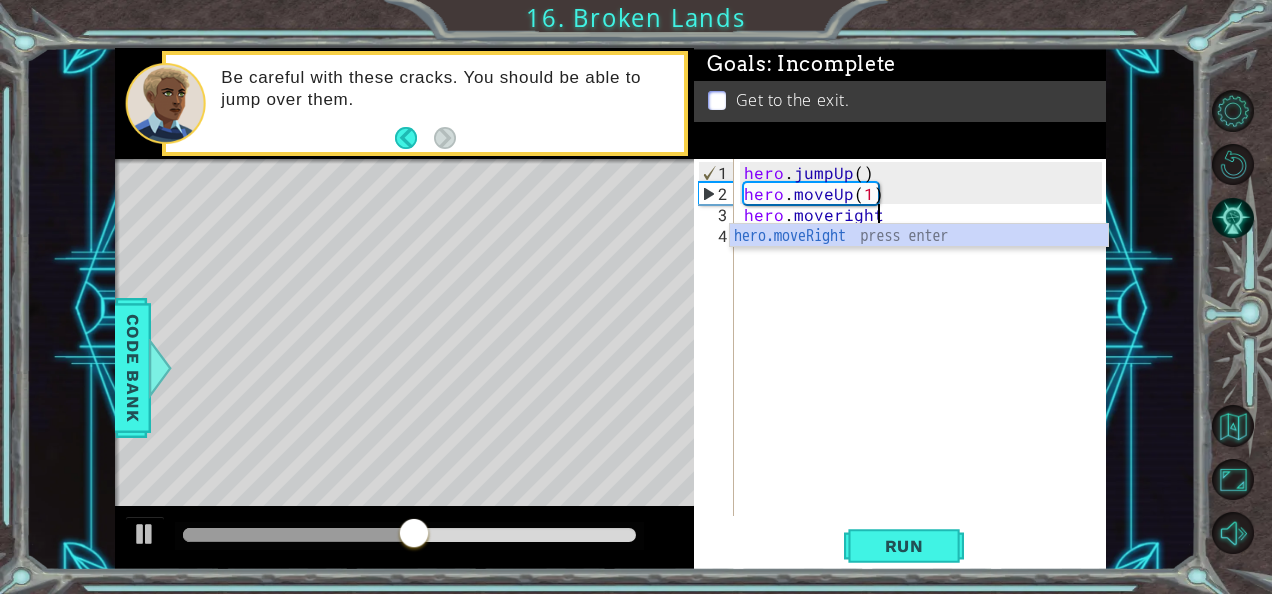 scroll, scrollTop: 0, scrollLeft: 7, axis: horizontal 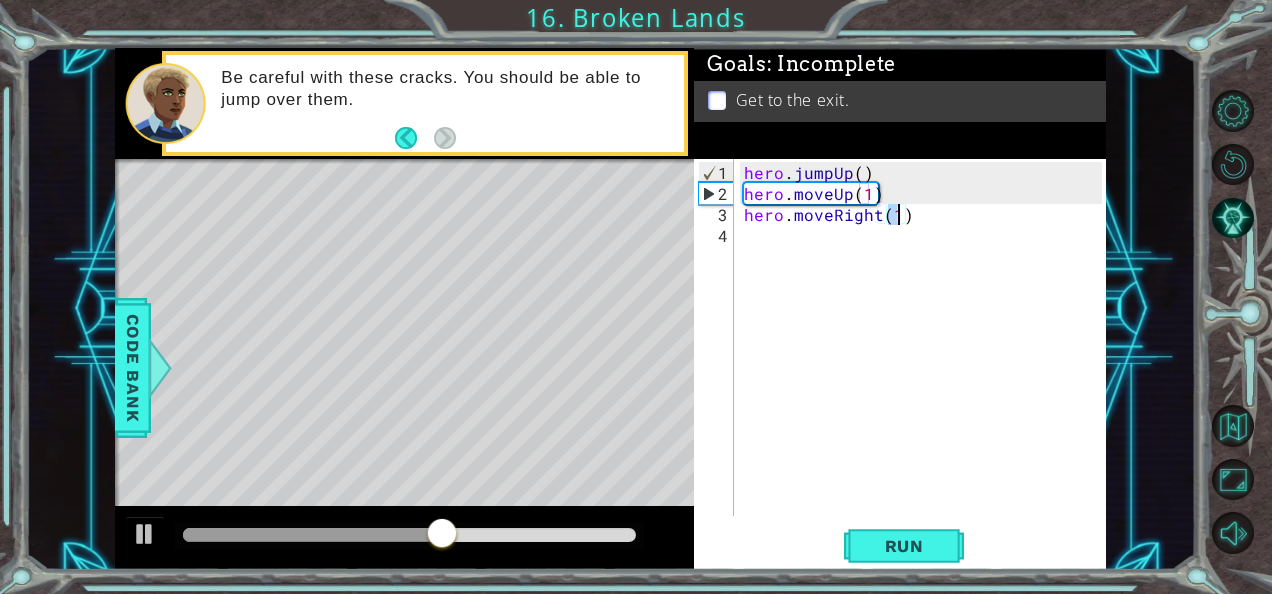 click on "hero . jumpUp ( ) hero . moveUp ( 1 ) hero . moveRight ( 1 )" at bounding box center (926, 361) 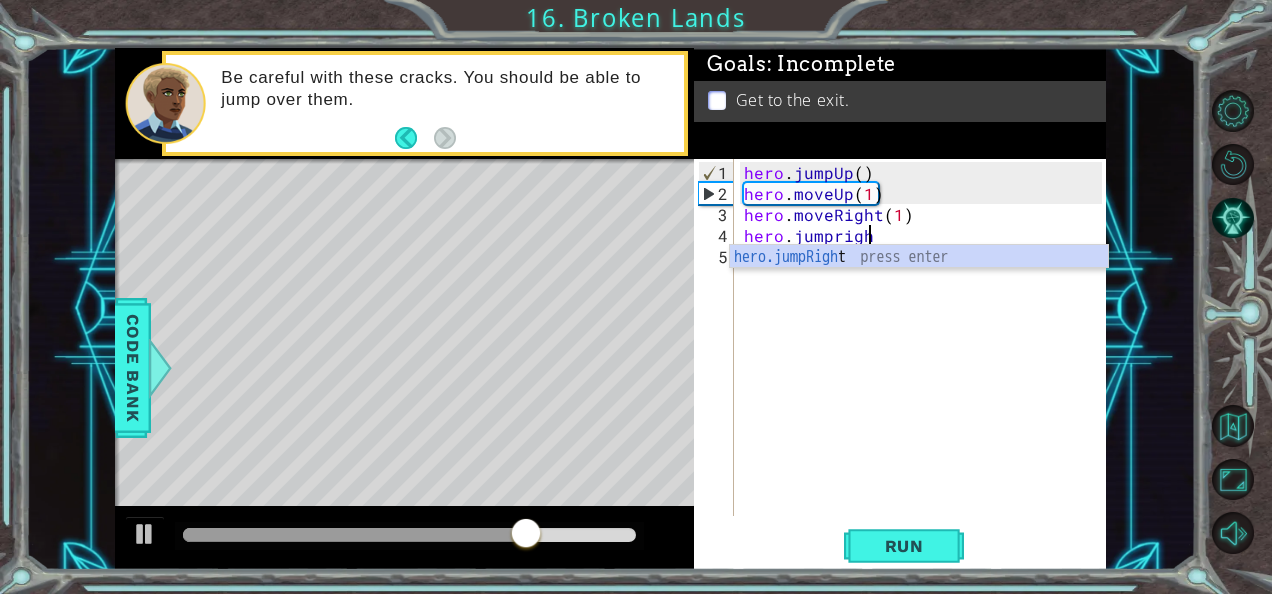 scroll, scrollTop: 0, scrollLeft: 7, axis: horizontal 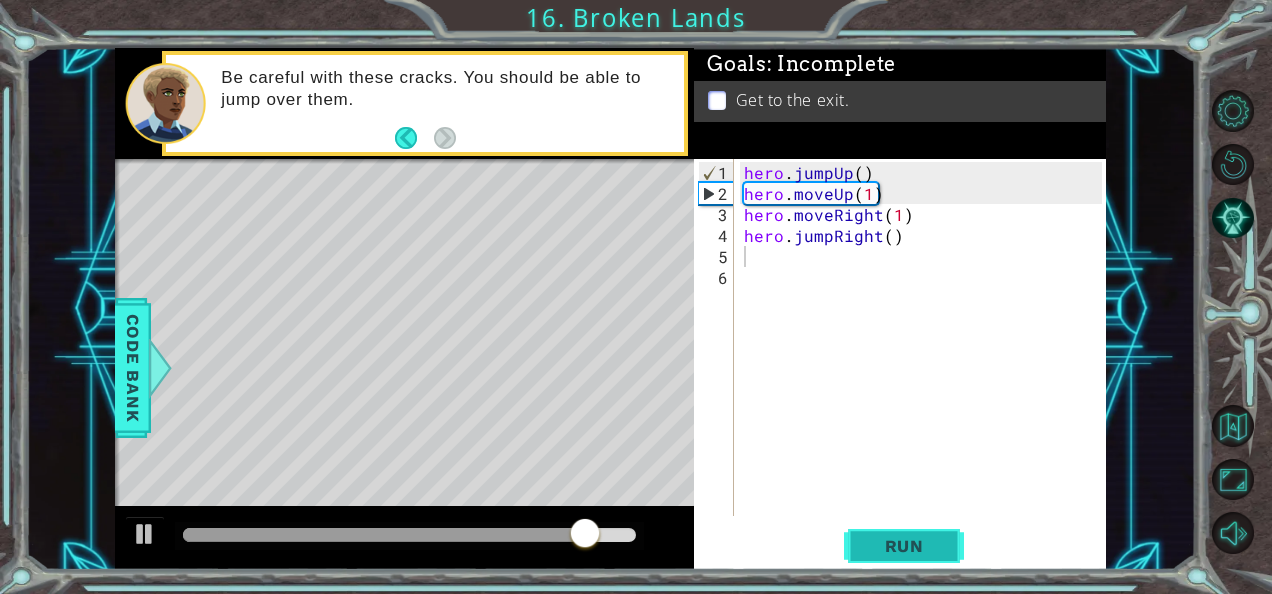 click on "Run" at bounding box center (904, 546) 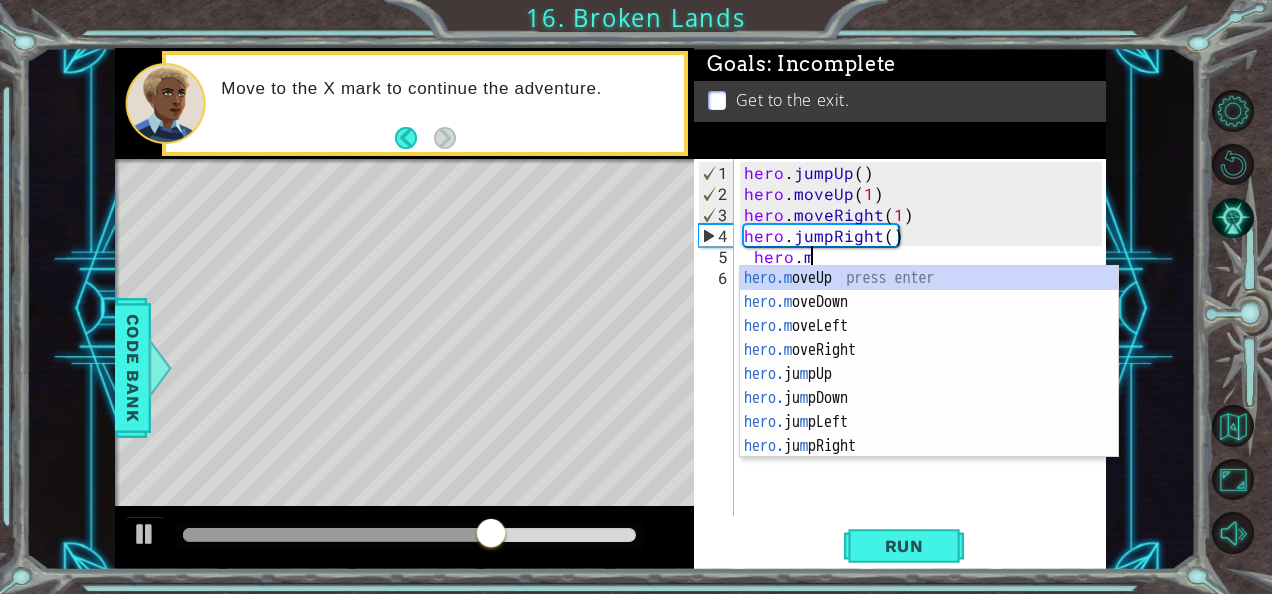 scroll, scrollTop: 0, scrollLeft: 4, axis: horizontal 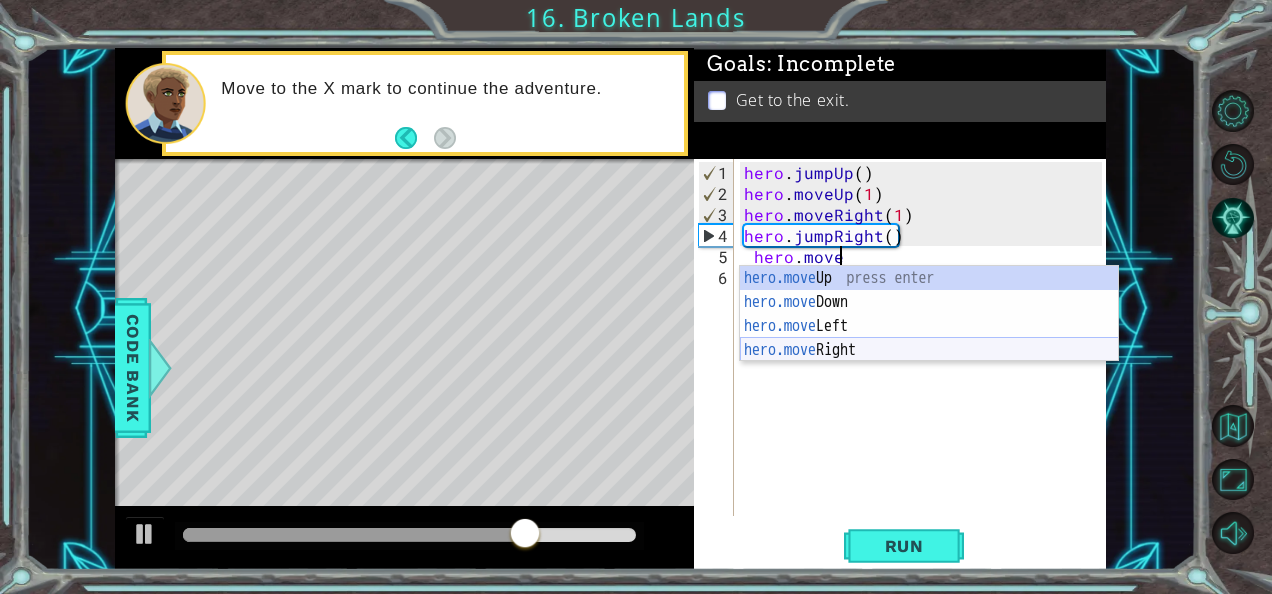 click on "hero.move Up press enter hero.move Down press enter hero.move Left press enter hero.move Right press enter" at bounding box center (929, 338) 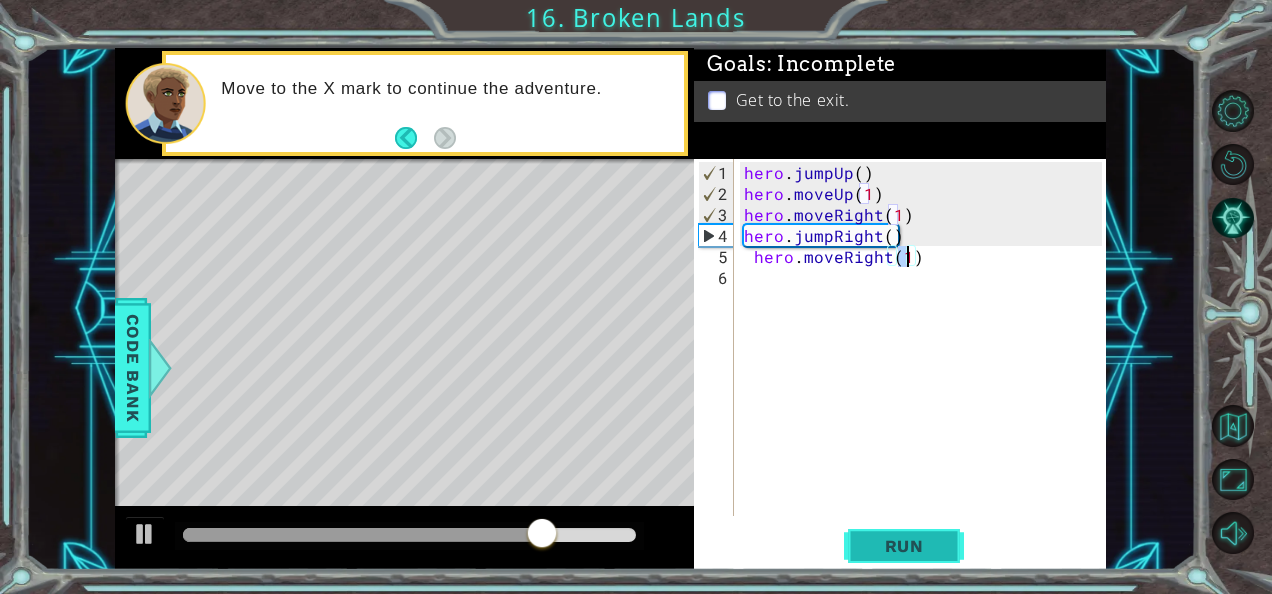click on "Run" at bounding box center (904, 546) 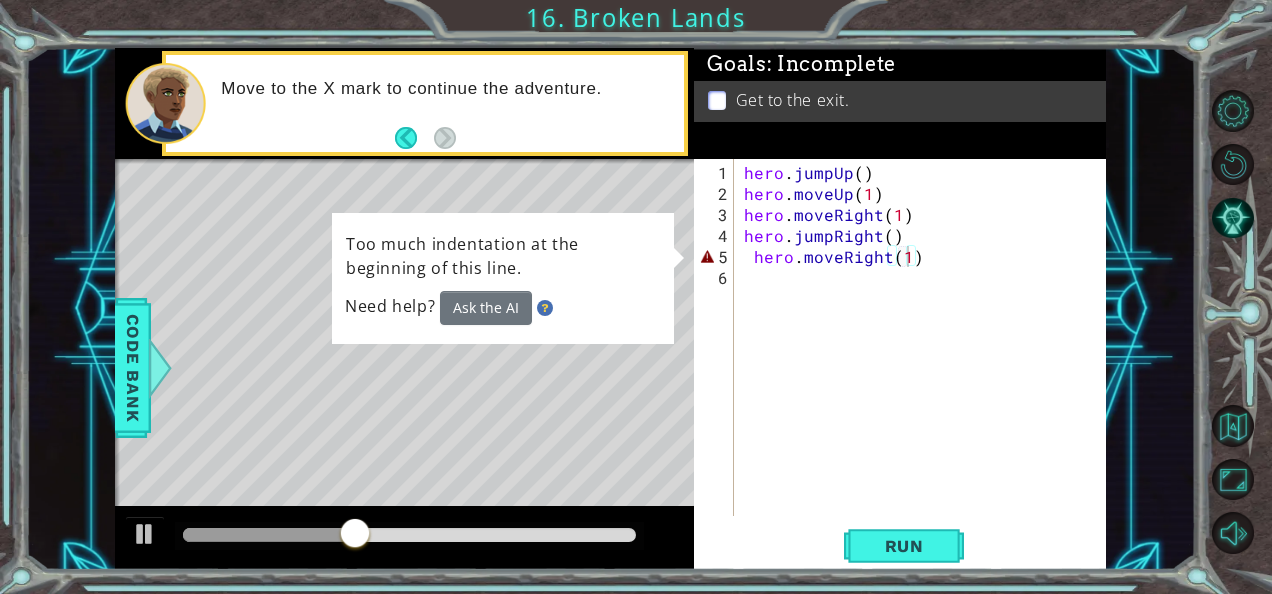 drag, startPoint x: 670, startPoint y: 331, endPoint x: 928, endPoint y: 255, distance: 268.96097 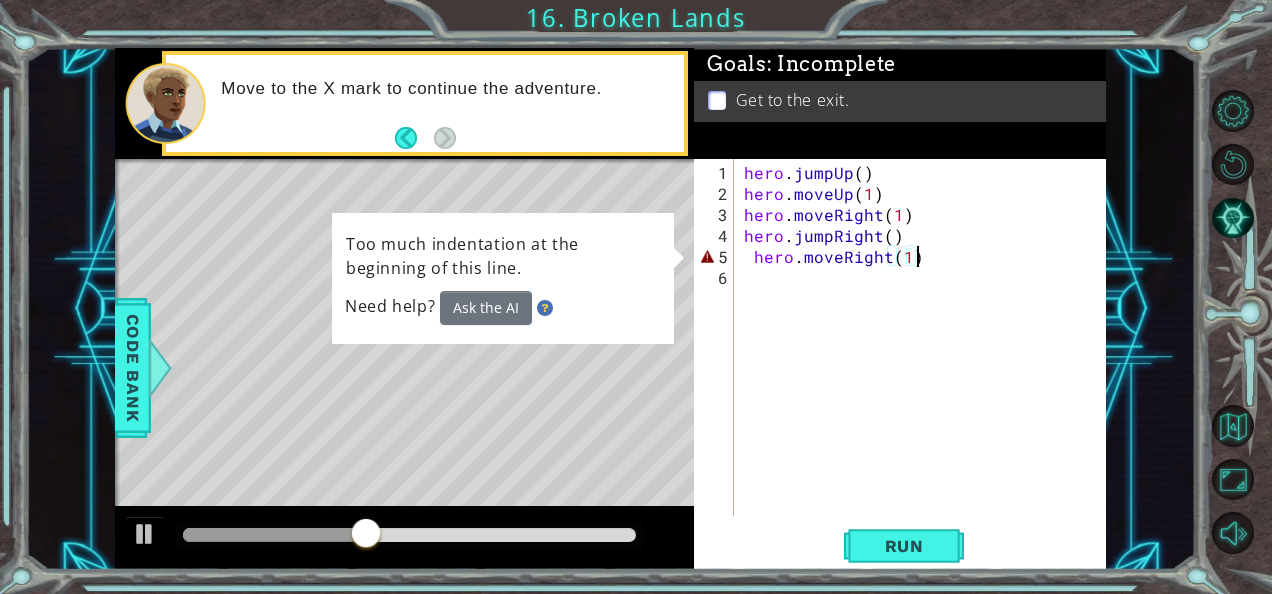 click on "hero . jumpUp ( ) hero . moveUp ( 1 ) hero . moveRight ( 1 ) hero . jumpRight ( )   hero . moveRight ( 1 )" at bounding box center (926, 361) 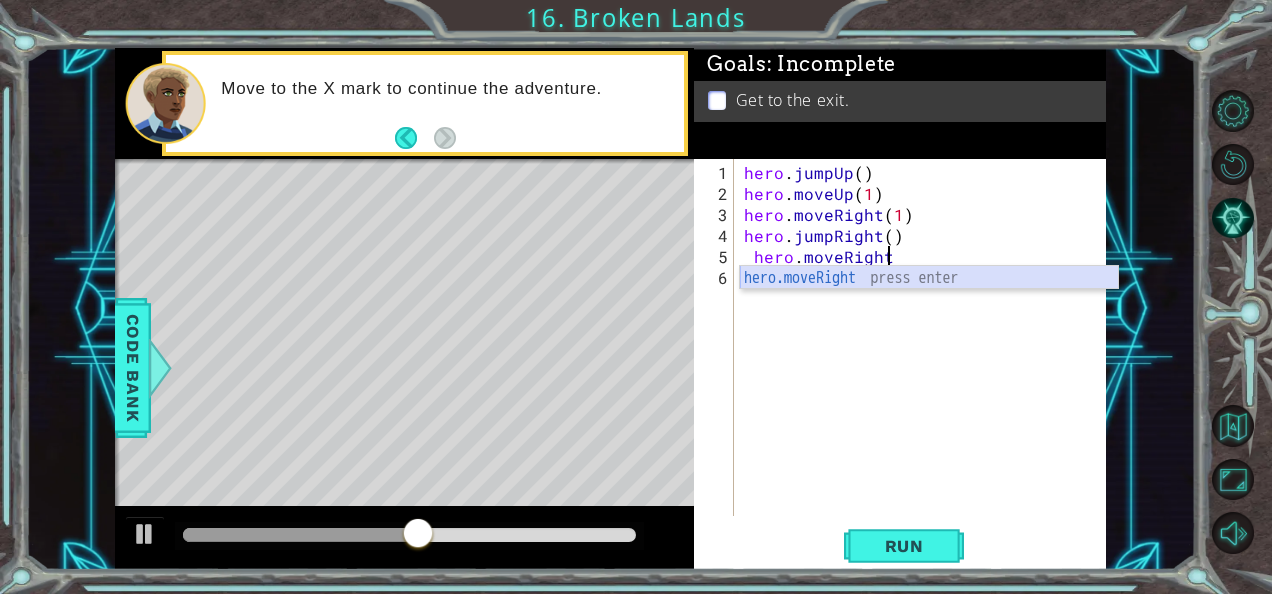 click on "hero.moveRight press enter" at bounding box center [929, 302] 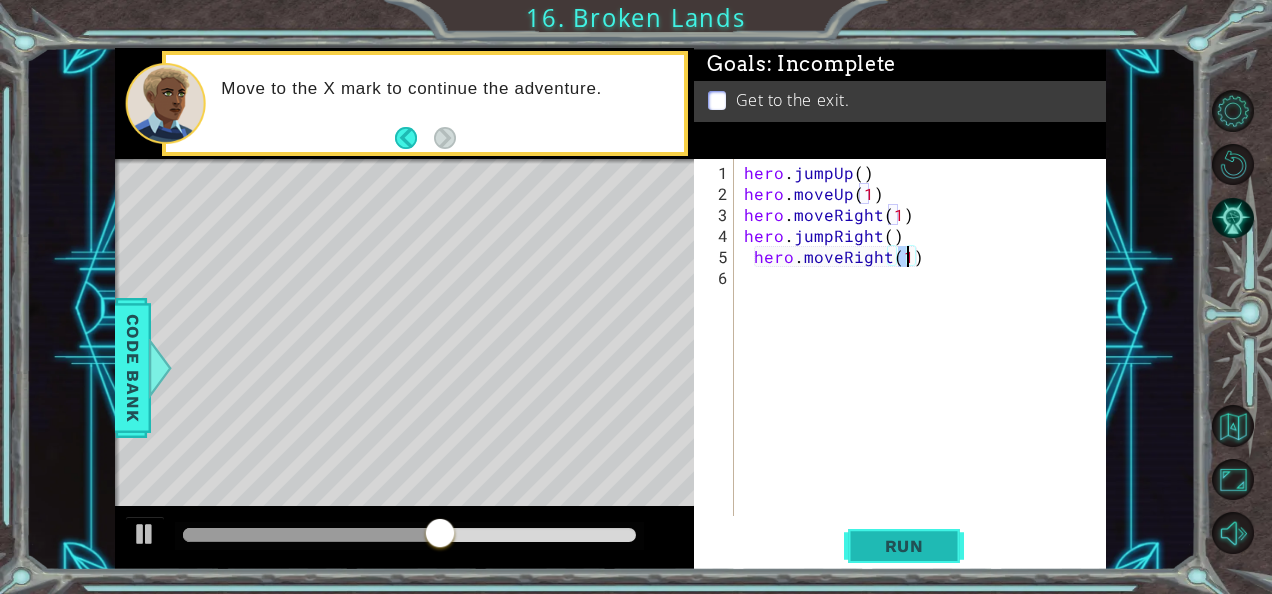 click on "Run" at bounding box center [904, 546] 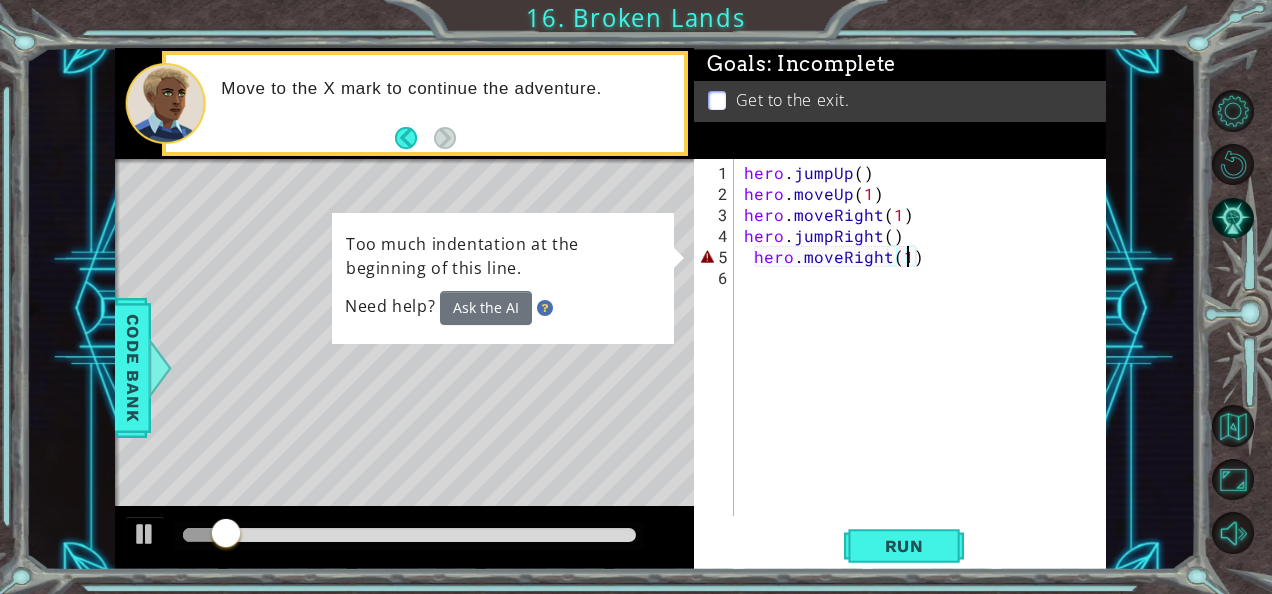 click on "hero . jumpUp ( ) hero . moveUp ( 1 ) hero . moveRight ( 1 ) hero . jumpRight ( )   hero . moveRight ( 1 )" at bounding box center (926, 361) 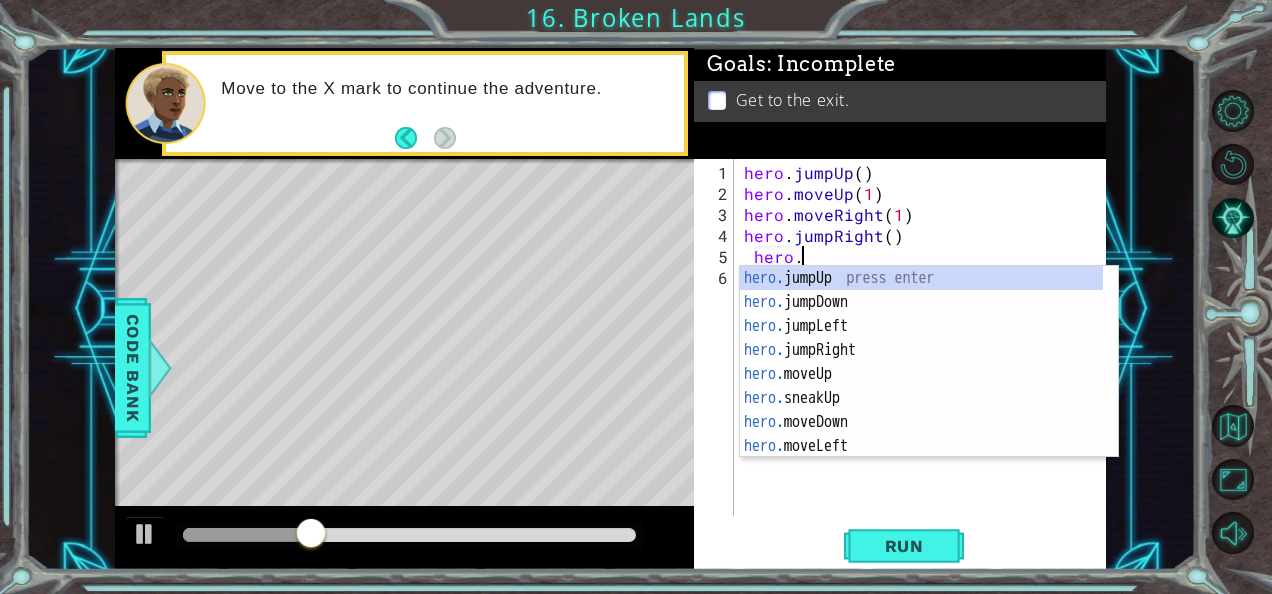 scroll, scrollTop: 0, scrollLeft: 2, axis: horizontal 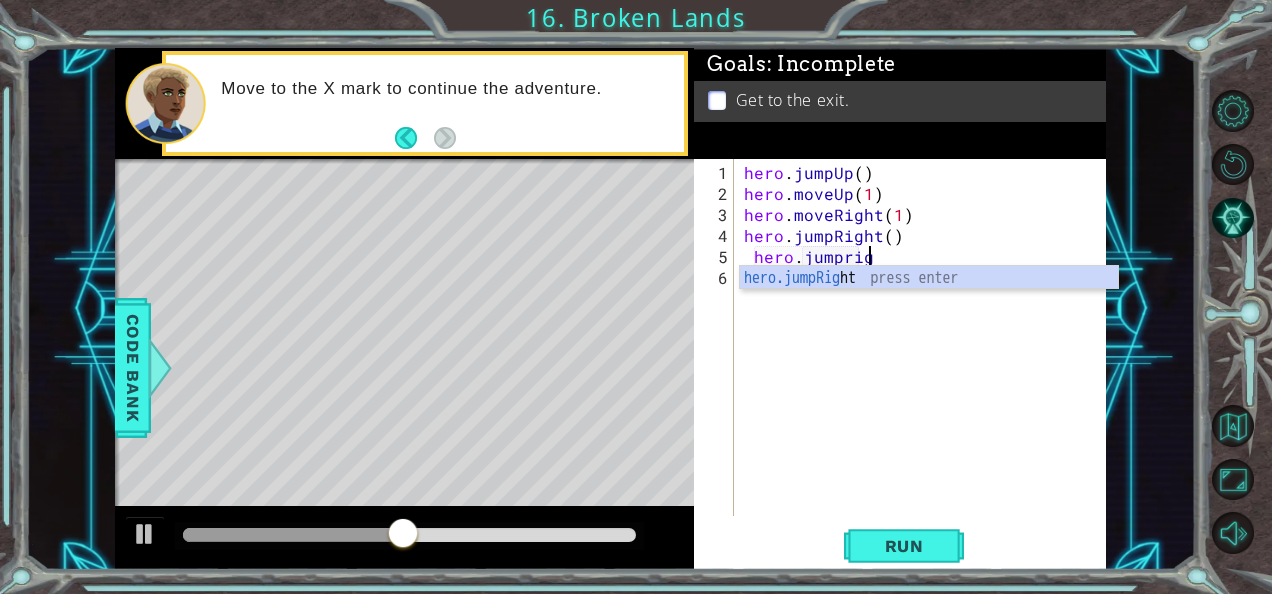 type on "hero.jumpright" 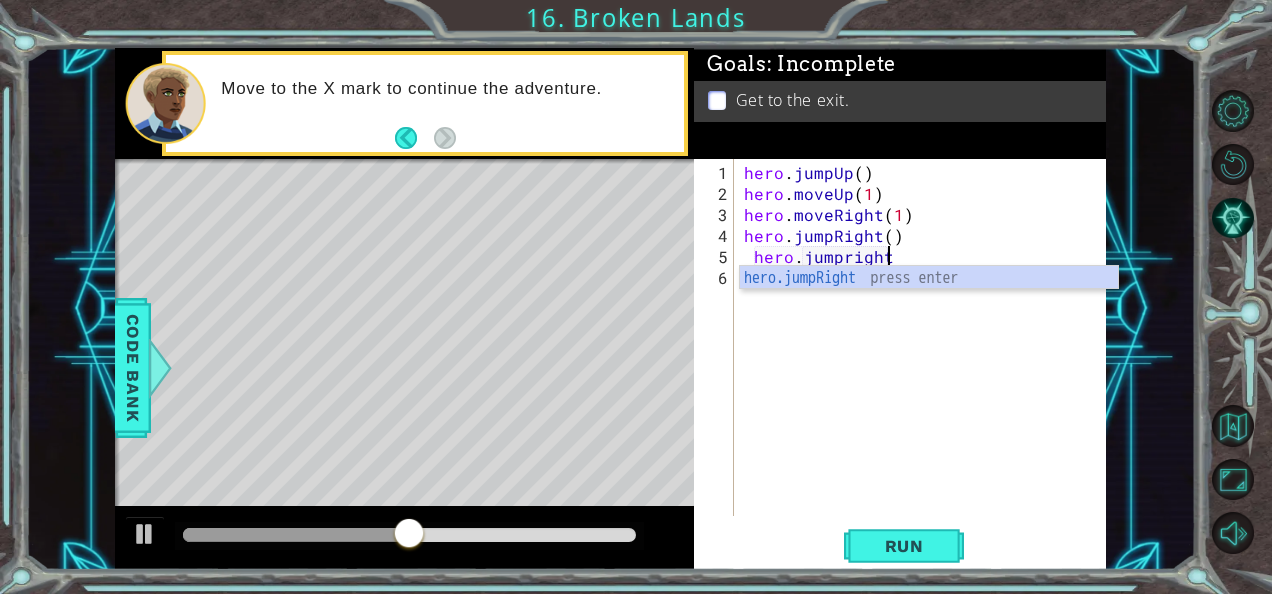 scroll, scrollTop: 0, scrollLeft: 0, axis: both 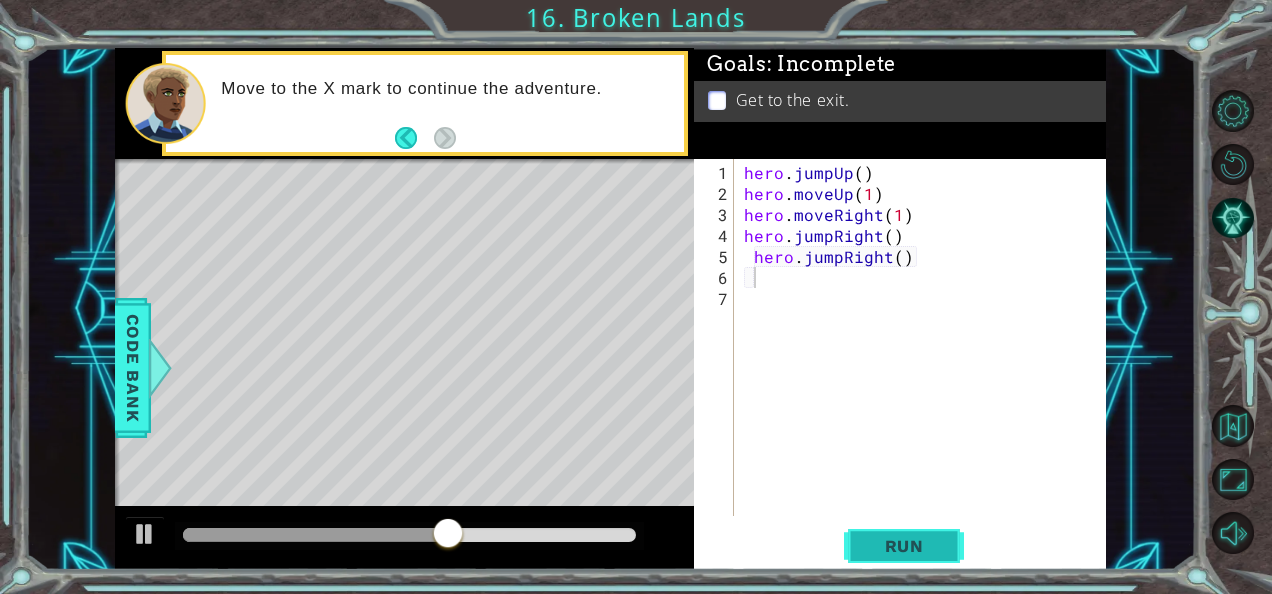 click on "Run" at bounding box center [904, 546] 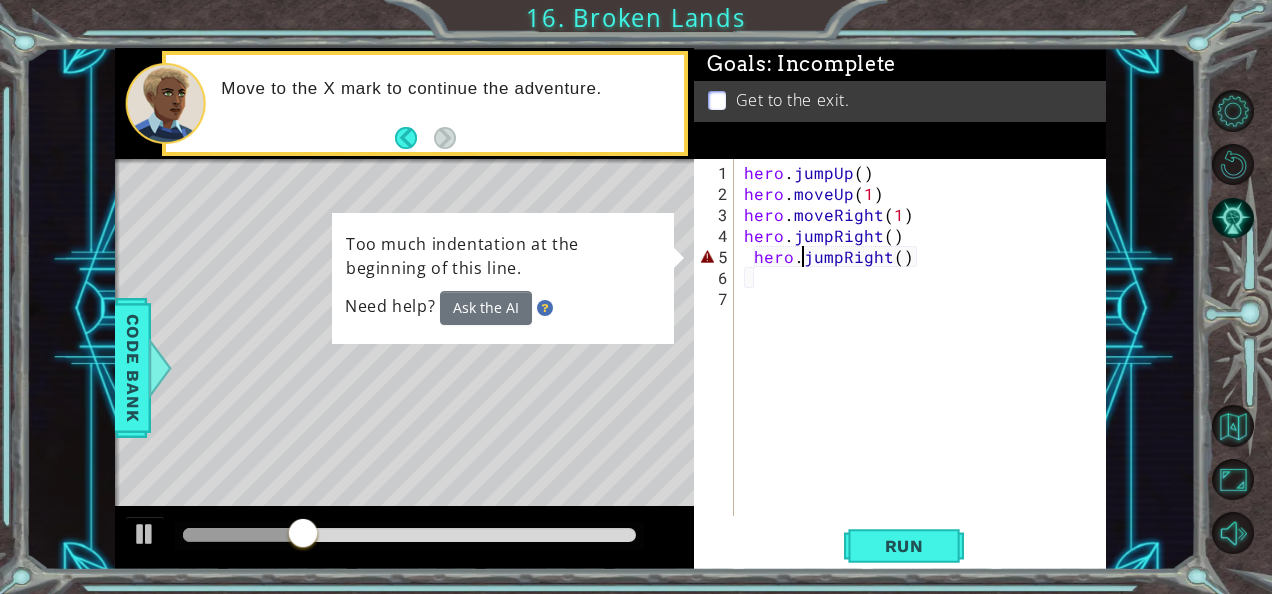 click on "hero . jumpUp ( ) hero . moveUp ( 1 ) hero . moveRight ( 1 ) hero . jumpRight ( )   hero . jumpRight ( )" at bounding box center (926, 361) 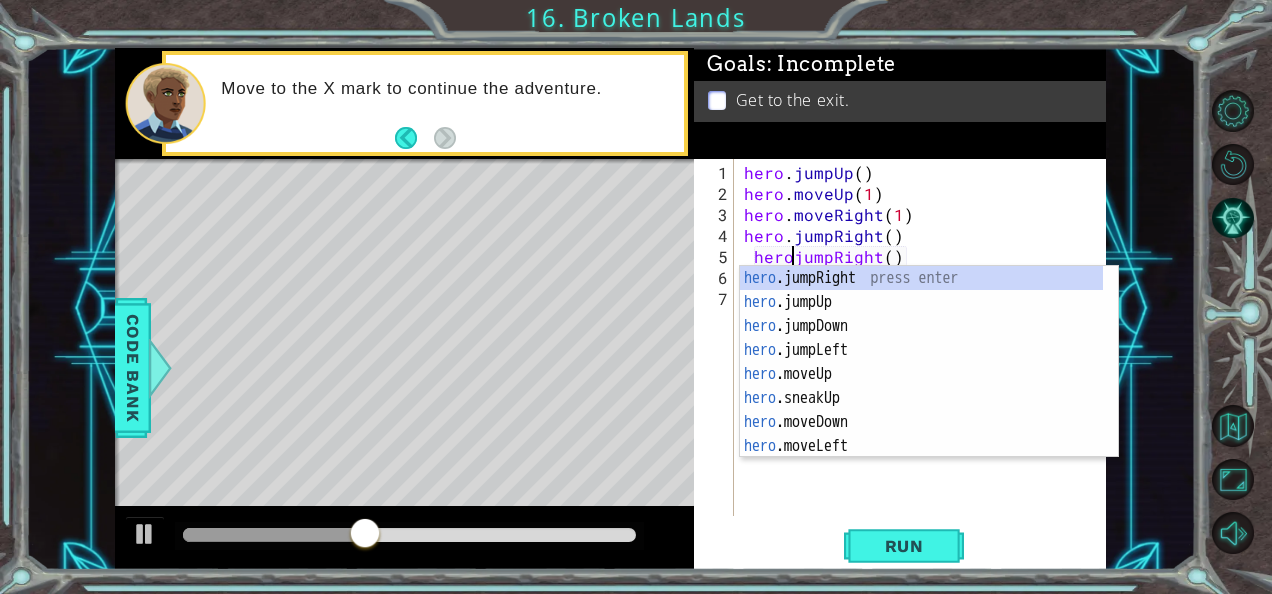 scroll, scrollTop: 0, scrollLeft: 3, axis: horizontal 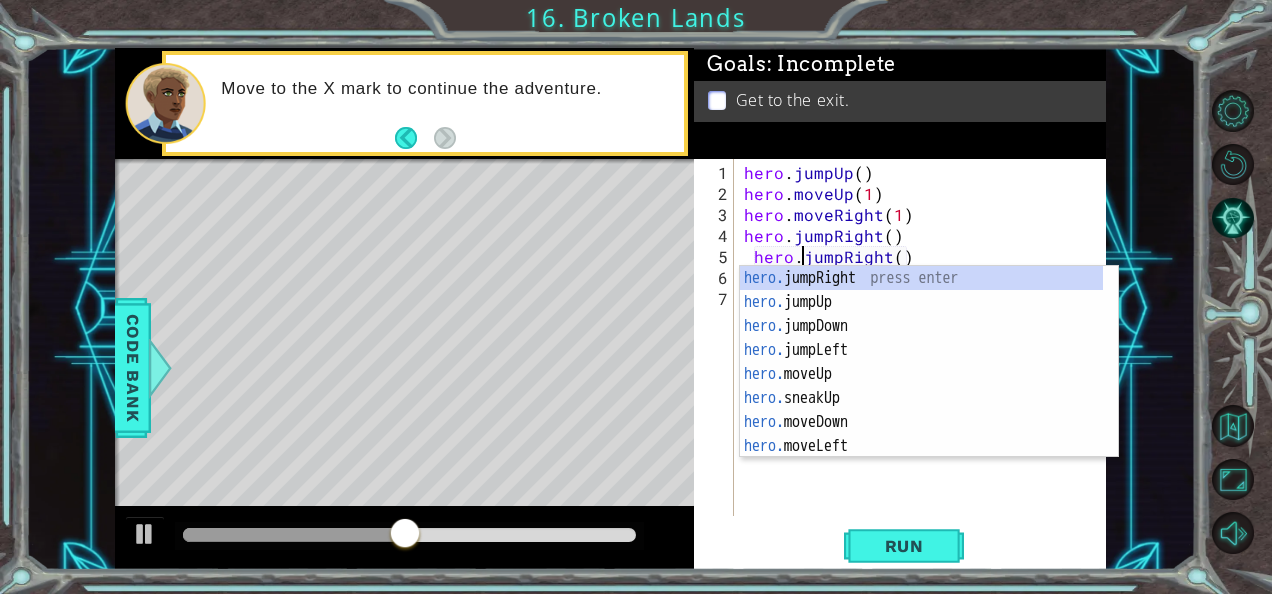click on "hero . jumpUp ( ) hero . moveUp ( 1 ) hero . moveRight ( 1 ) hero . jumpRight ( )   hero . jumpRight ( )" at bounding box center [926, 361] 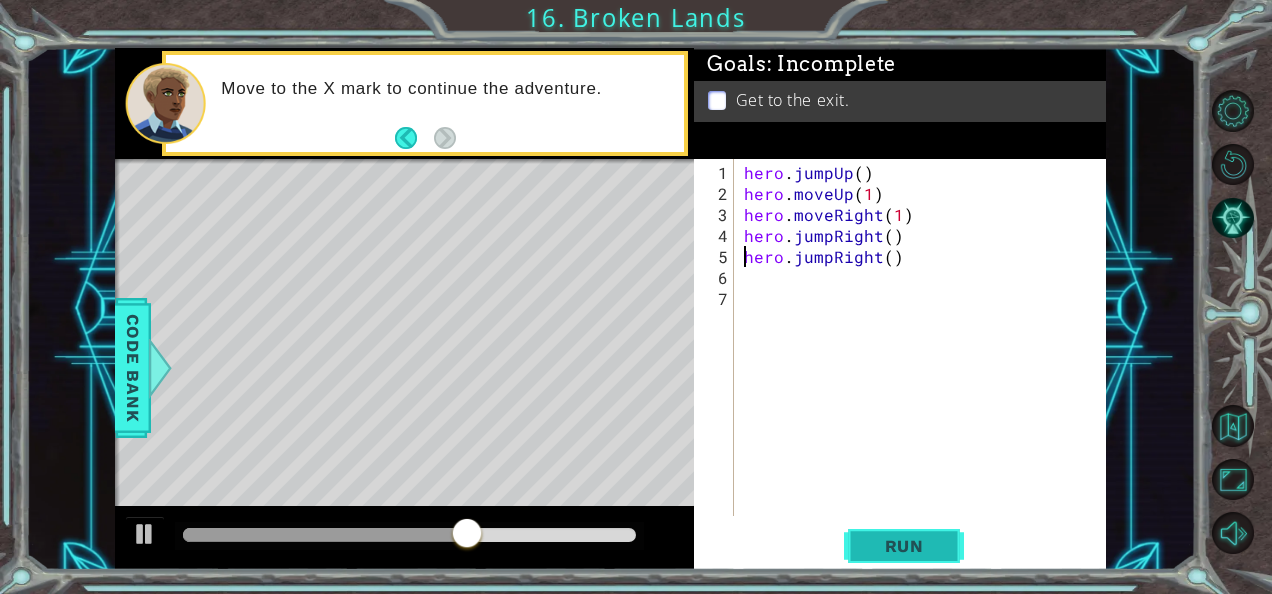 type on "hero.jumpRight()" 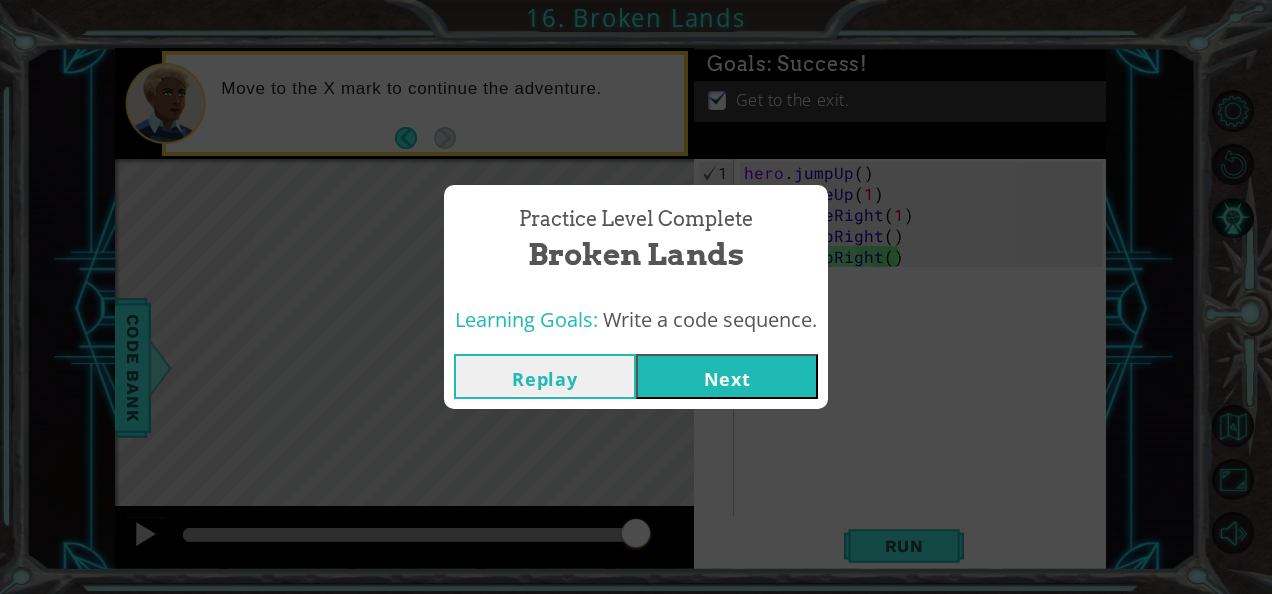 click on "Next" at bounding box center (727, 376) 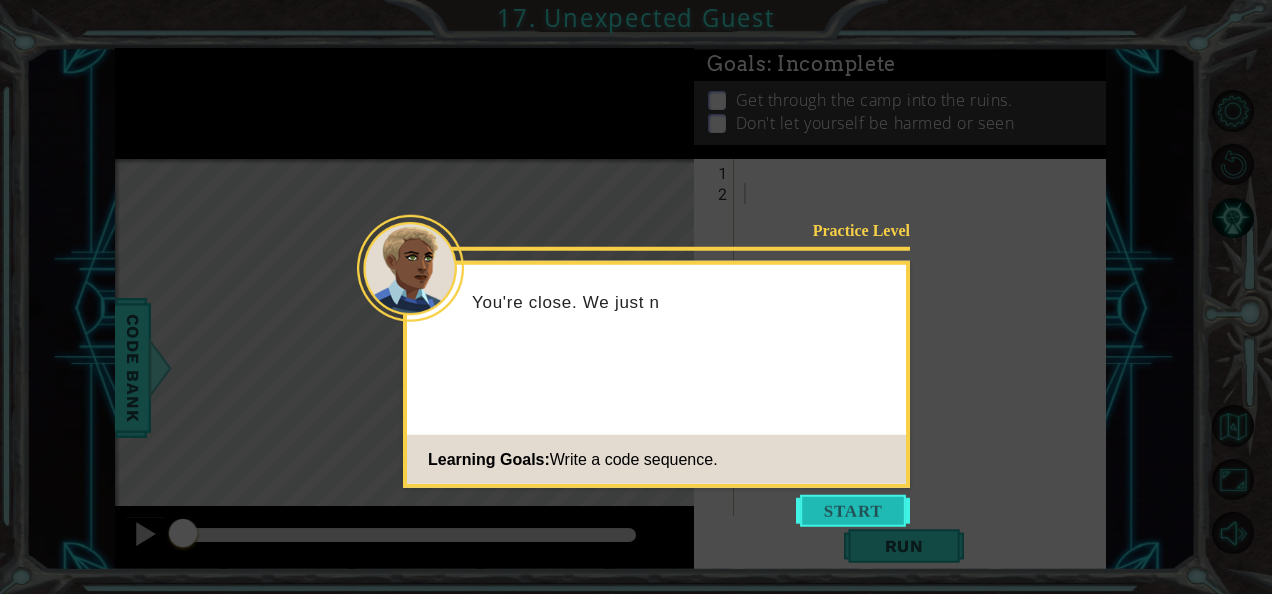 click at bounding box center [853, 511] 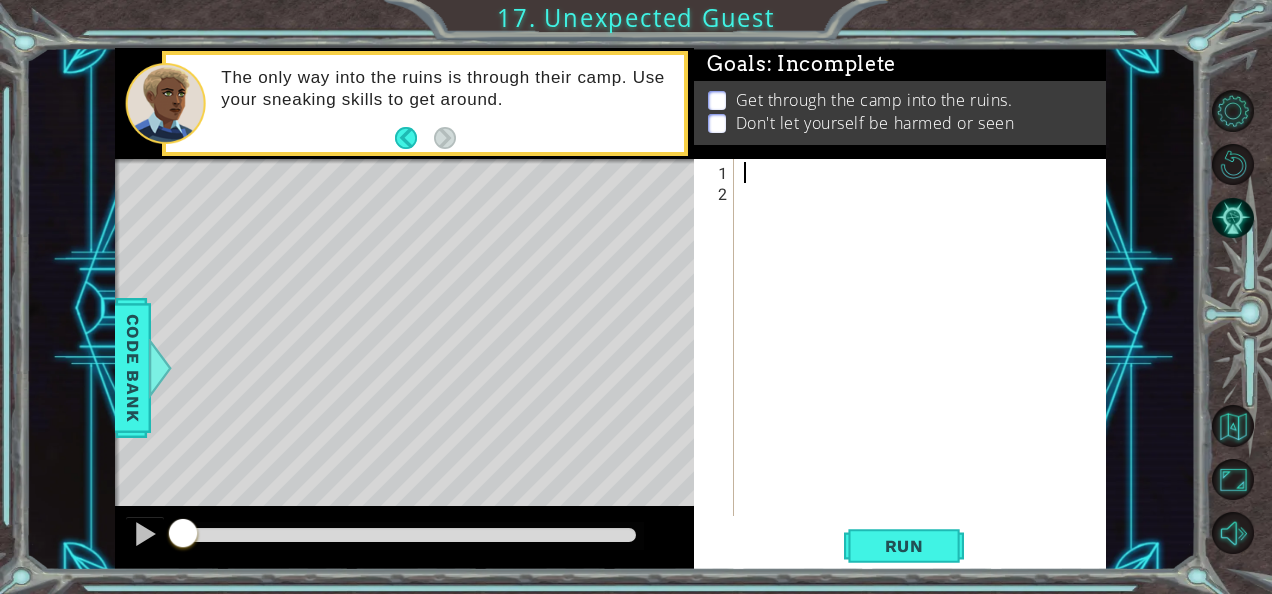 click at bounding box center (926, 361) 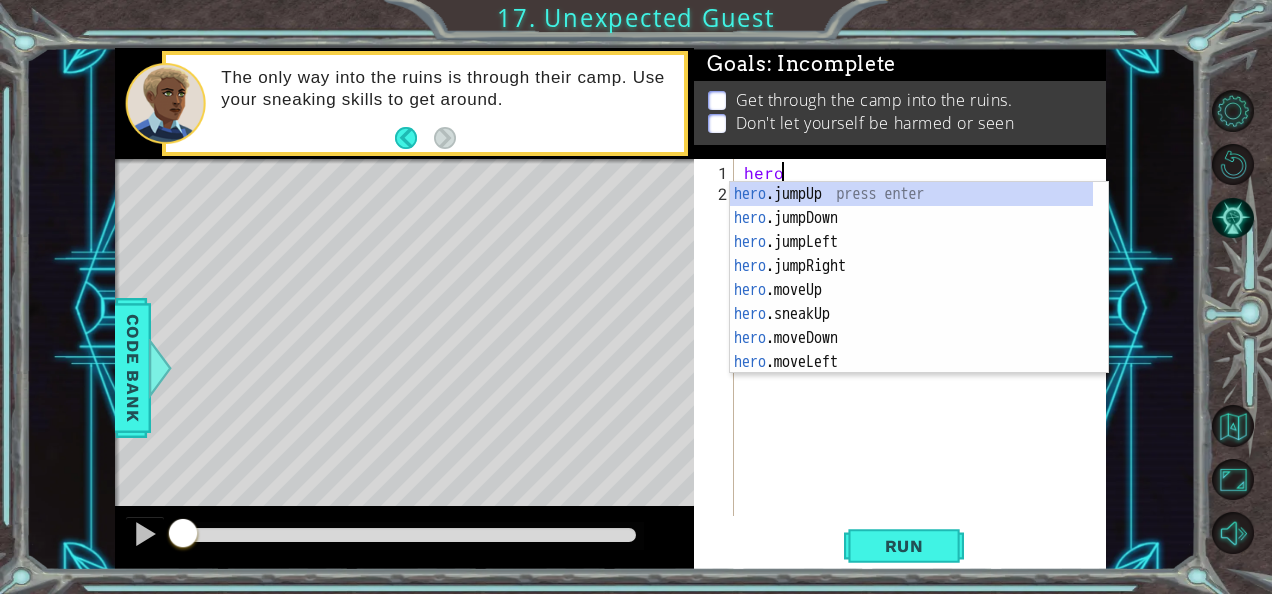 scroll, scrollTop: 0, scrollLeft: 1, axis: horizontal 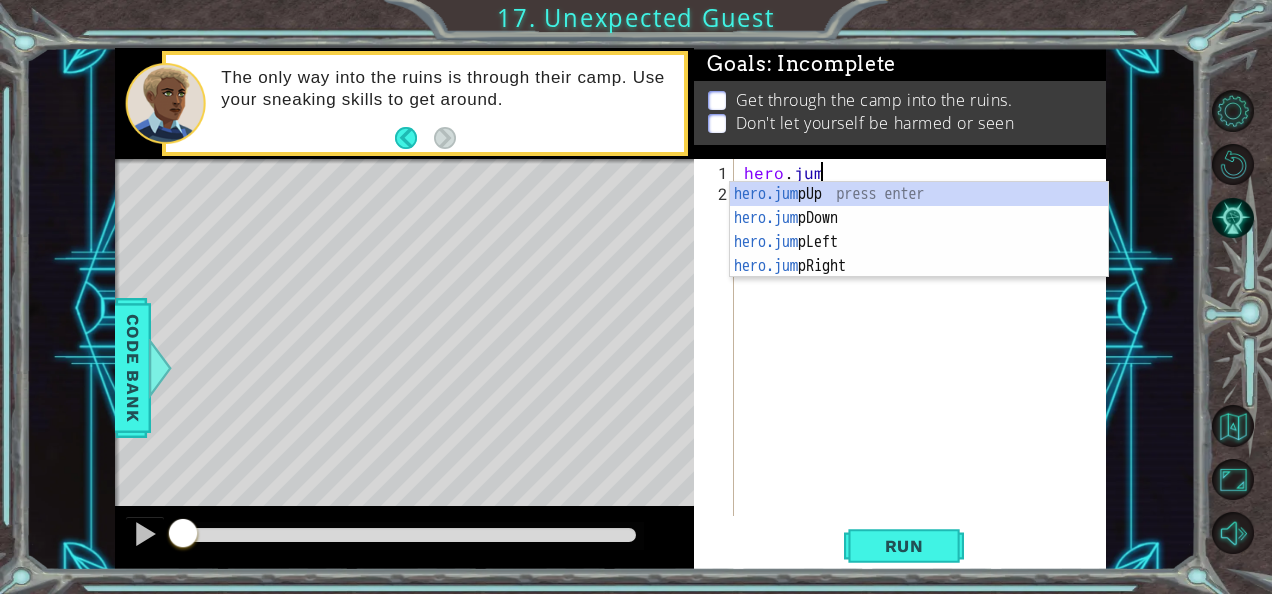 type on "hero.jump" 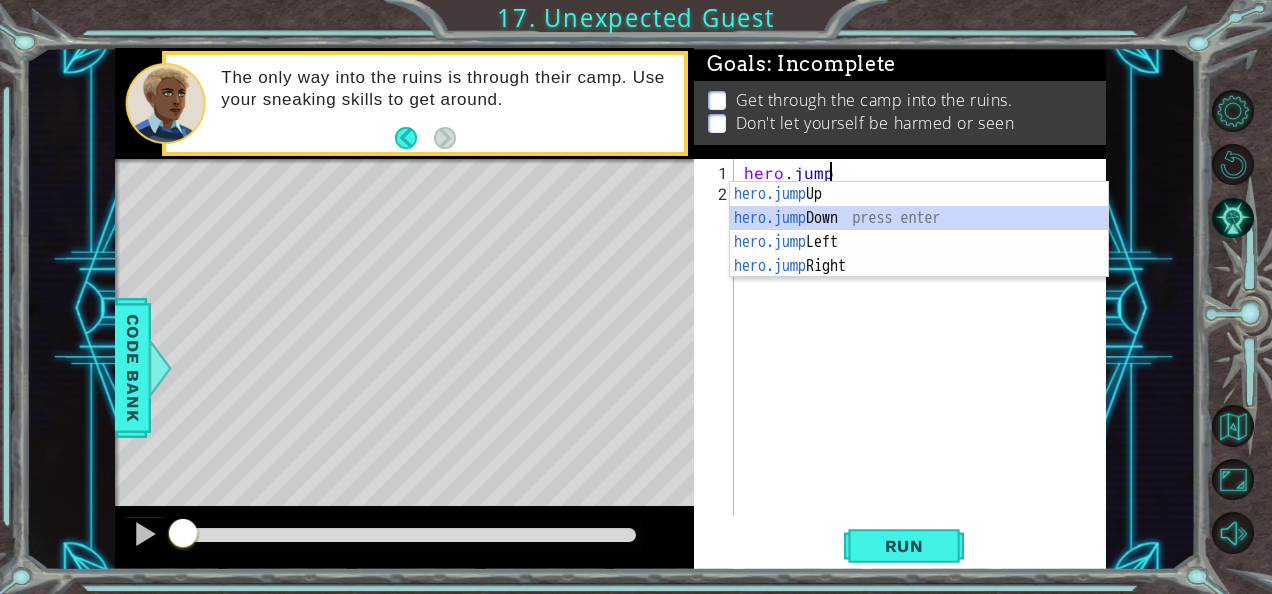 click on "hero.jump Up press enter hero.jump Down press enter hero.jump Left press enter hero.jump Right press enter" at bounding box center [919, 254] 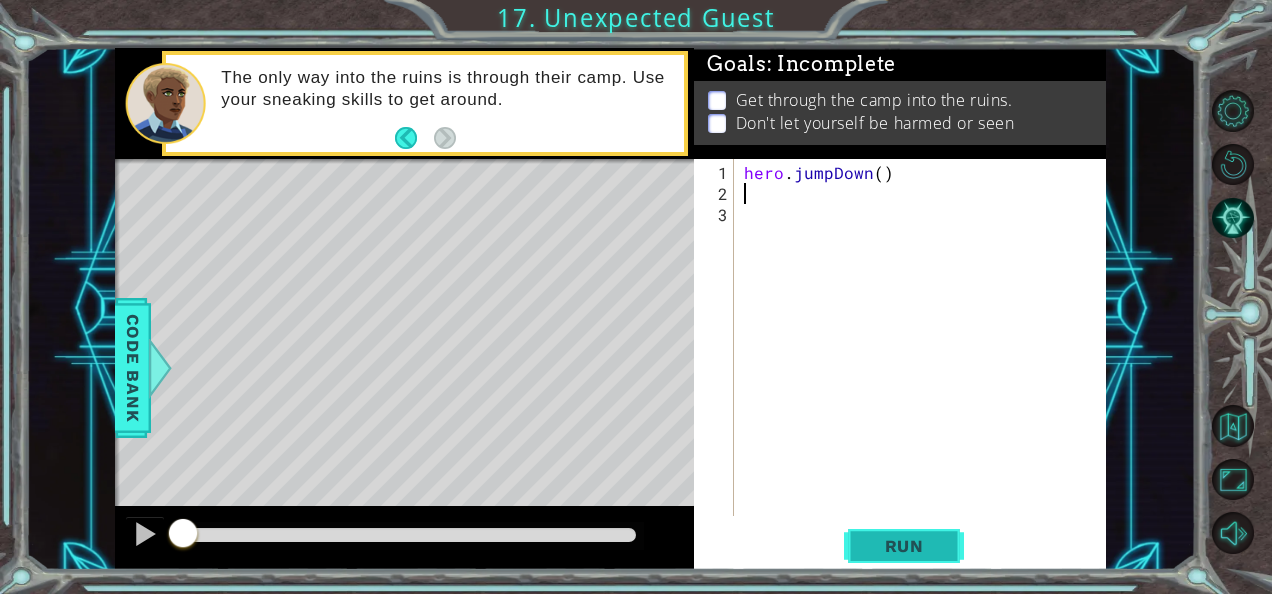 click on "Run" at bounding box center (904, 546) 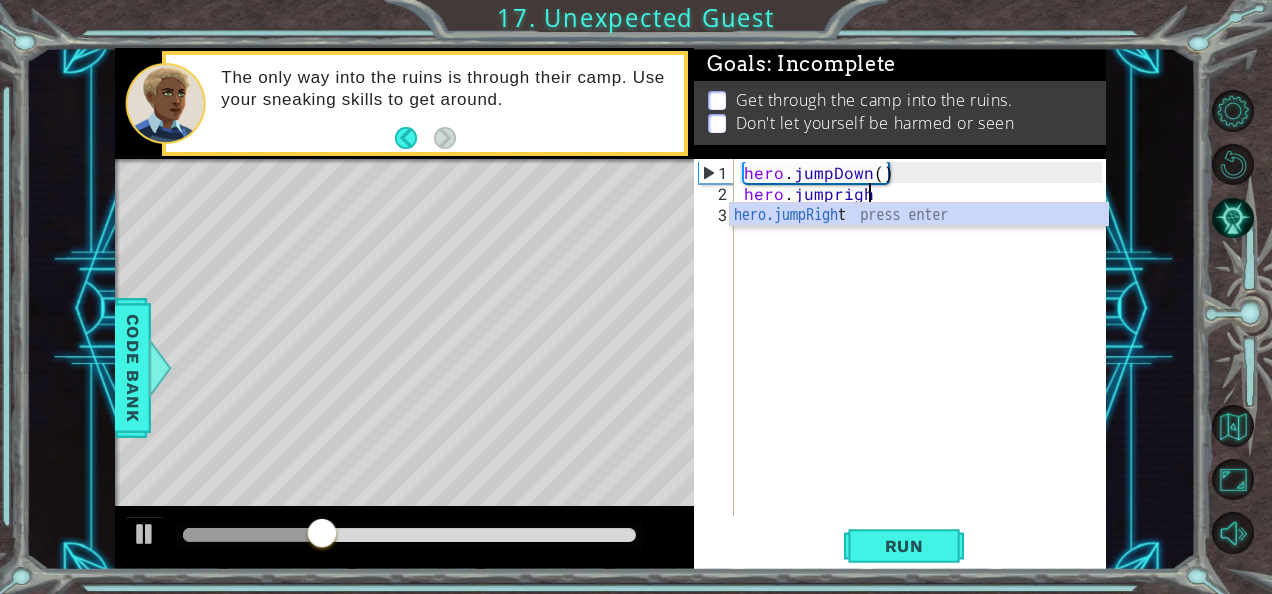 scroll, scrollTop: 0, scrollLeft: 7, axis: horizontal 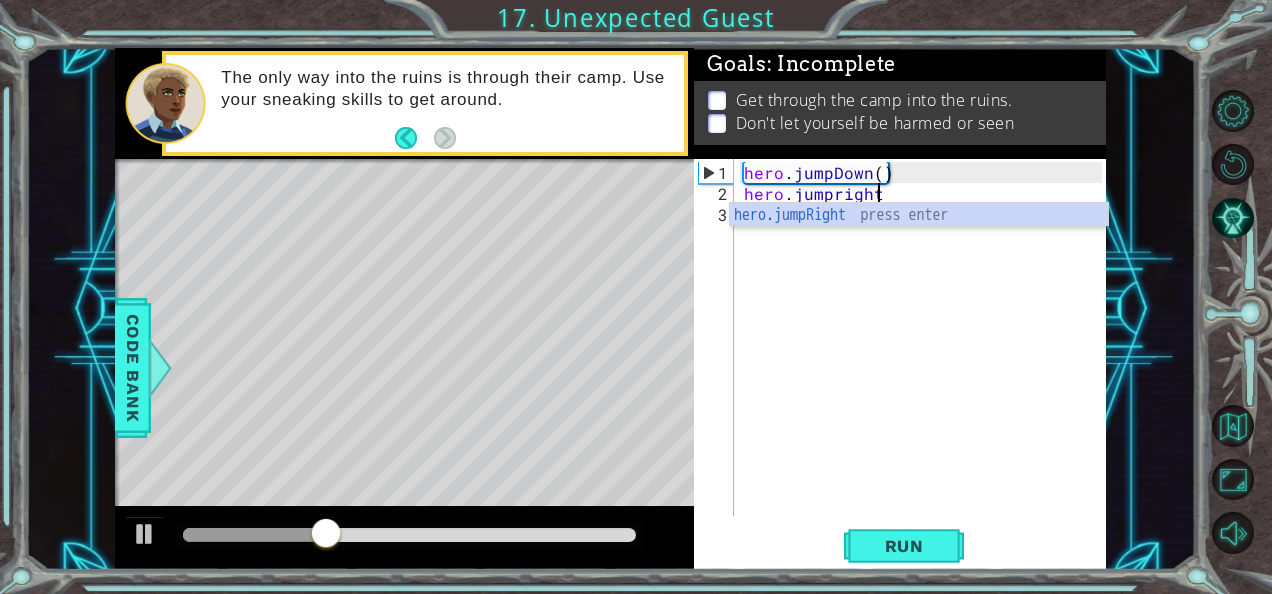 type on "hero.jumpright" 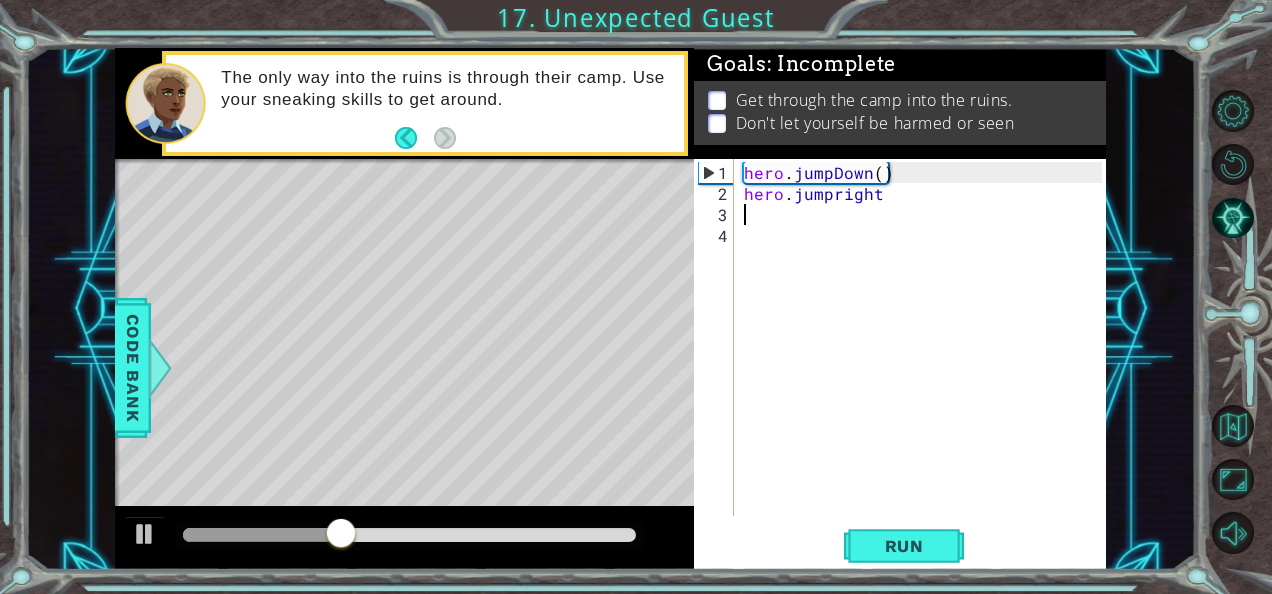 scroll, scrollTop: 0, scrollLeft: 0, axis: both 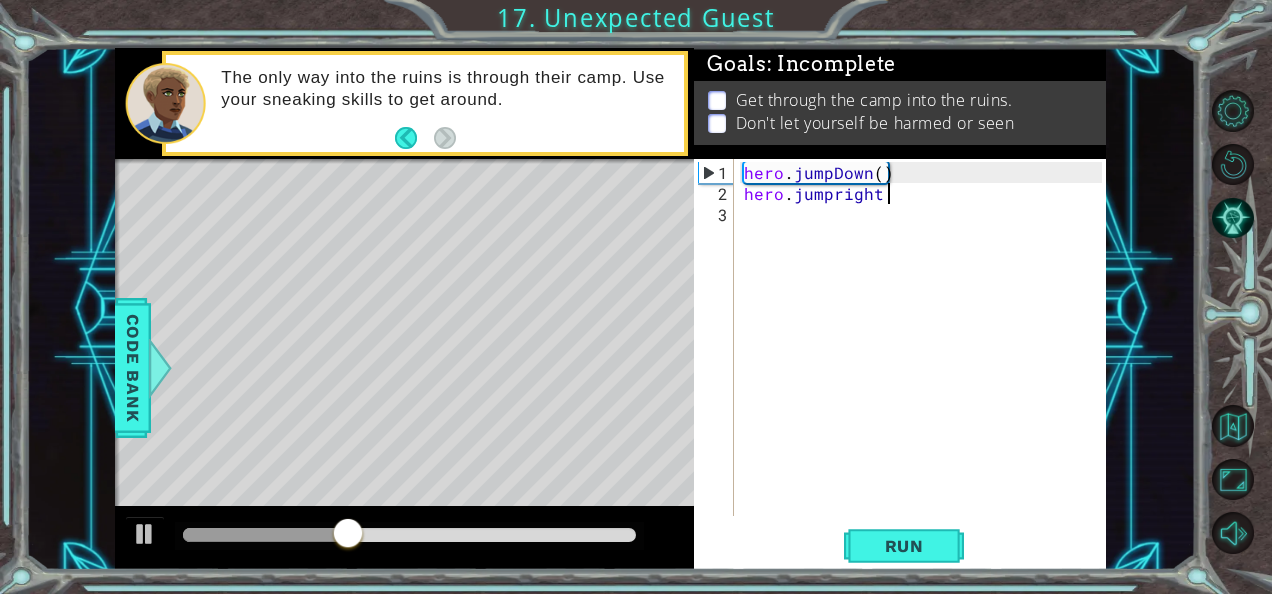type on "hero.jumpright" 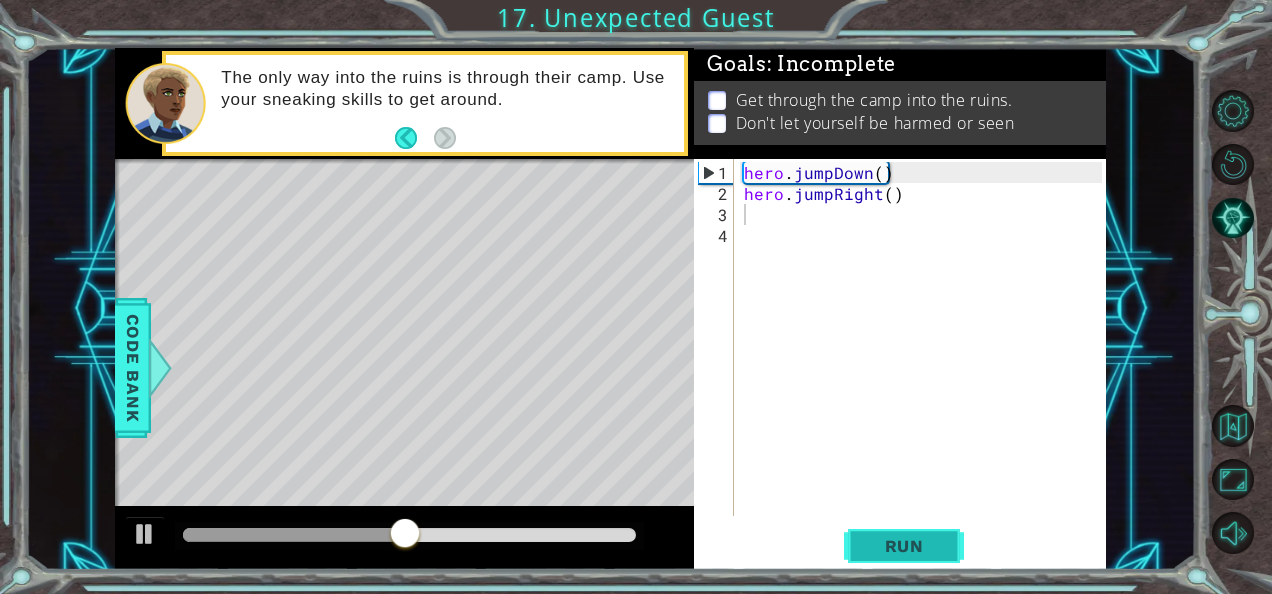 click on "Run" at bounding box center (904, 546) 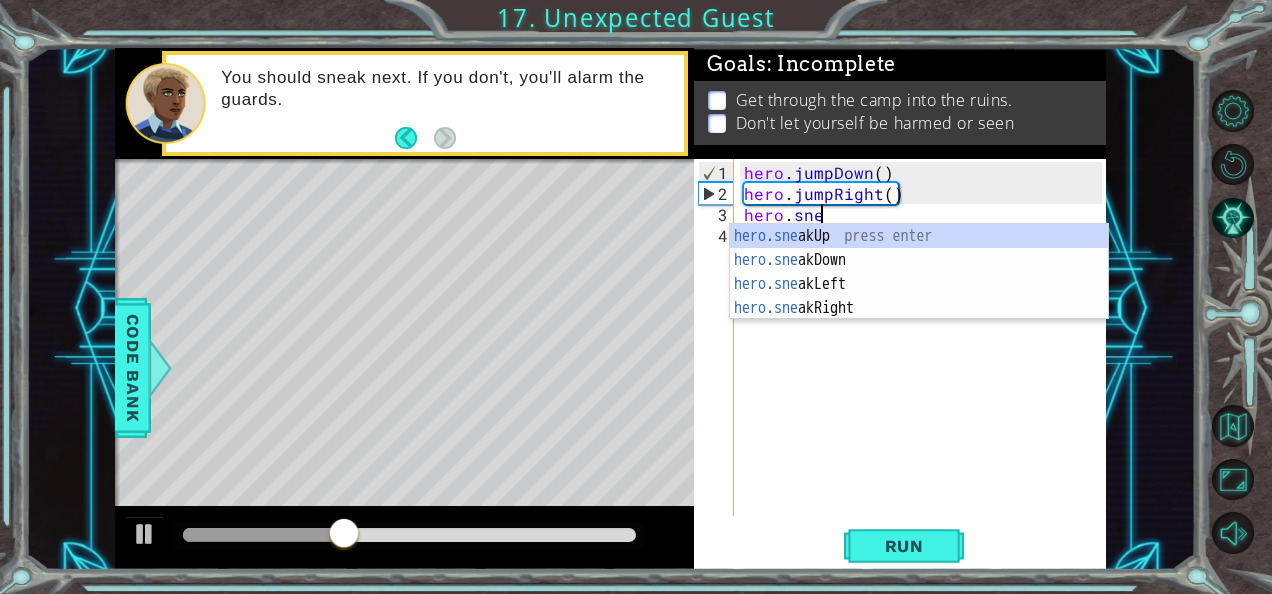 scroll, scrollTop: 0, scrollLeft: 4, axis: horizontal 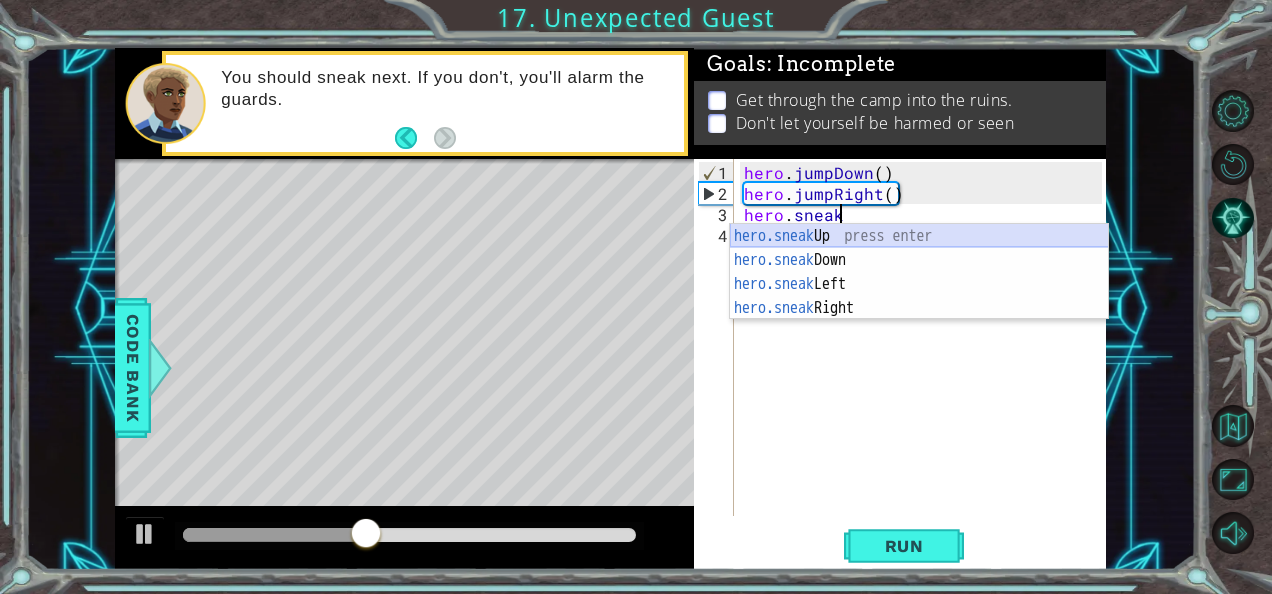 click on "hero.sneak Up press enter hero.sneak Down press enter hero.sneak Left press enter hero.sneak Right press enter" at bounding box center (919, 296) 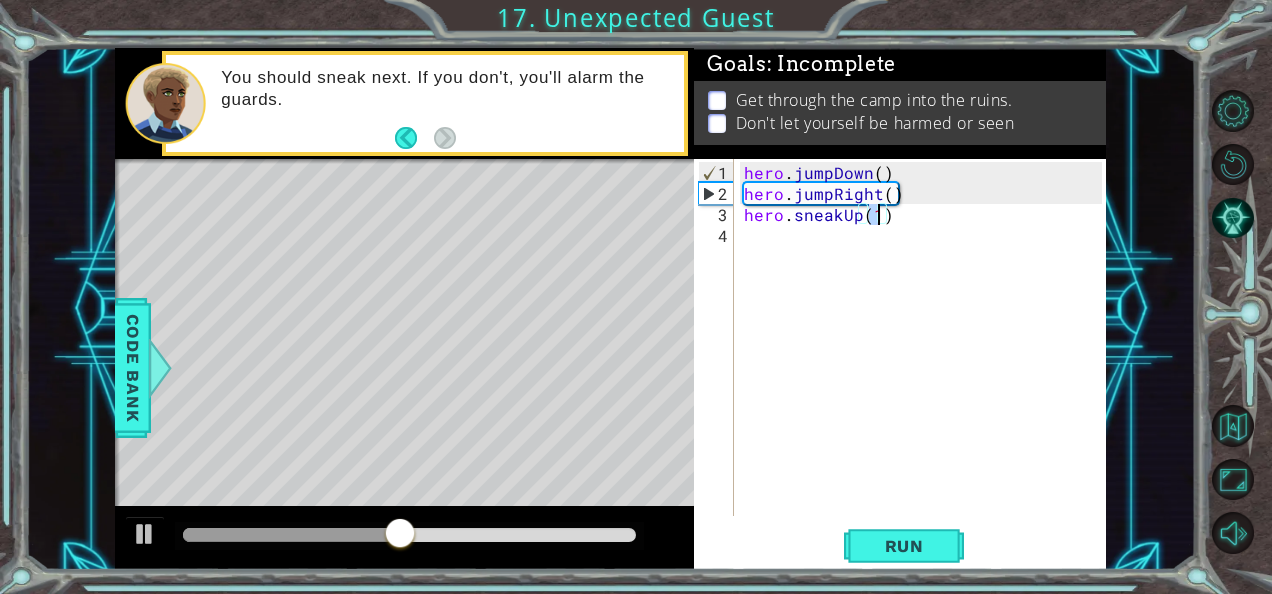click on "hero . jumpDown ( ) hero . jumpRight ( ) hero . sneakUp ( 1 )" at bounding box center [926, 361] 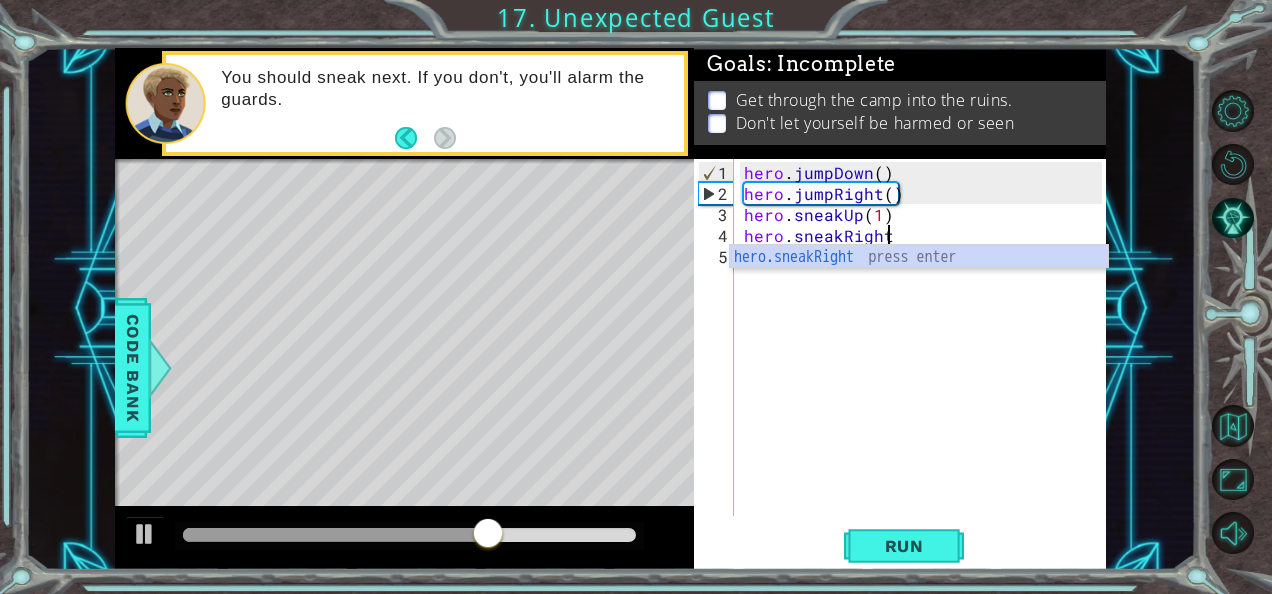 scroll, scrollTop: 0, scrollLeft: 8, axis: horizontal 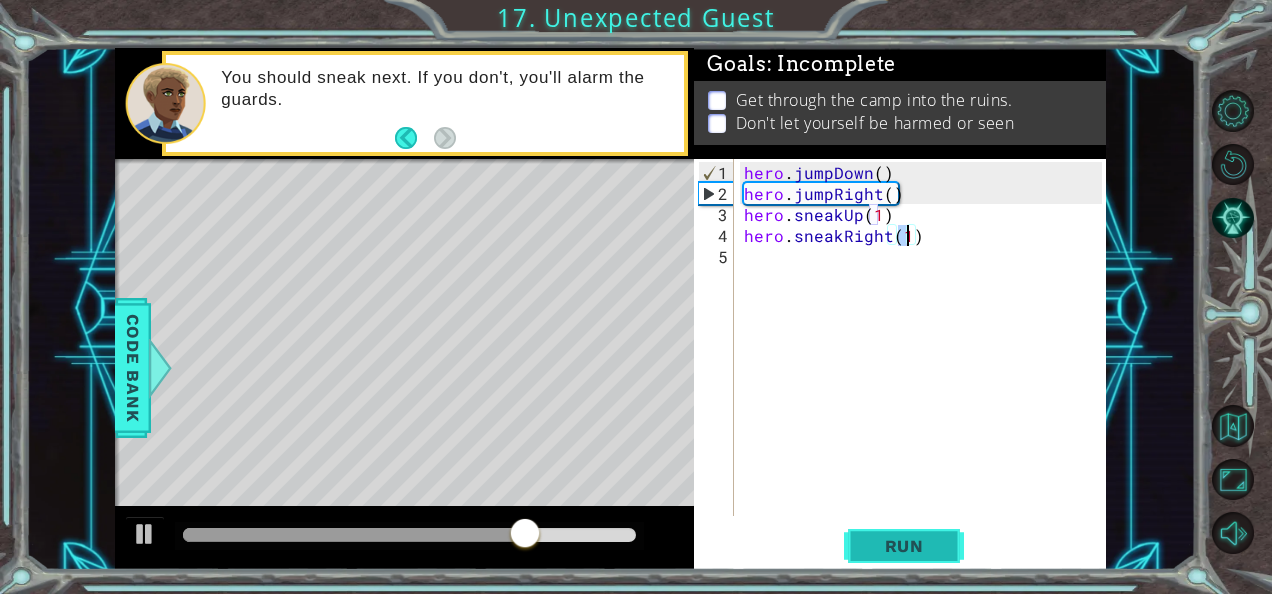 type on "hero.sneakRight(1)" 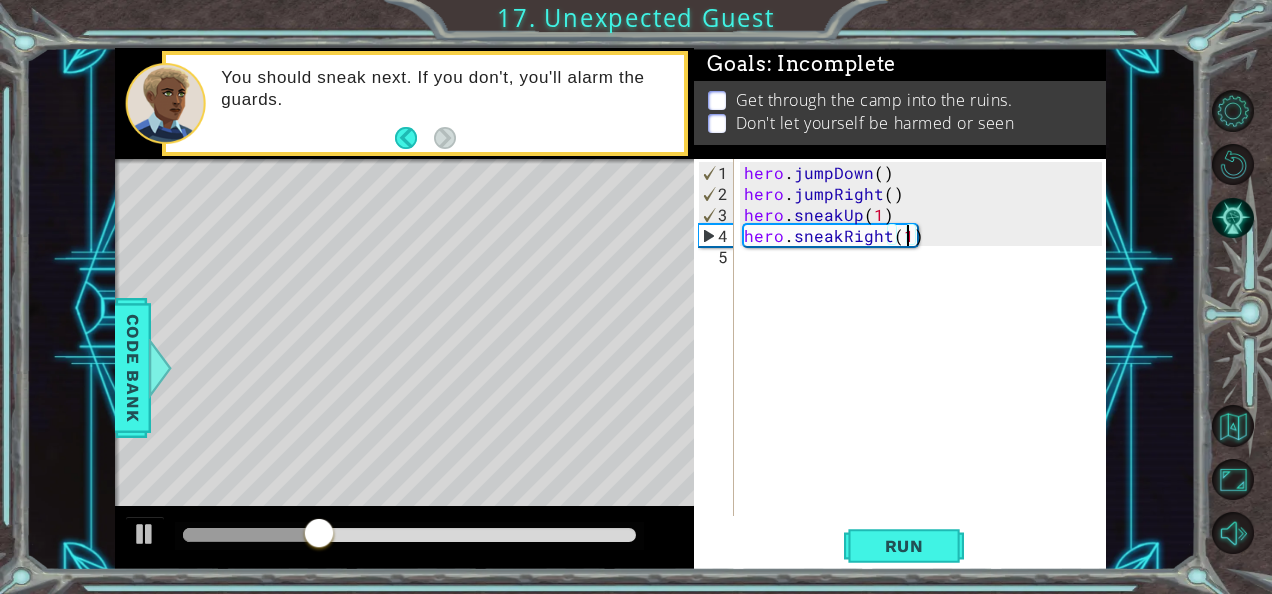 click on "hero . jumpDown ( ) hero . jumpRight ( ) hero . sneakUp ( 1 ) hero . sneakRight ( 1 )" at bounding box center [926, 361] 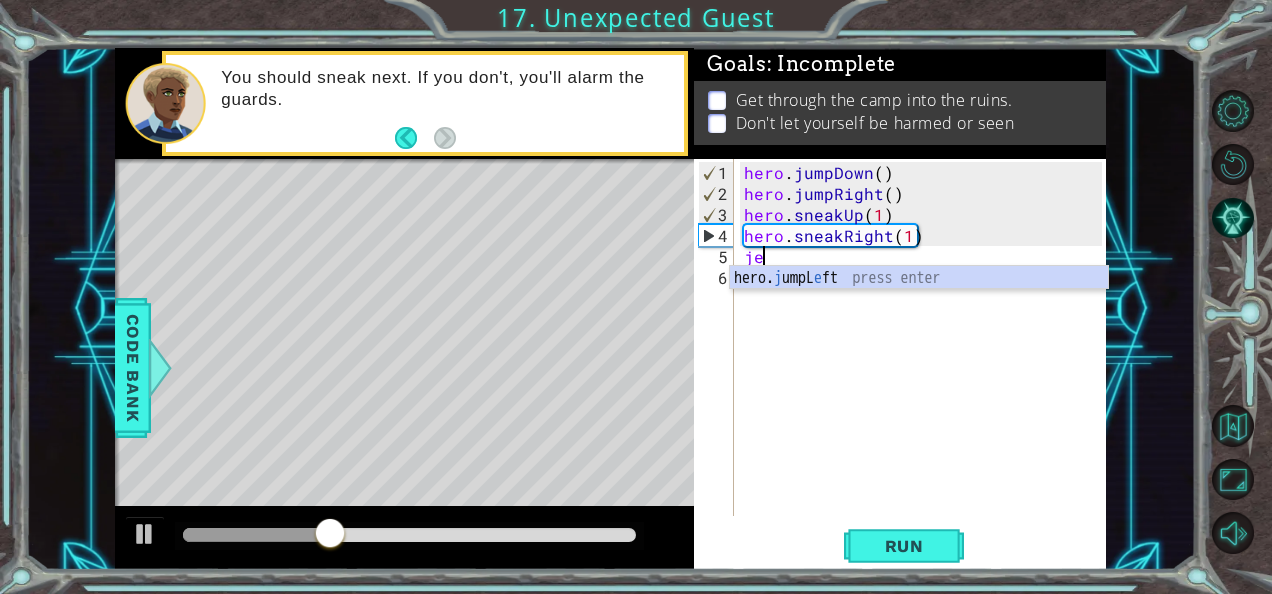 type on "j" 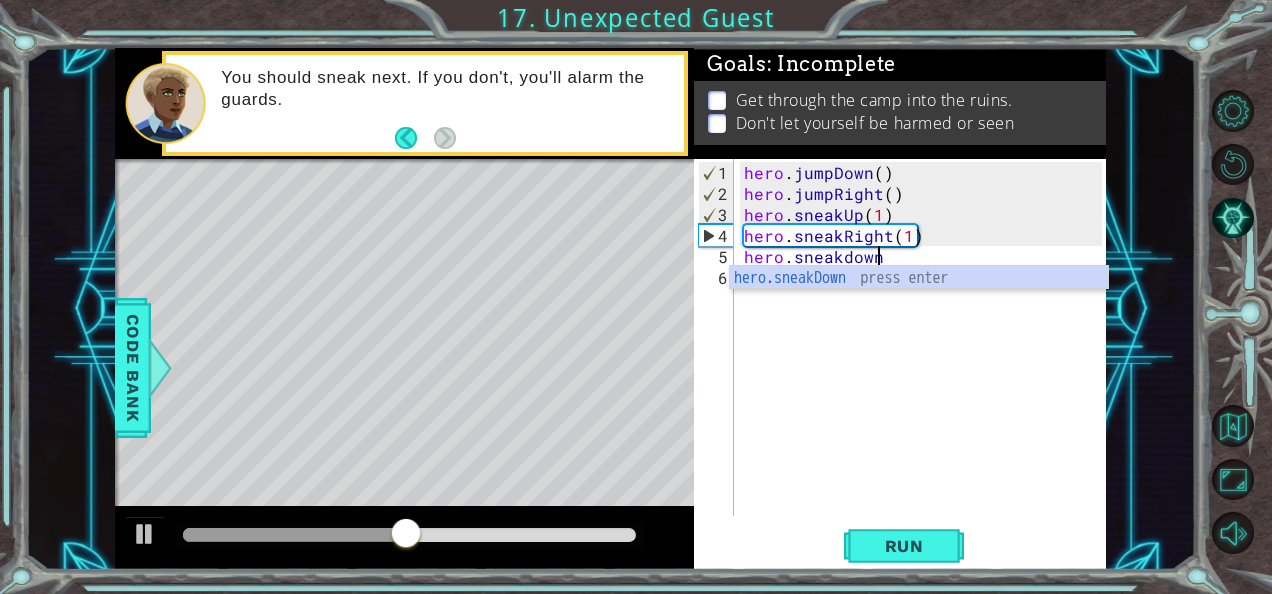 scroll, scrollTop: 0, scrollLeft: 7, axis: horizontal 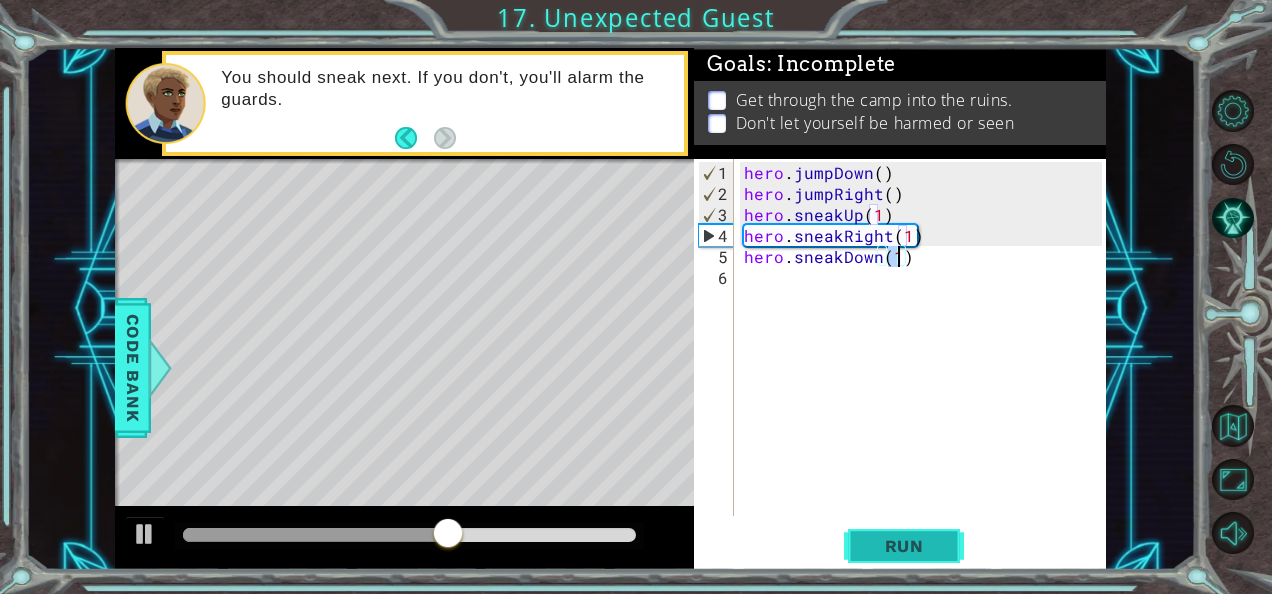 type on "hero.sneakDown(1)" 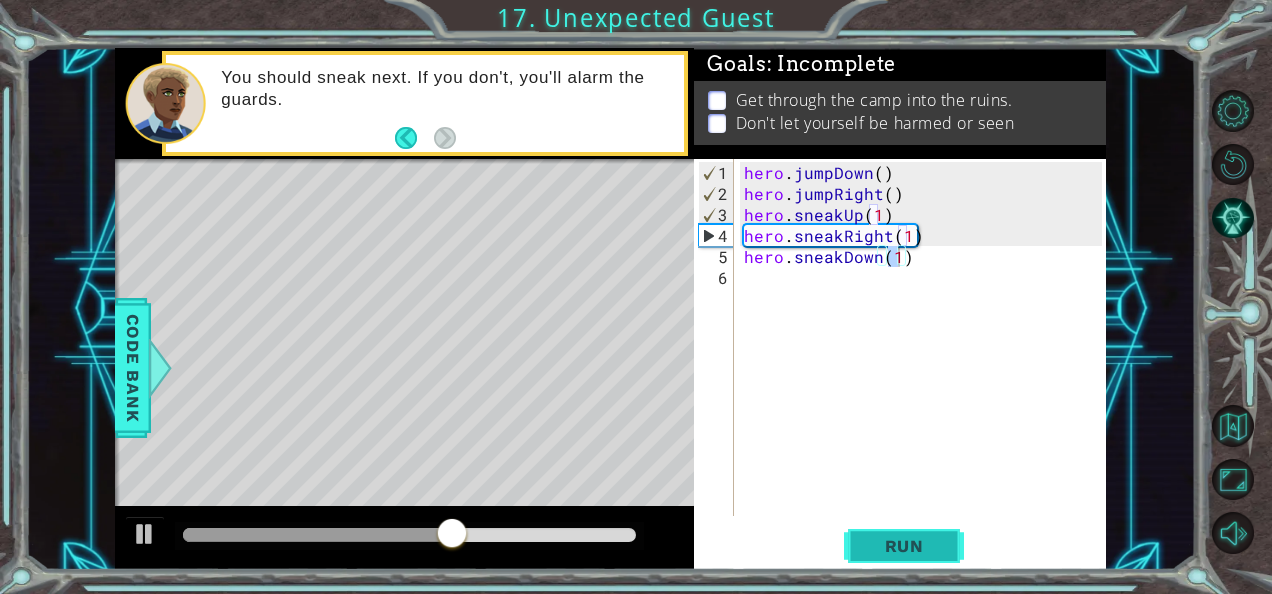 click on "Run" at bounding box center (904, 546) 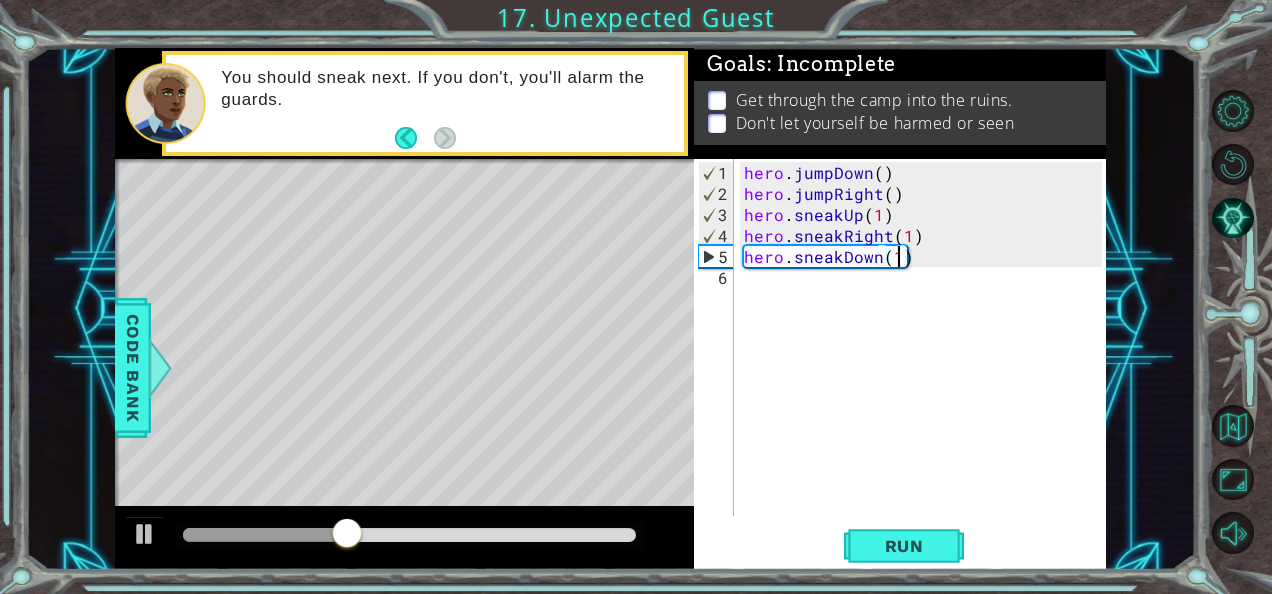 click on "hero . jumpDown ( ) hero . jumpRight ( ) hero . sneakUp ( 1 ) hero . sneakRight ( 1 ) hero . sneakDown ( 1 )" at bounding box center (926, 361) 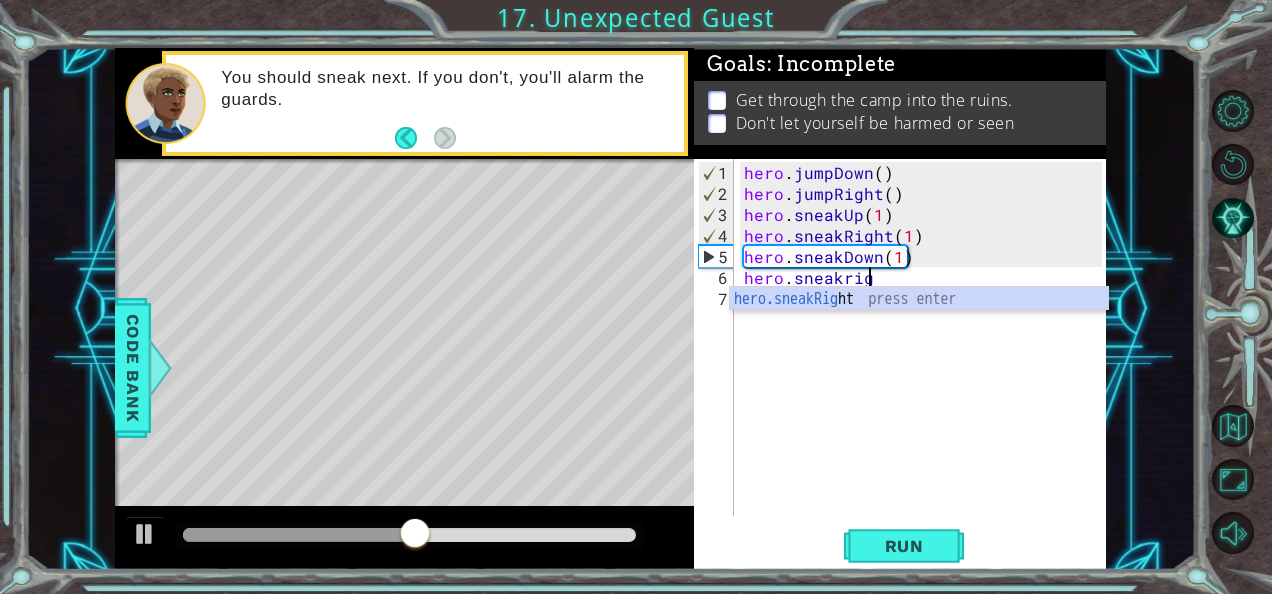 scroll, scrollTop: 0, scrollLeft: 8, axis: horizontal 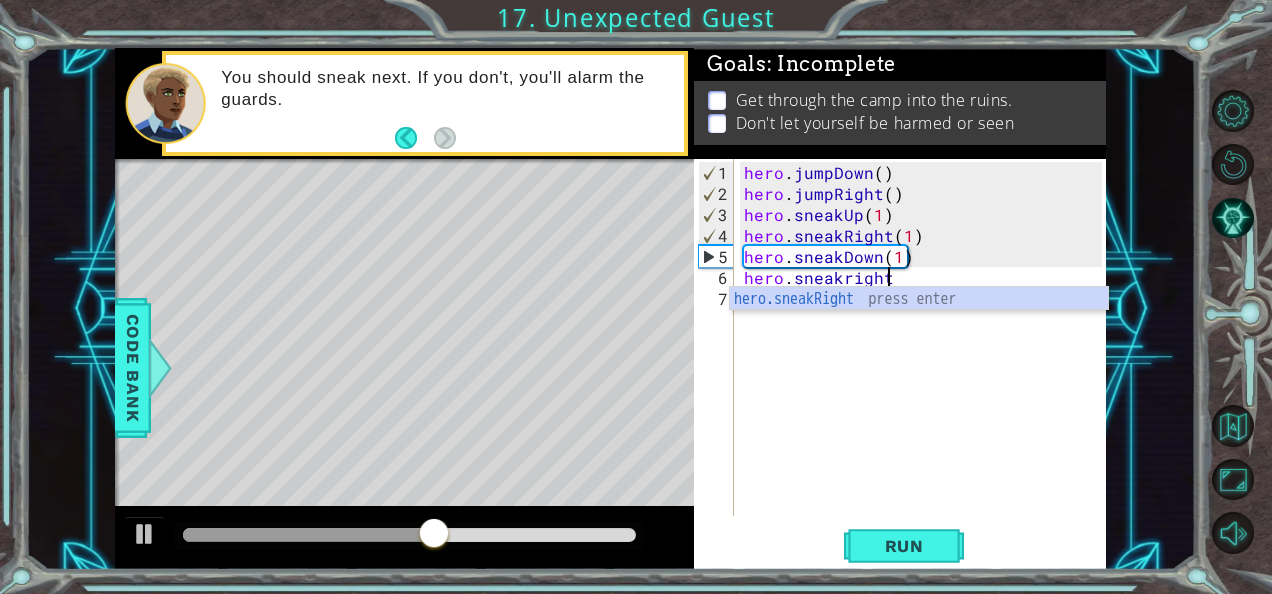 type on "hero.sneakRight(1)" 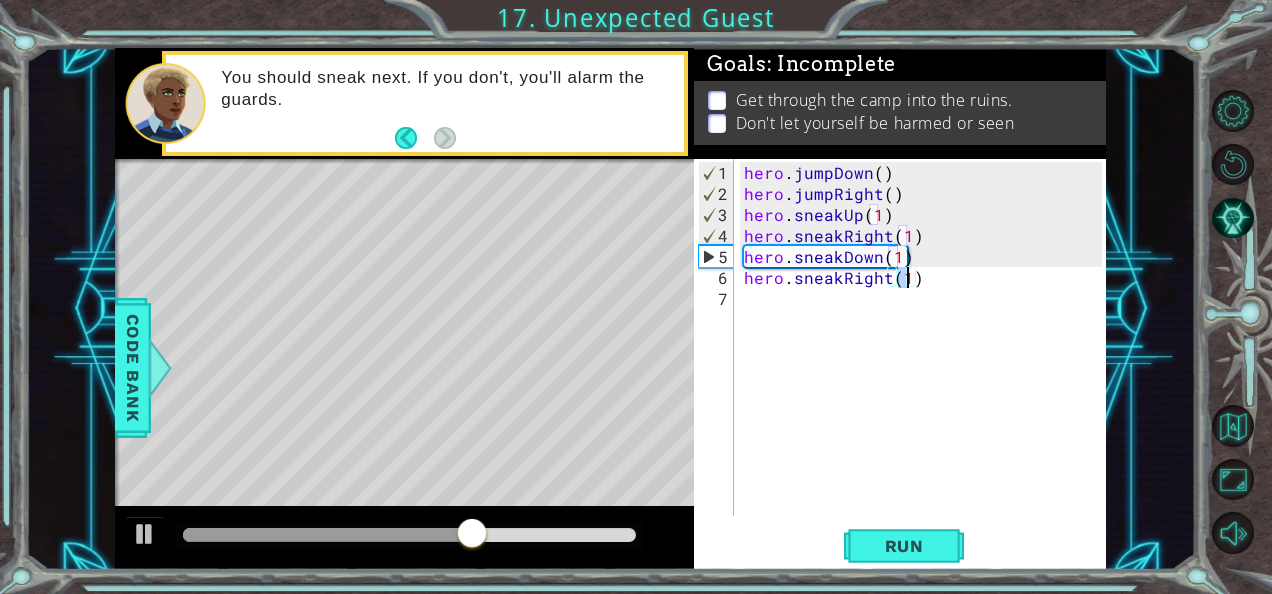 click on "hero . jumpDown ( ) hero . jumpRight ( ) hero . sneakUp ( 1 ) hero . sneakRight ( 1 ) hero . sneakDown ( 1 ) hero . sneakRight ( 1 )" at bounding box center (926, 361) 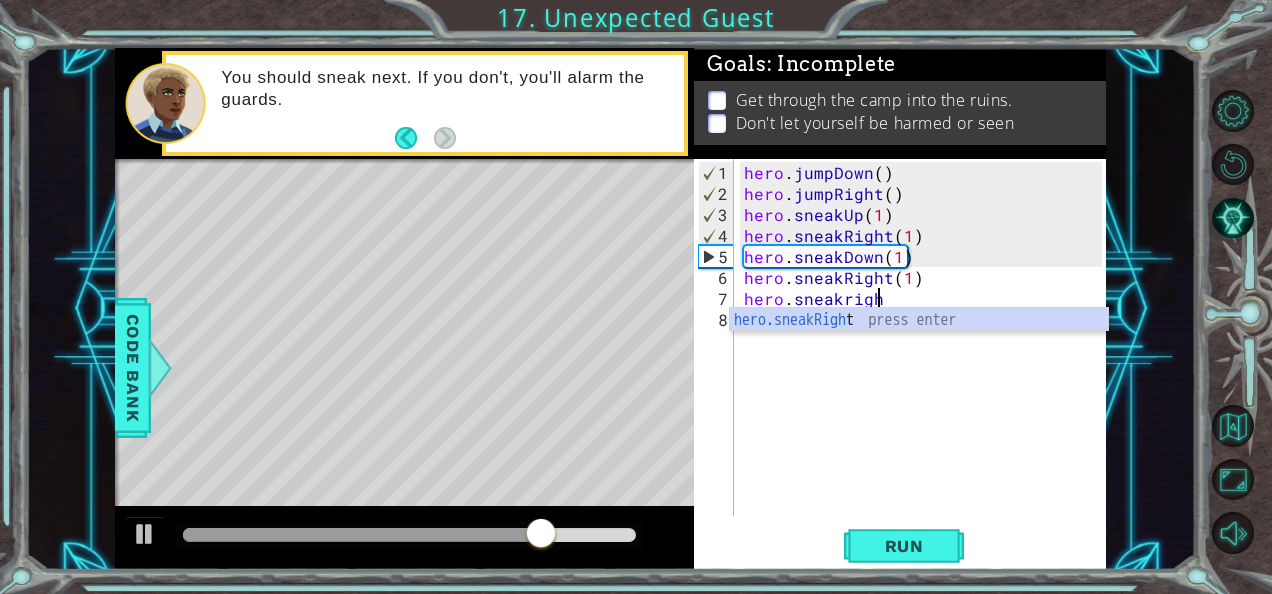 scroll, scrollTop: 0, scrollLeft: 8, axis: horizontal 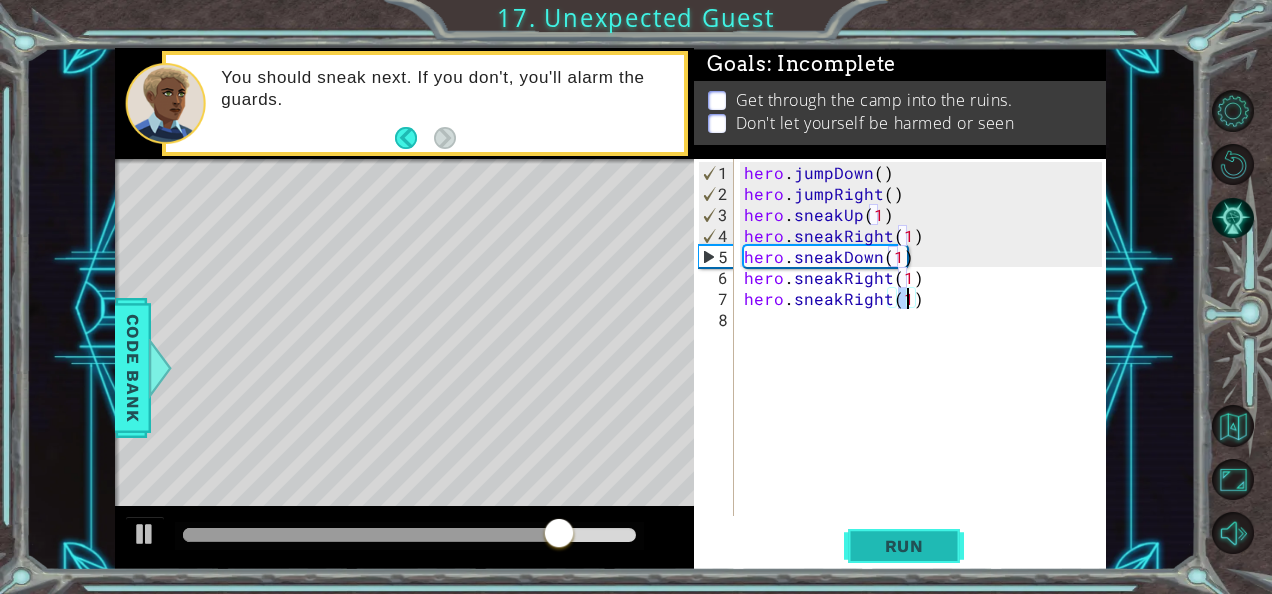 type on "hero.sneakRight(1)" 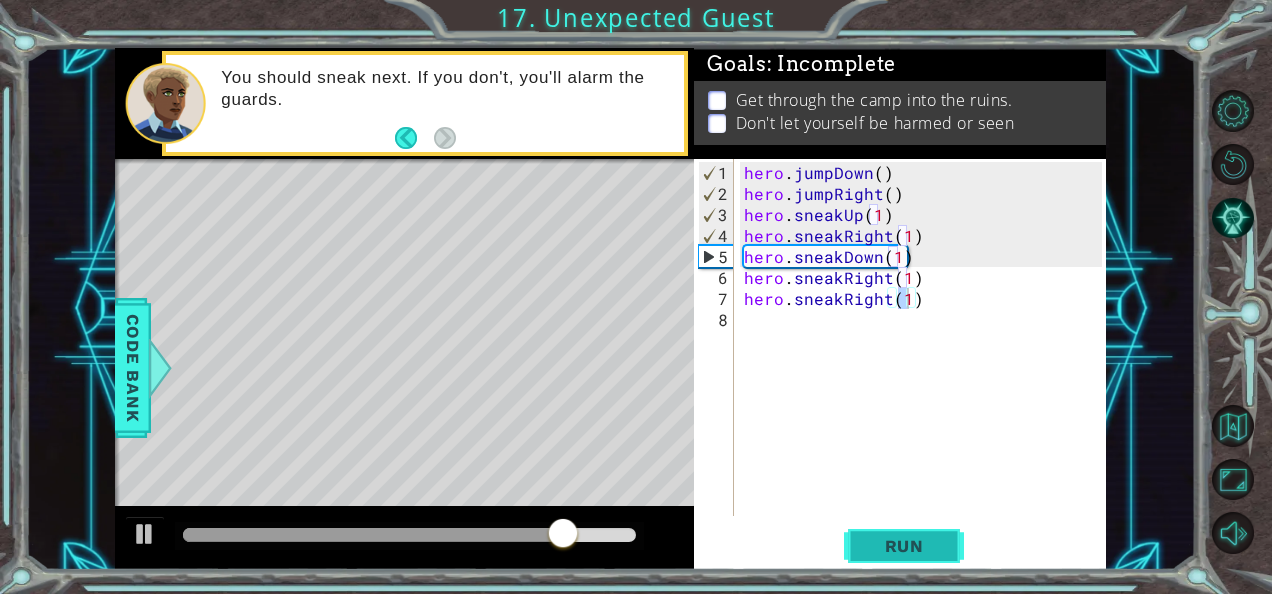 click on "Run" at bounding box center (904, 546) 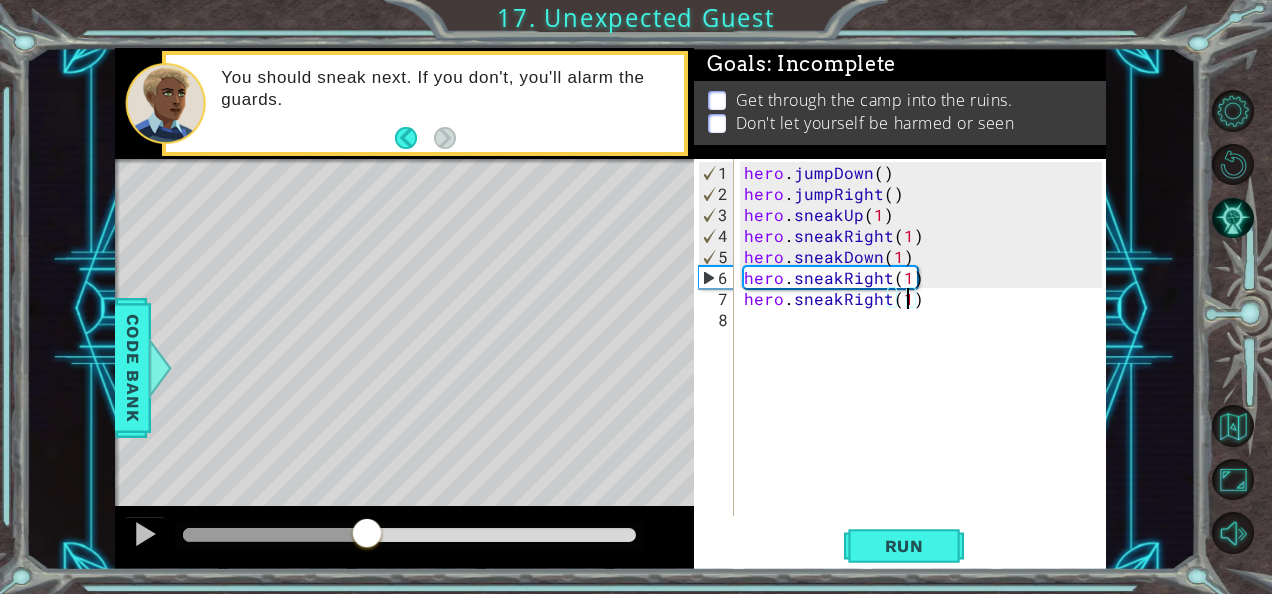 click at bounding box center [409, 535] 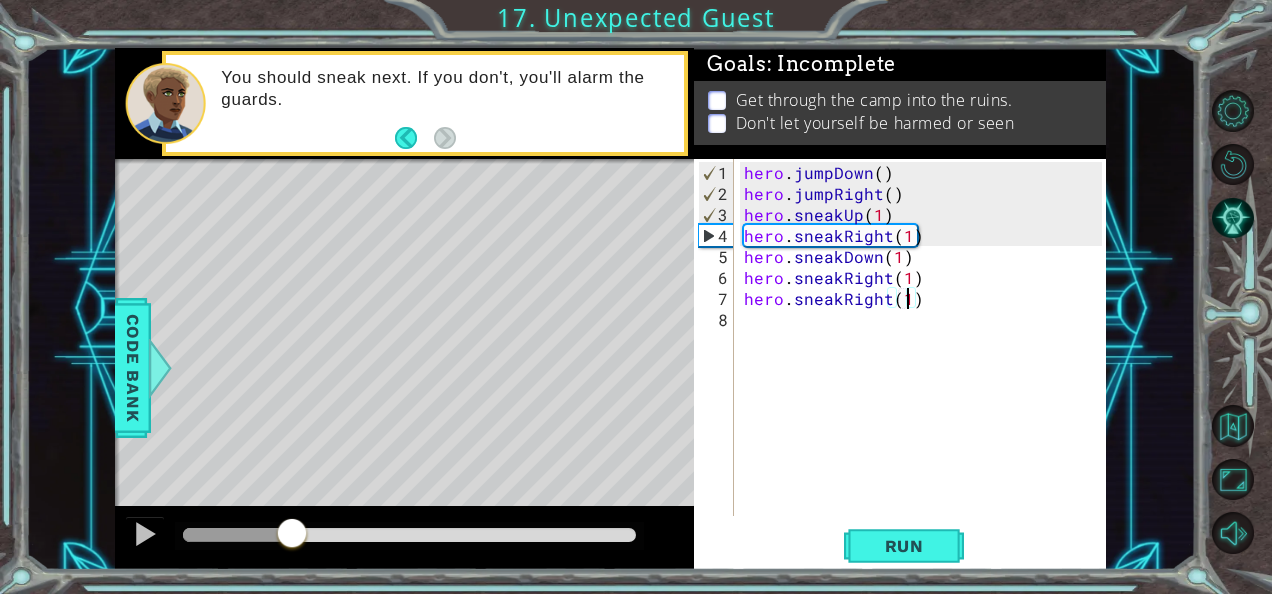click at bounding box center [404, 538] 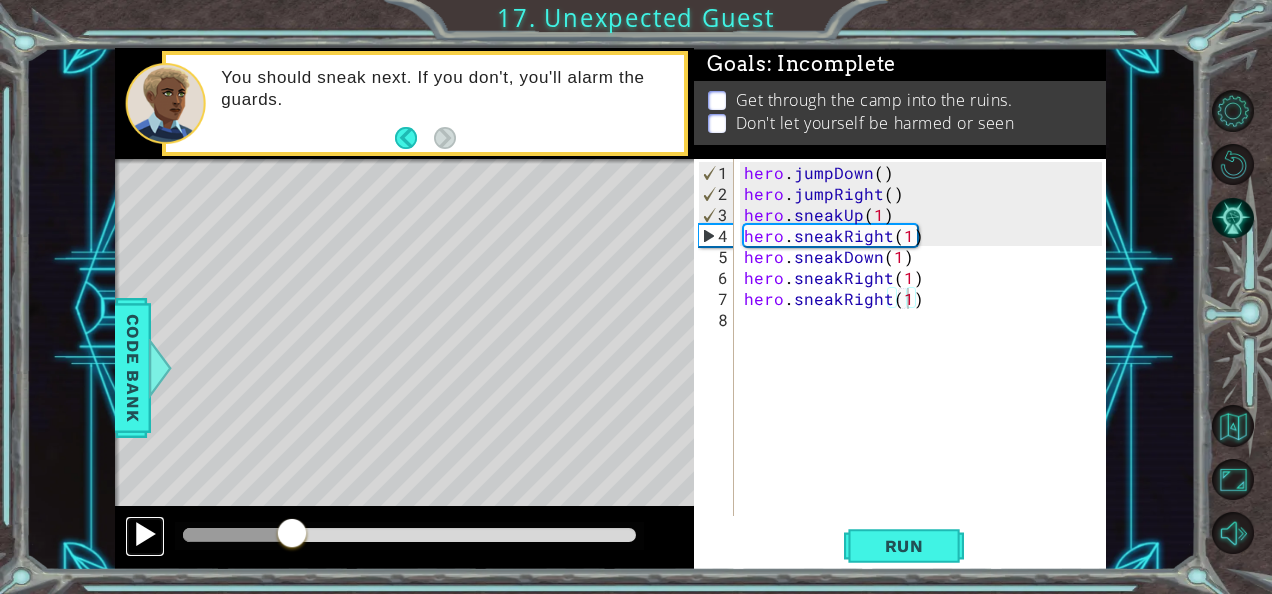 click at bounding box center [145, 534] 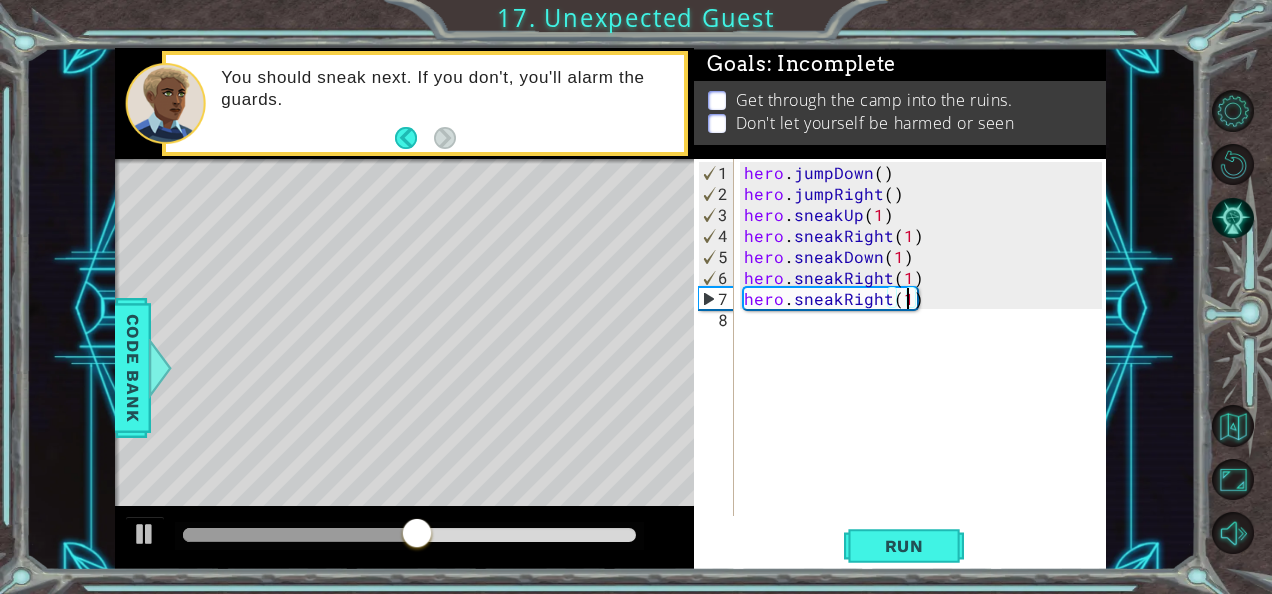 click on "hero . jumpDown ( ) hero . jumpRight ( ) hero . sneakUp ( 1 ) hero . sneakRight ( 1 ) hero . sneakDown ( 1 ) hero . sneakRight ( 1 ) hero . sneakRight ( 1 )" at bounding box center [926, 361] 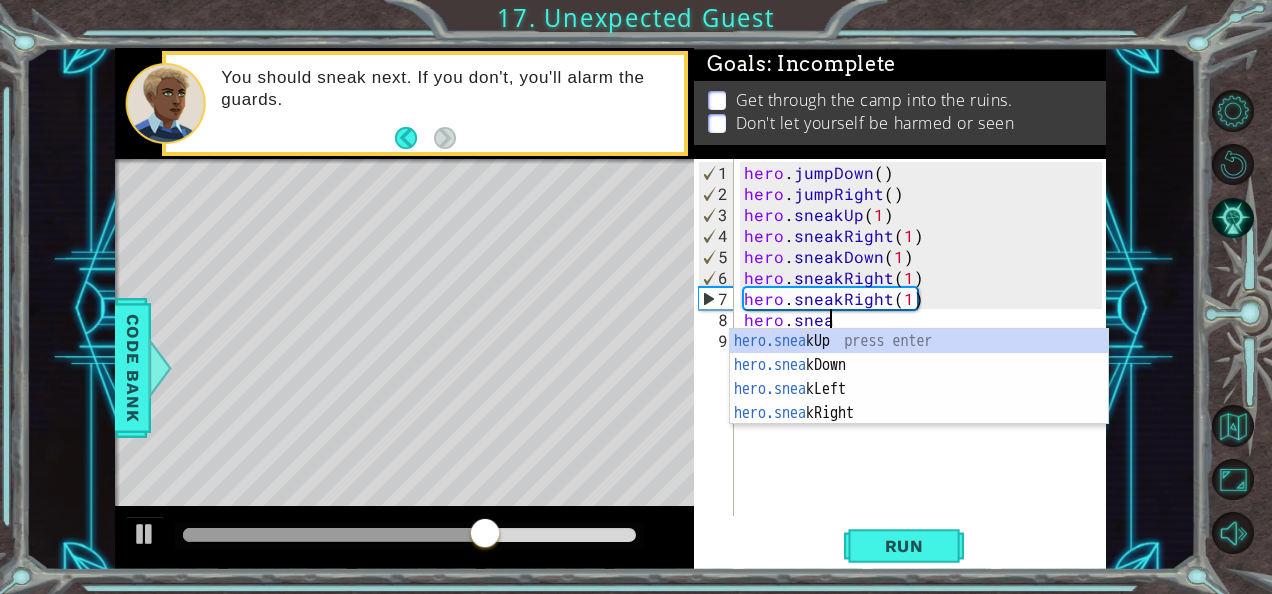 scroll, scrollTop: 0, scrollLeft: 4, axis: horizontal 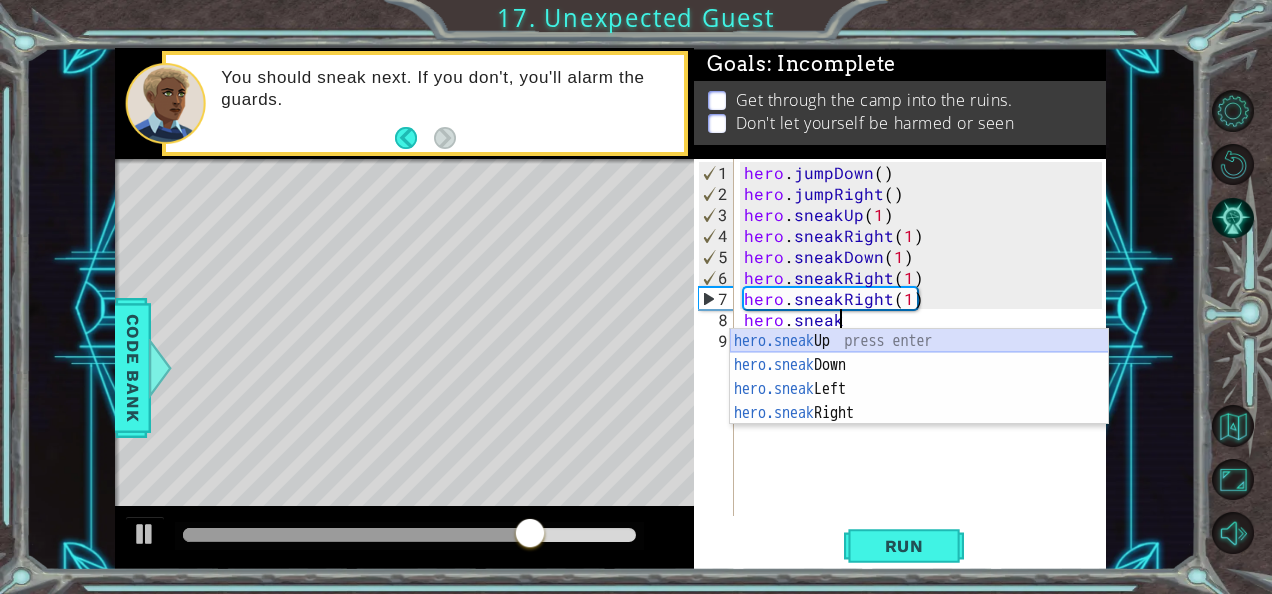 click on "hero.sneak Up press enter hero.sneak Down press enter hero.sneak Left press enter hero.sneak Right press enter" at bounding box center [919, 401] 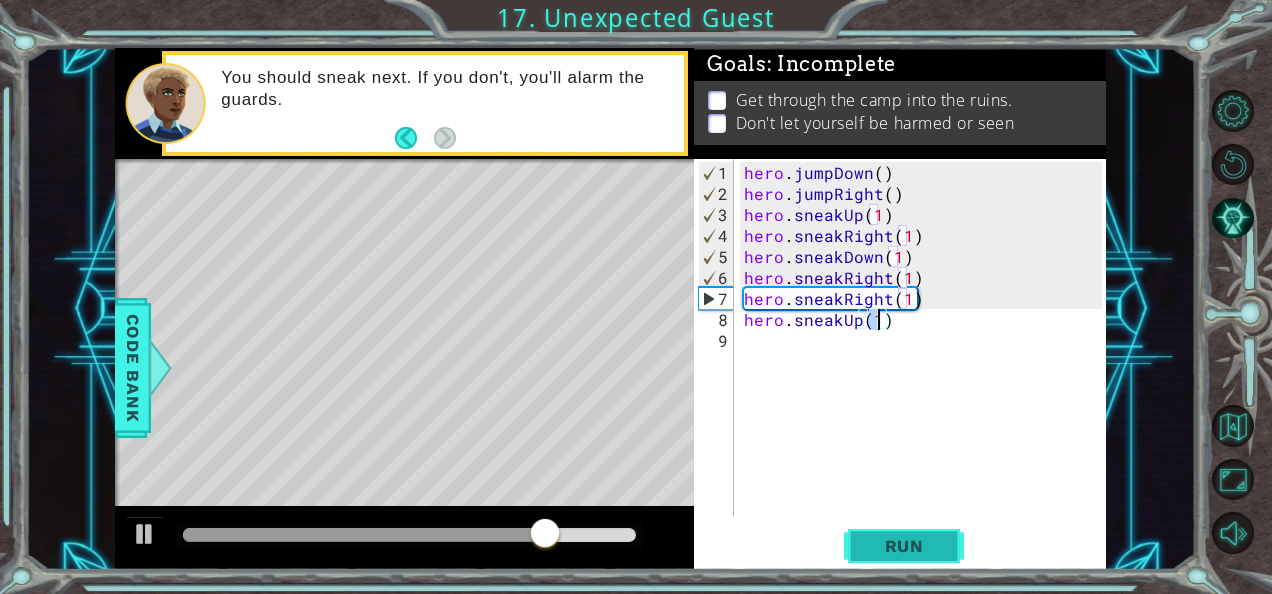 type on "hero.sneakUp(1)" 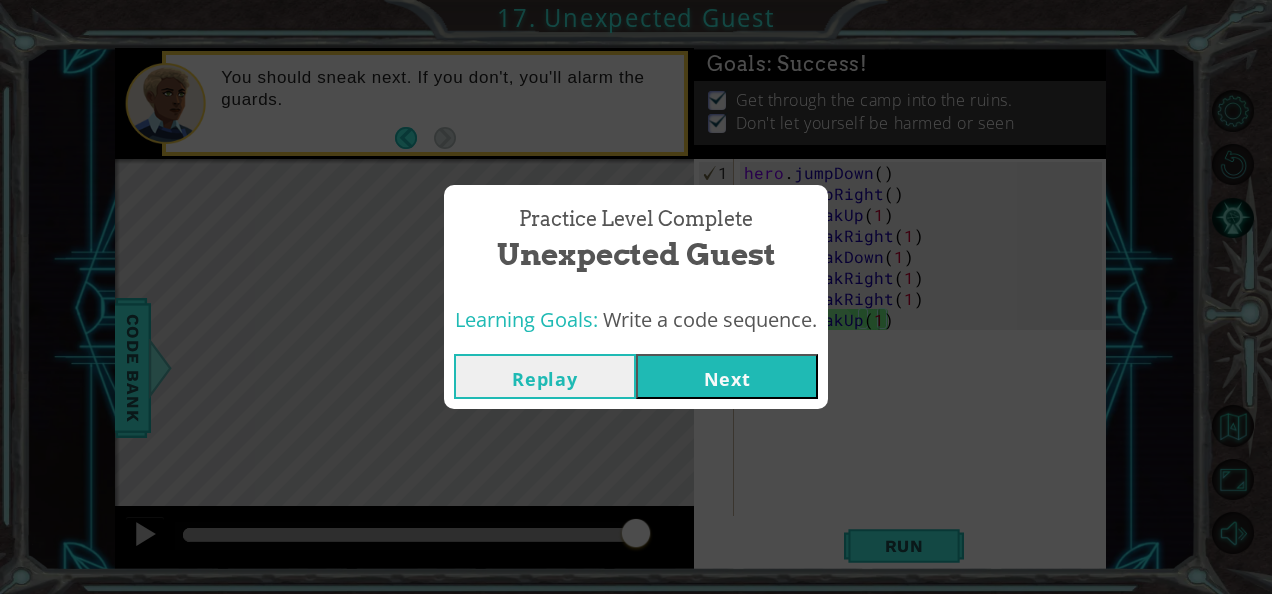 click on "Next" at bounding box center [727, 376] 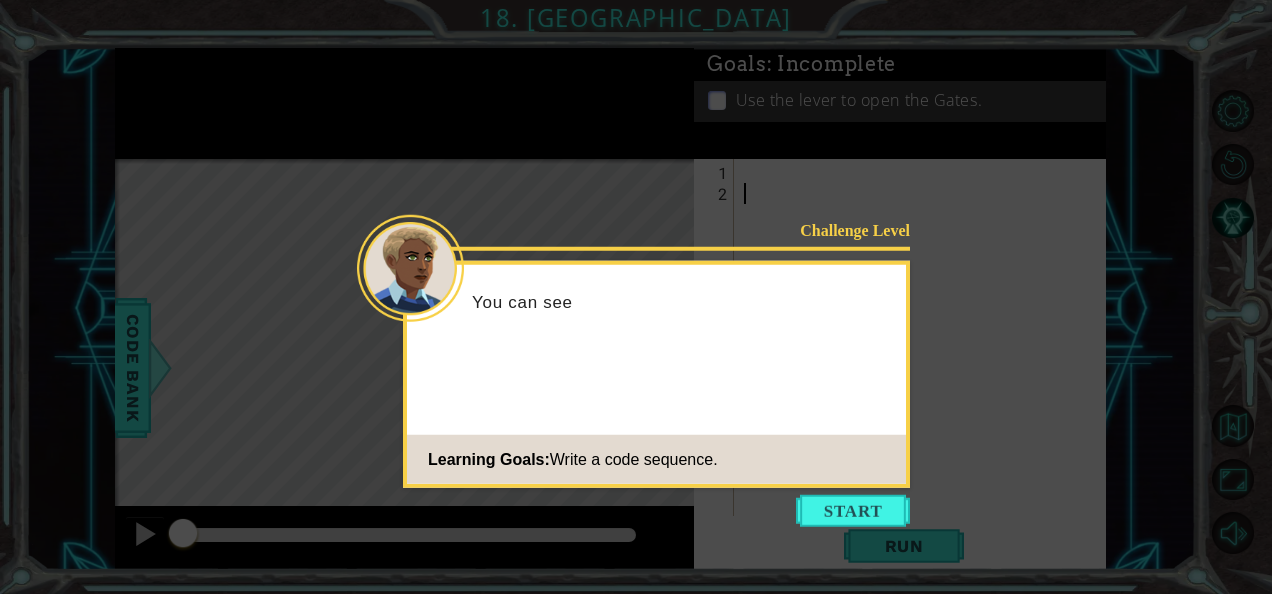 click 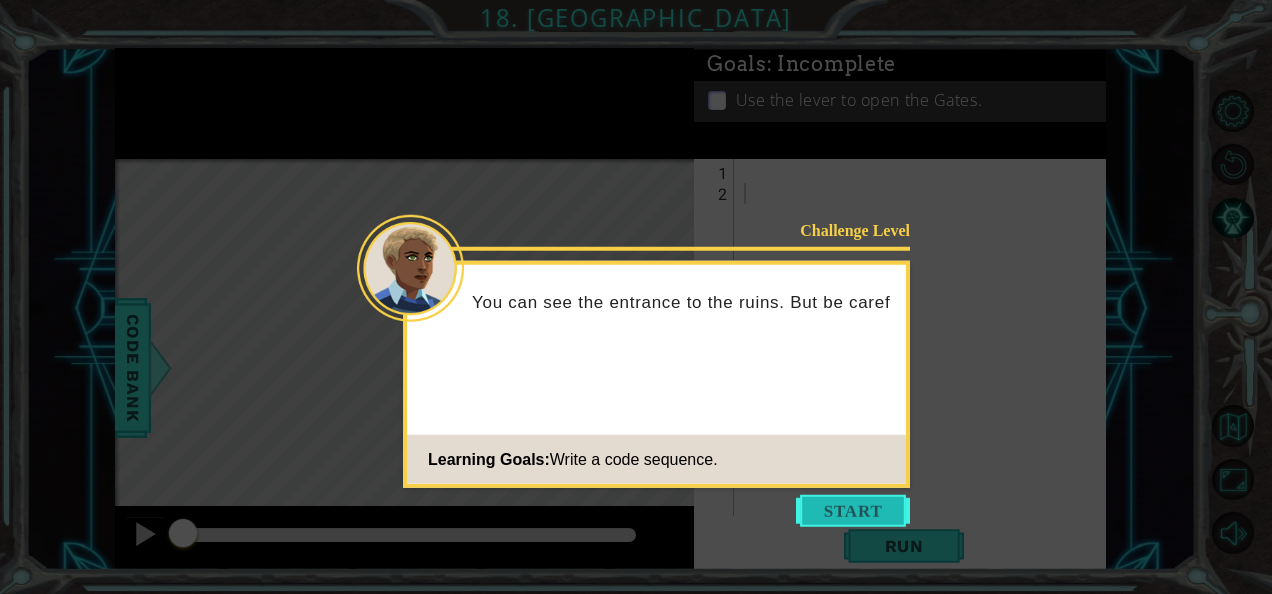 click at bounding box center (853, 511) 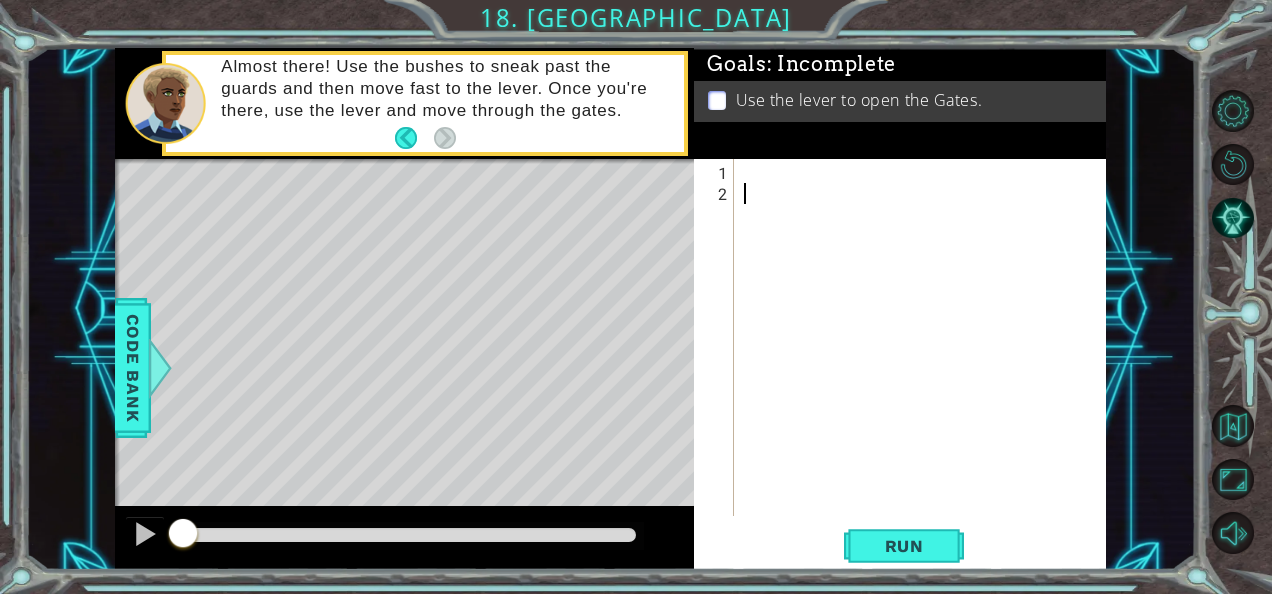 click at bounding box center [926, 361] 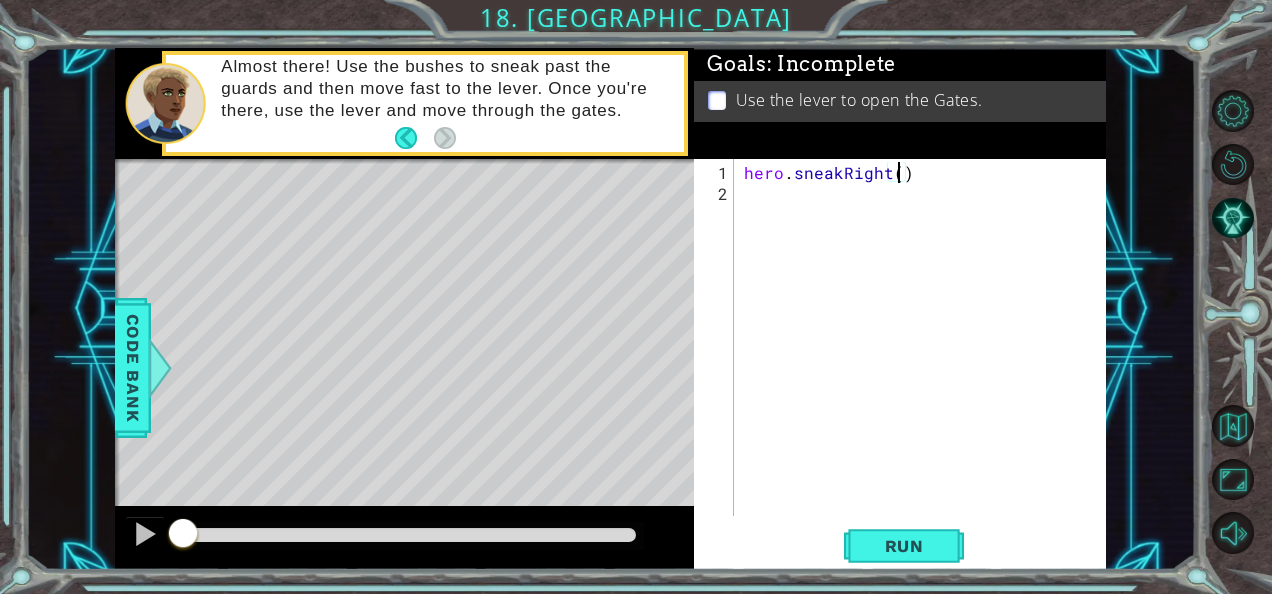 scroll, scrollTop: 0, scrollLeft: 9, axis: horizontal 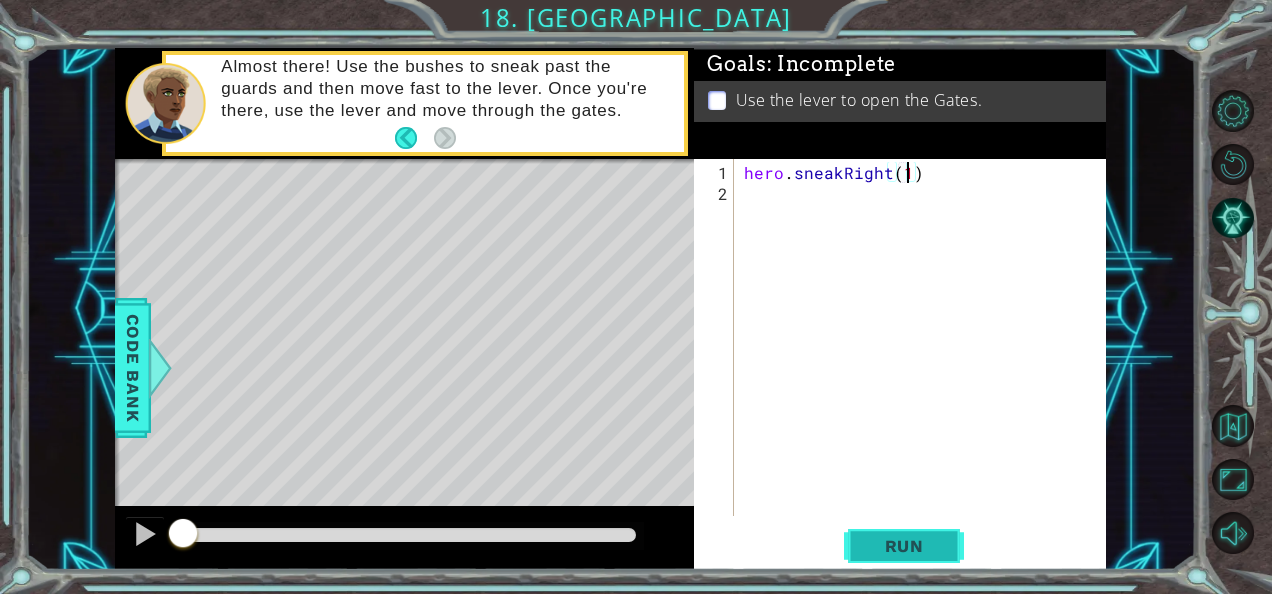 type on "hero.sneakRight(1)" 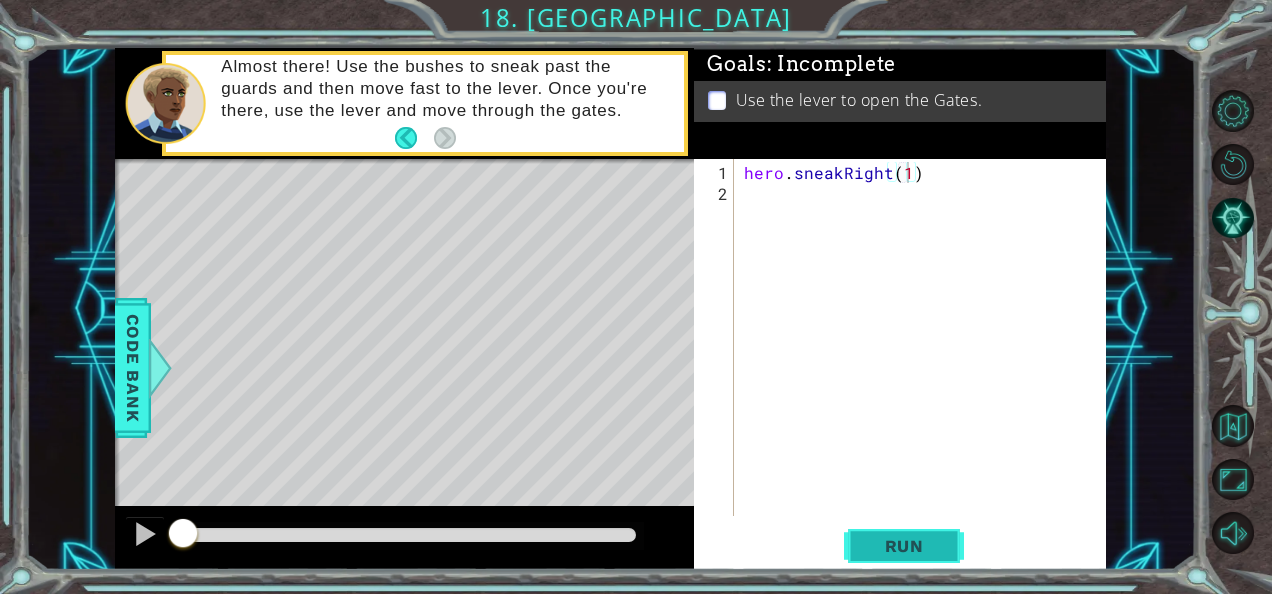 click on "Run" at bounding box center [904, 545] 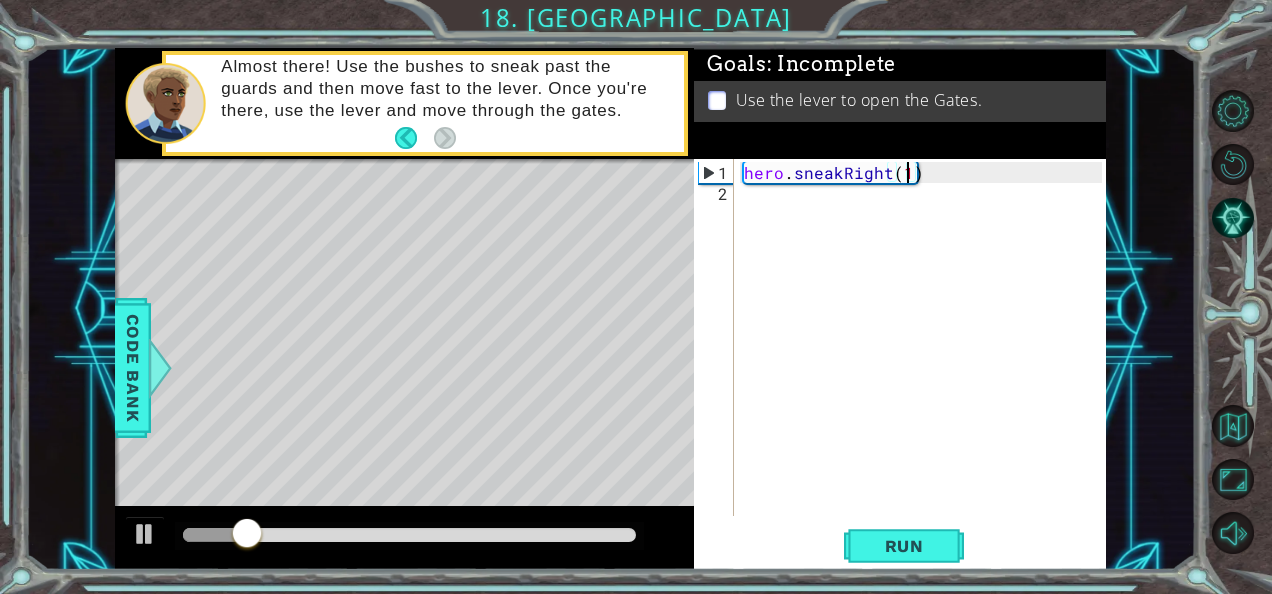 click on "hero . sneakRight ( 1 )" at bounding box center (926, 361) 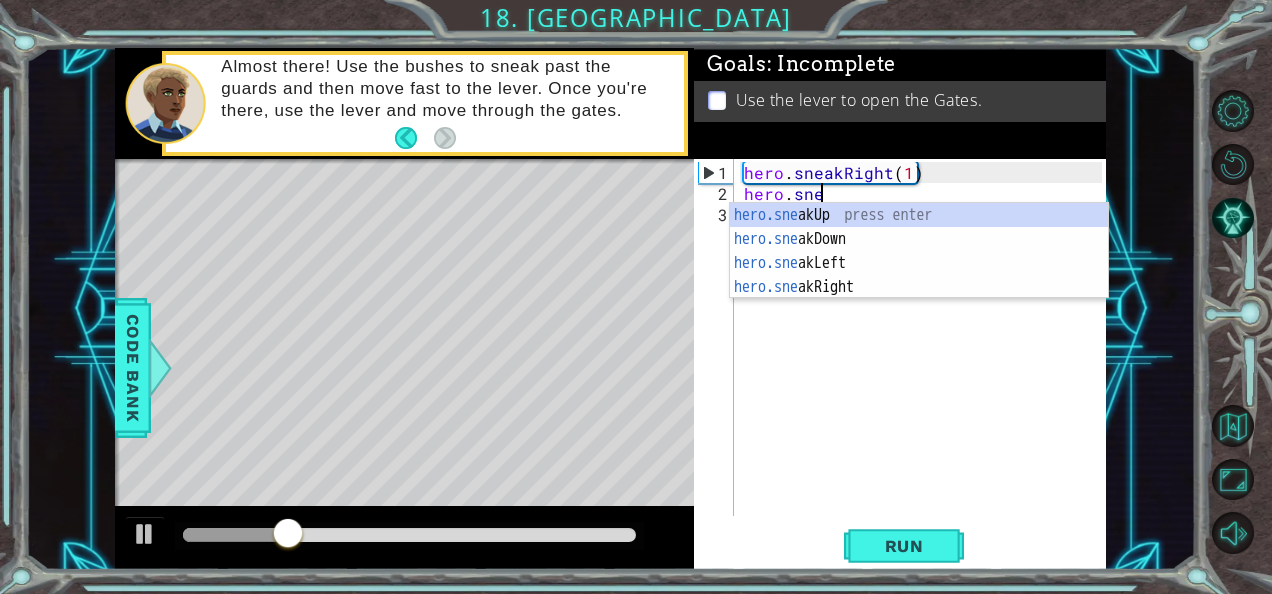scroll, scrollTop: 0, scrollLeft: 4, axis: horizontal 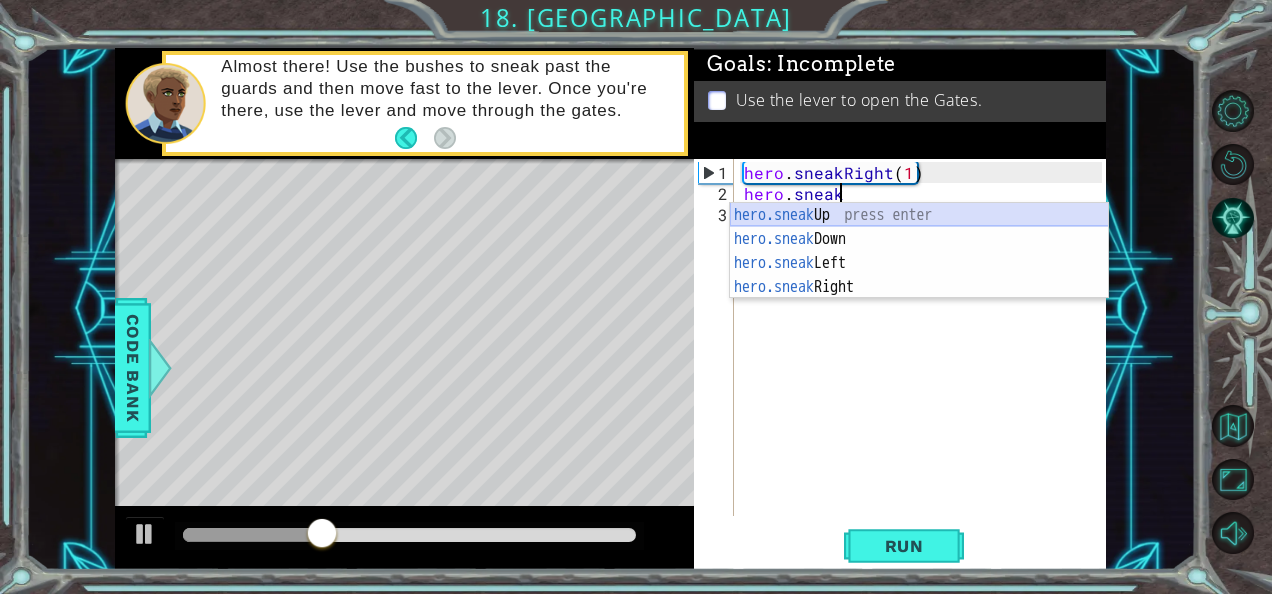 click on "hero.sneak Up press enter hero.sneak Down press enter hero.sneak Left press enter hero.sneak Right press enter" at bounding box center [919, 275] 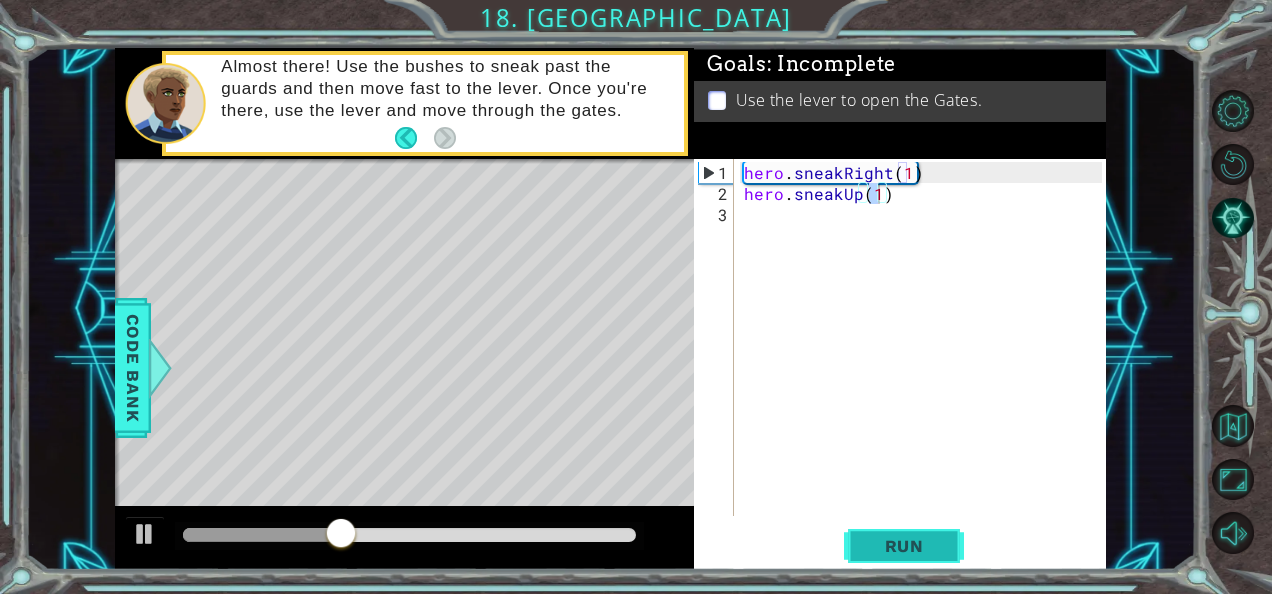 click on "Run" at bounding box center (904, 545) 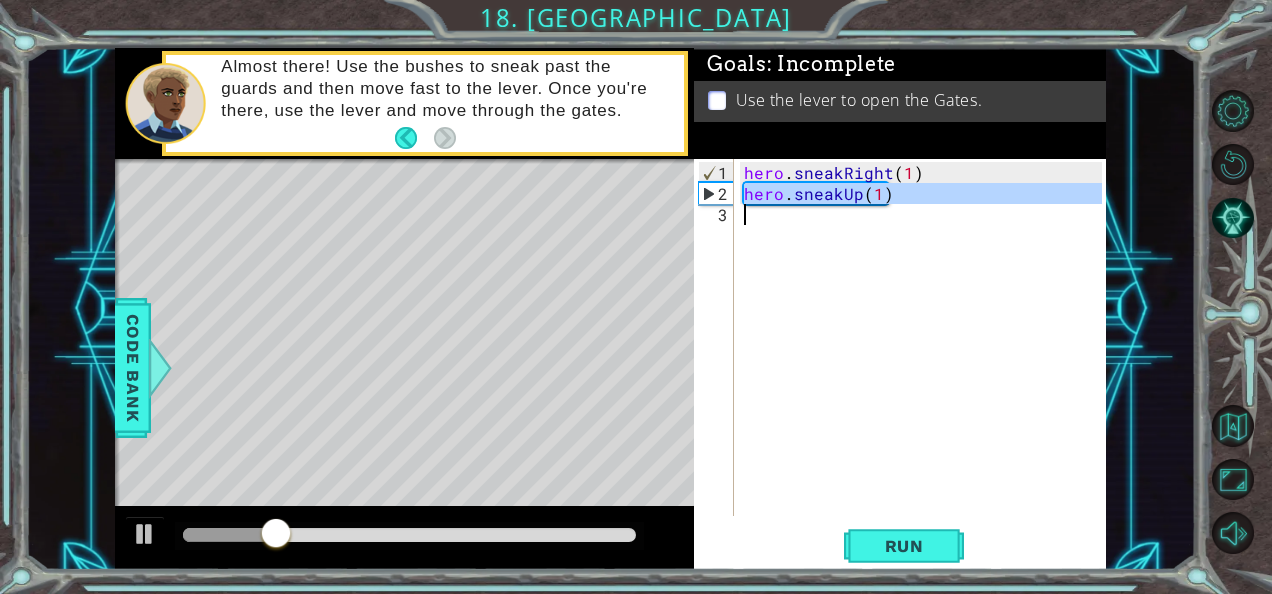 drag, startPoint x: 744, startPoint y: 194, endPoint x: 912, endPoint y: 210, distance: 168.76018 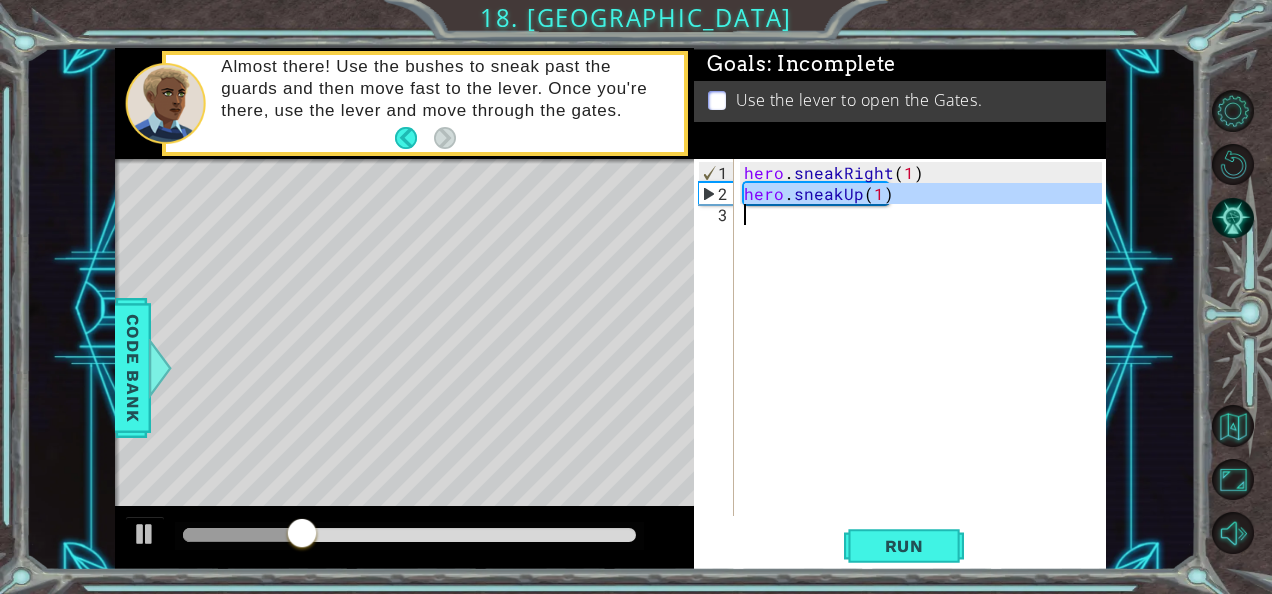 click on "hero . sneakRight ( 1 ) hero . sneakUp ( 1 )" at bounding box center [921, 337] 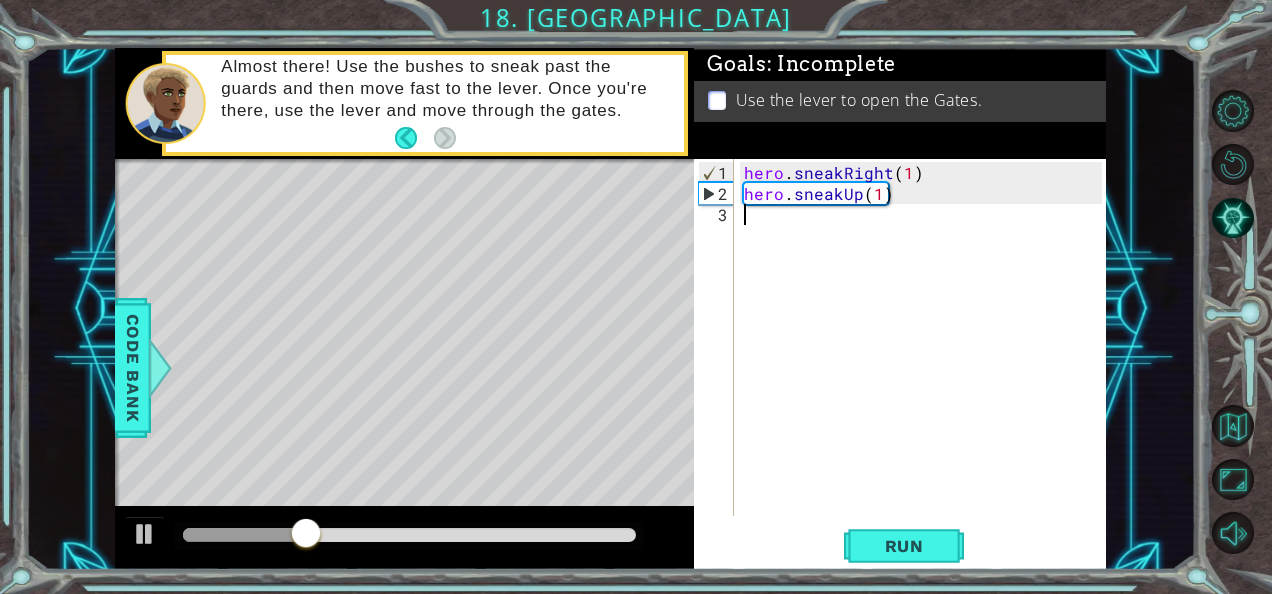 scroll, scrollTop: 0, scrollLeft: 0, axis: both 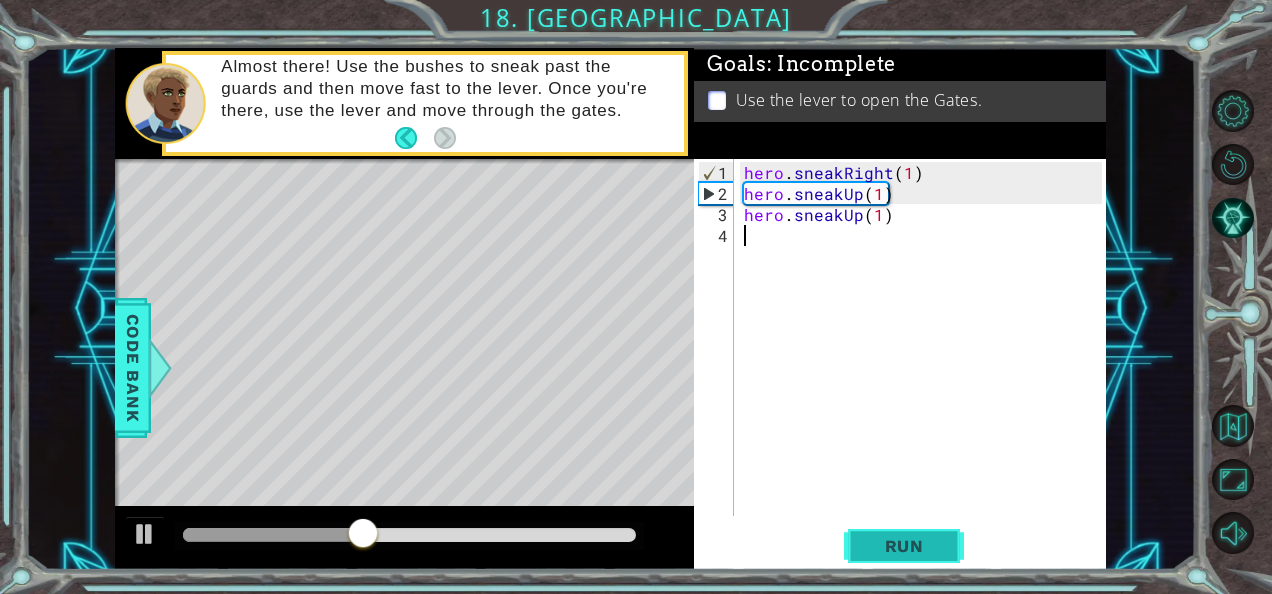 click on "Run" at bounding box center [904, 546] 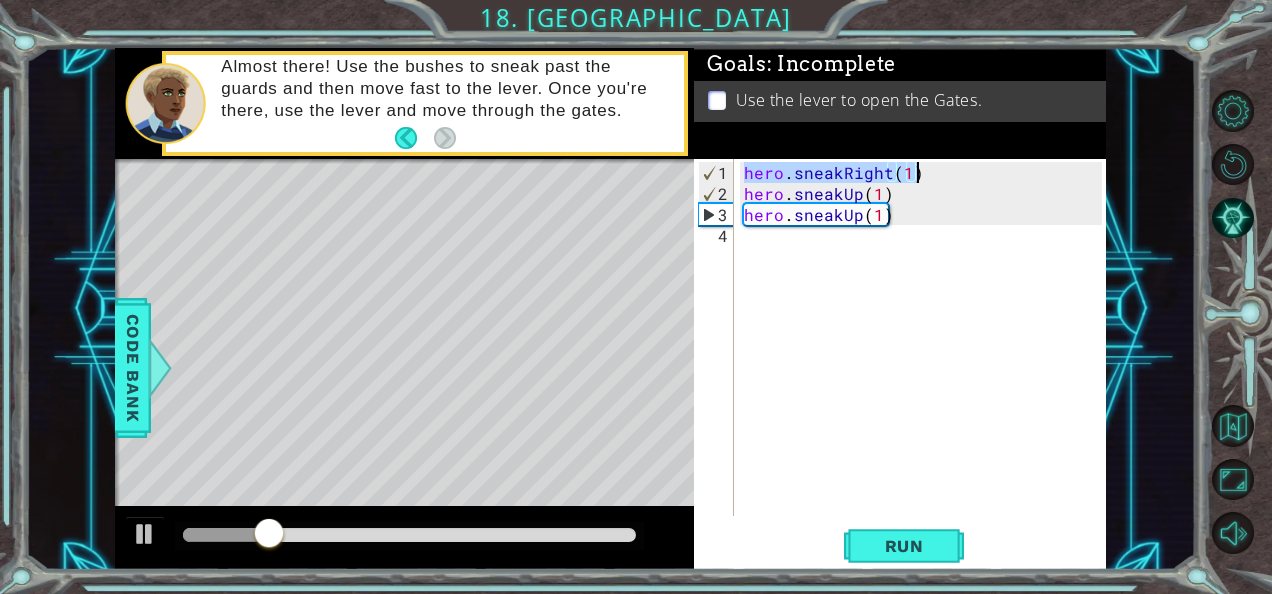 type on "hero.sneakRight(1)" 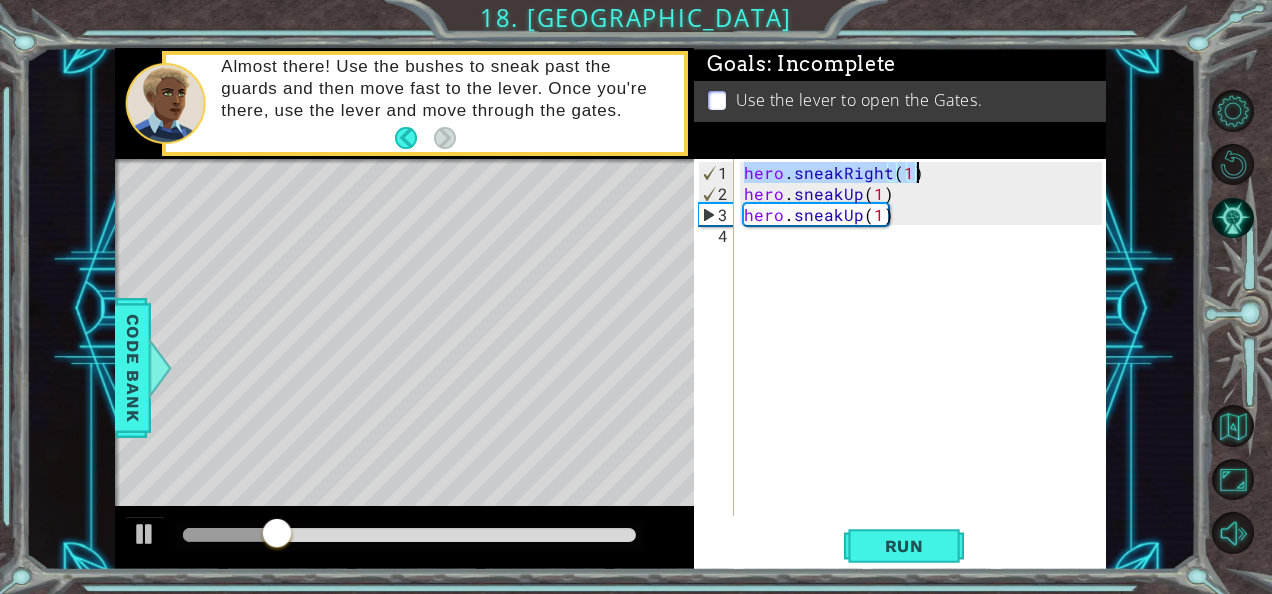 drag, startPoint x: 742, startPoint y: 171, endPoint x: 924, endPoint y: 171, distance: 182 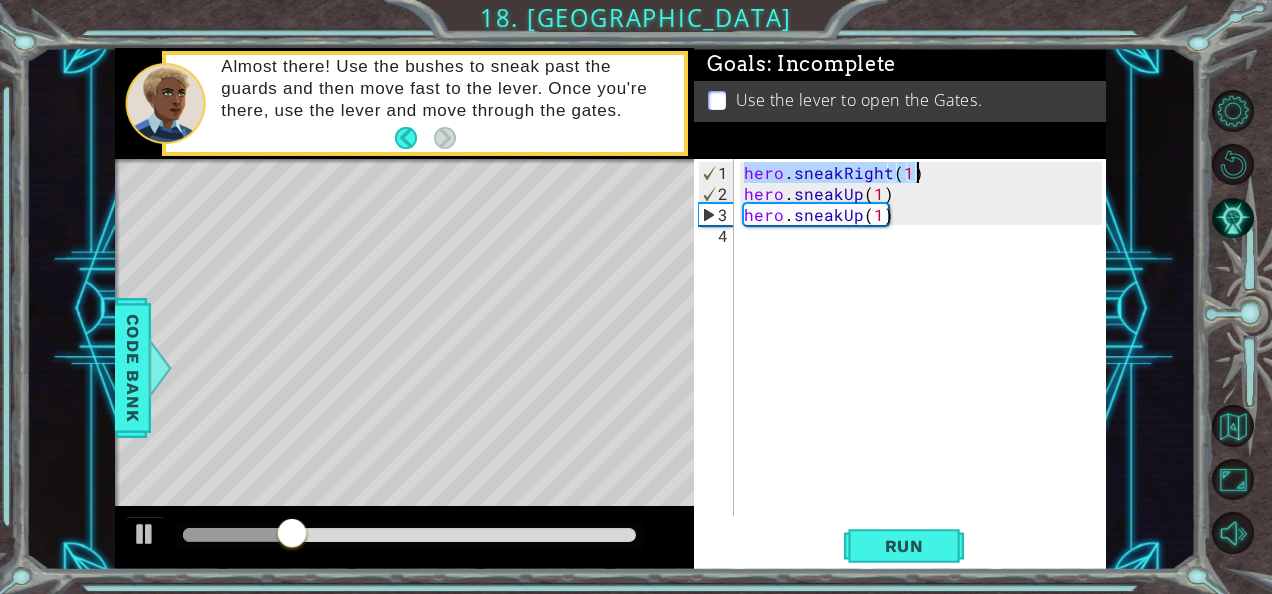 click on "hero . sneakRight ( 1 ) hero . sneakUp ( 1 ) hero . sneakUp ( 1 )" at bounding box center (926, 361) 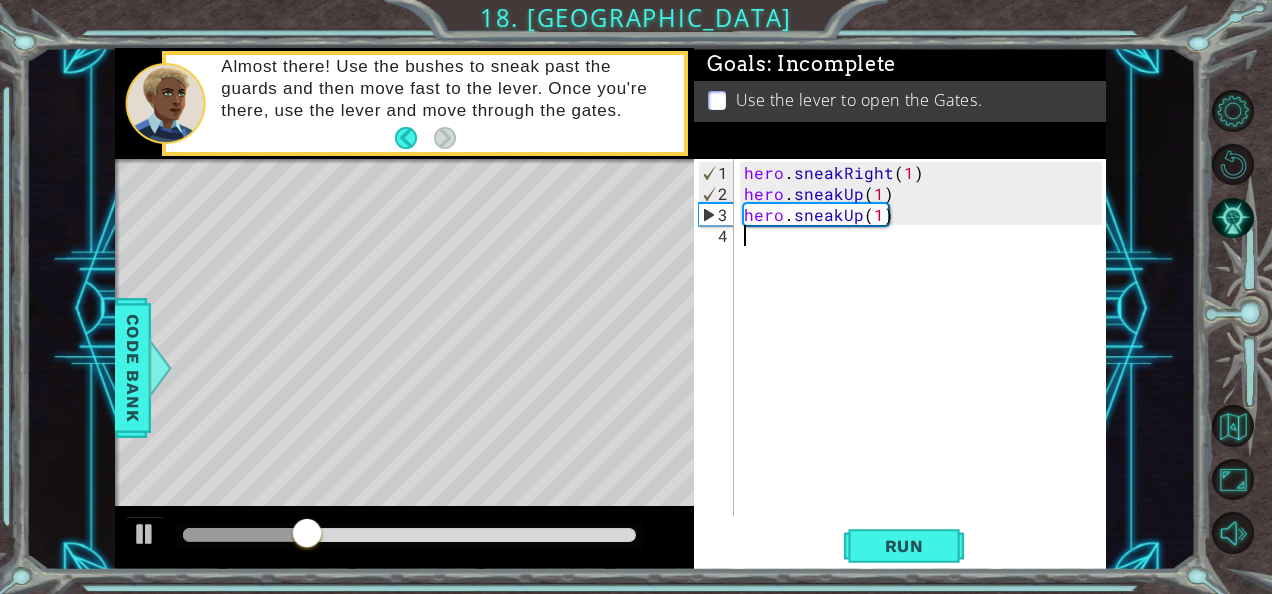 paste on "hero.sneakRight(1)" 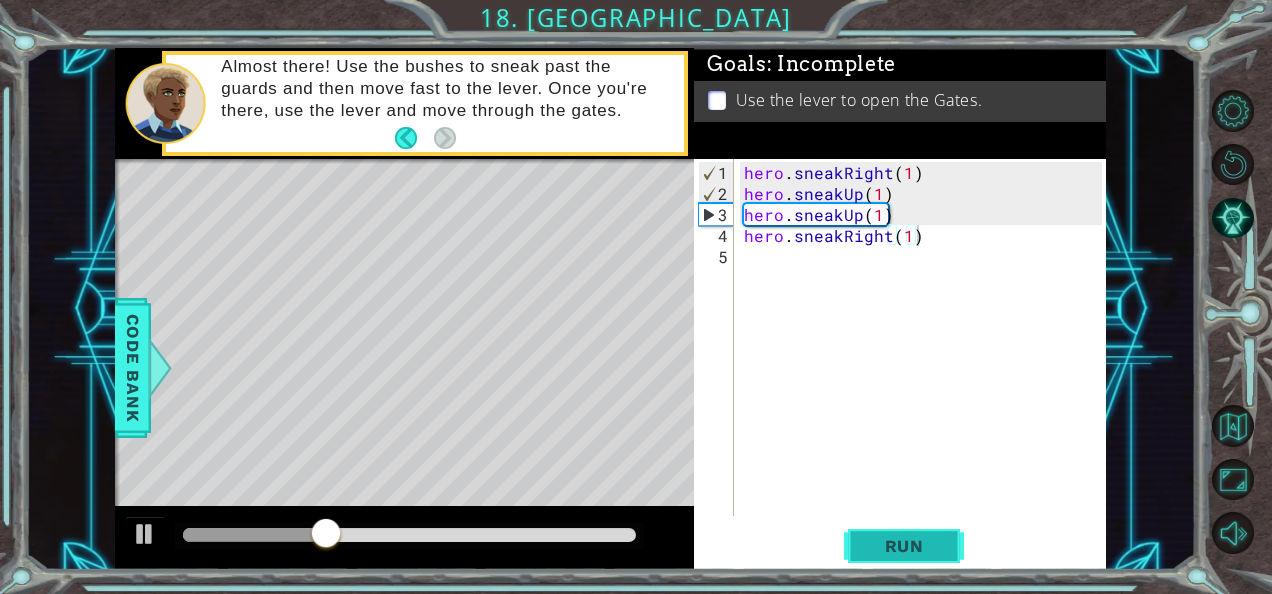 click on "Run" at bounding box center [904, 546] 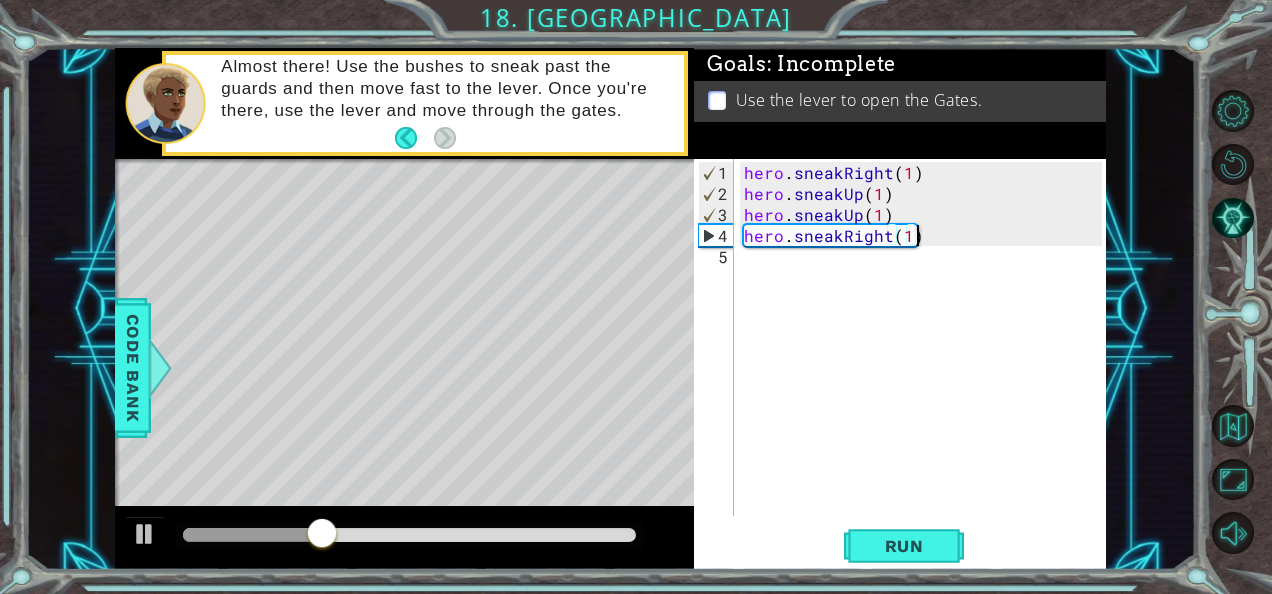click on "hero . sneakRight ( 1 ) hero . sneakUp ( 1 ) hero . sneakUp ( 1 ) hero . sneakRight ( 1 )" at bounding box center [926, 361] 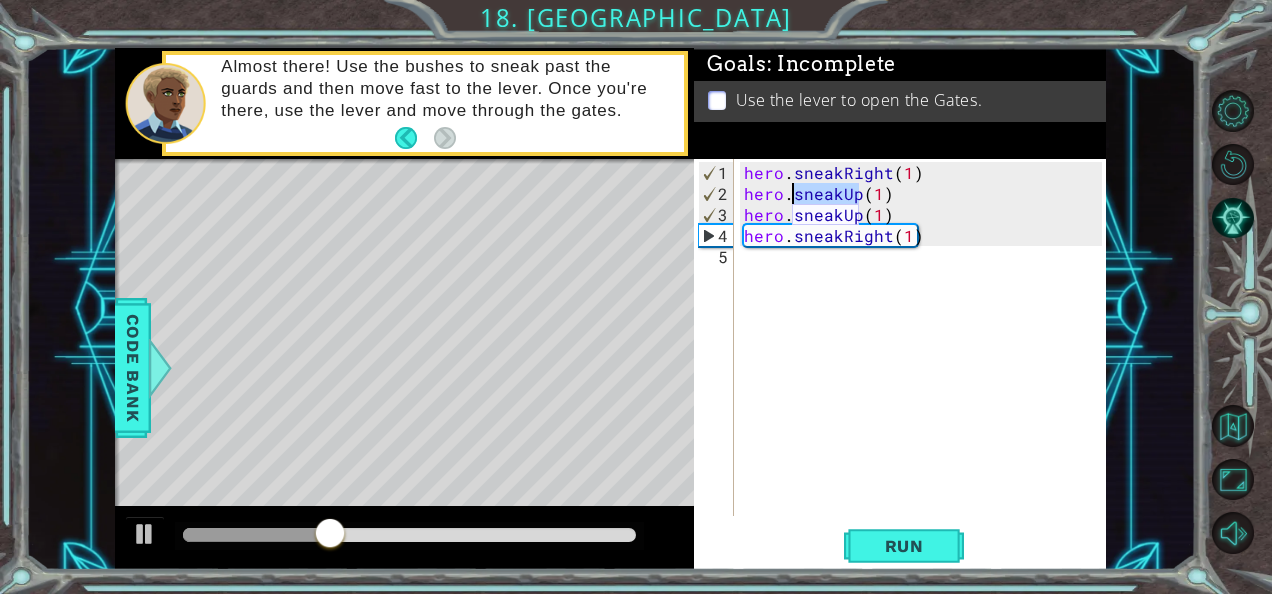 click on "hero . sneakRight ( 1 ) hero . sneakUp ( 1 ) hero . sneakUp ( 1 ) hero . sneakRight ( 1 )" at bounding box center (926, 361) 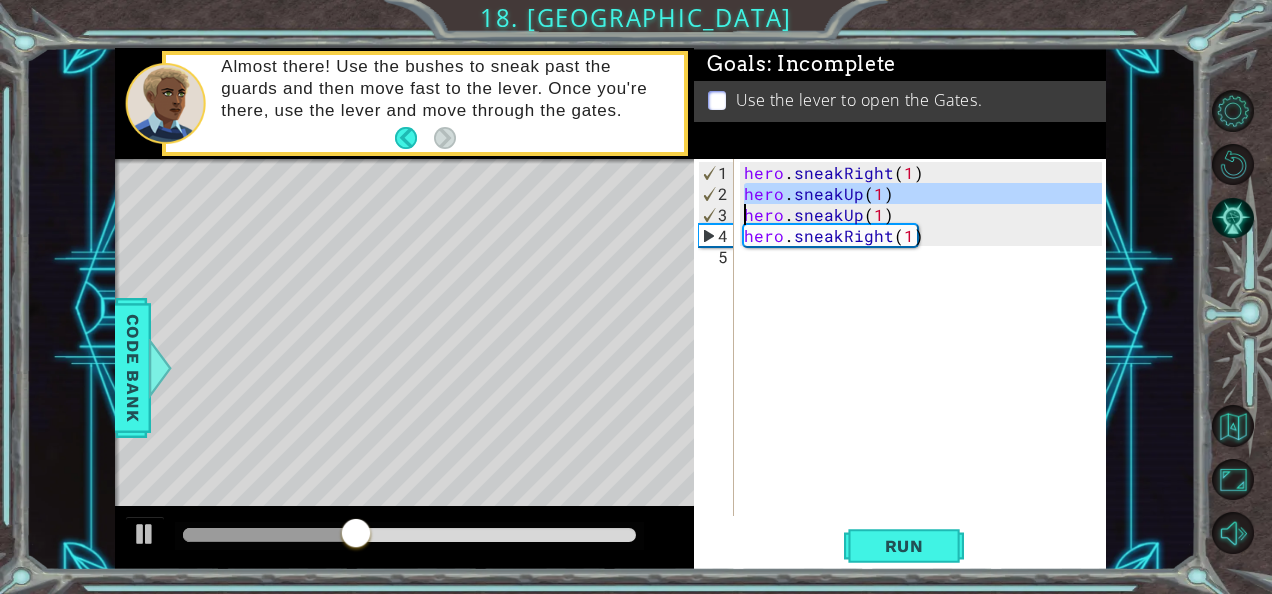 click on "hero . sneakRight ( 1 ) hero . sneakUp ( 1 ) hero . sneakUp ( 1 ) hero . sneakRight ( 1 )" at bounding box center [926, 361] 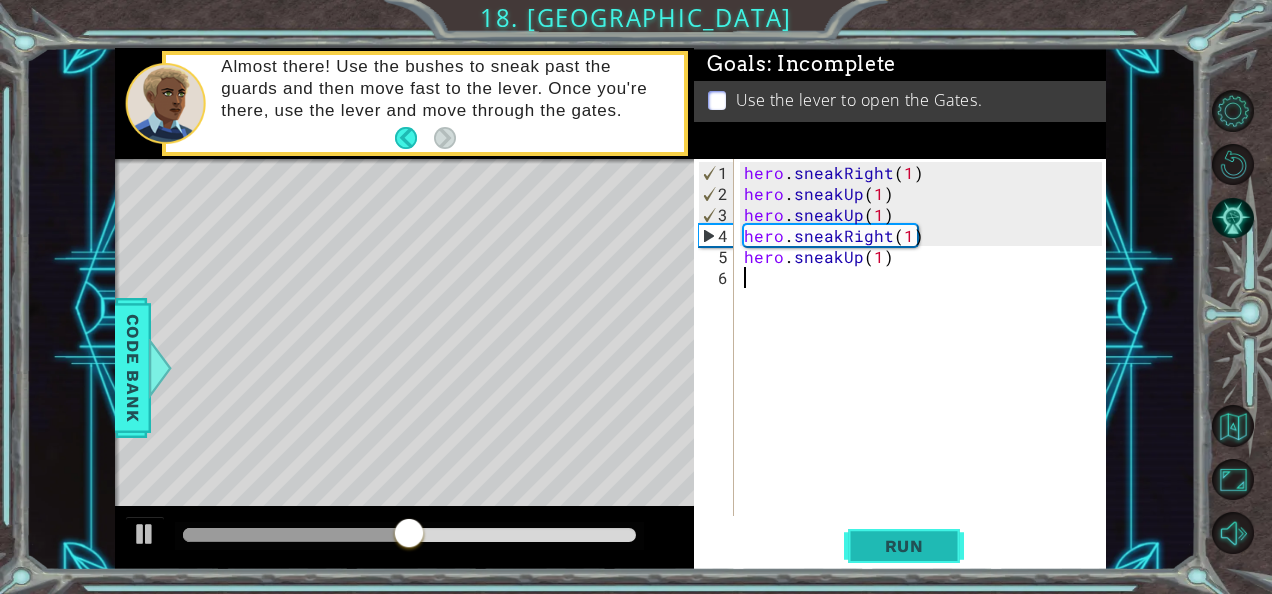click on "Run" at bounding box center [904, 546] 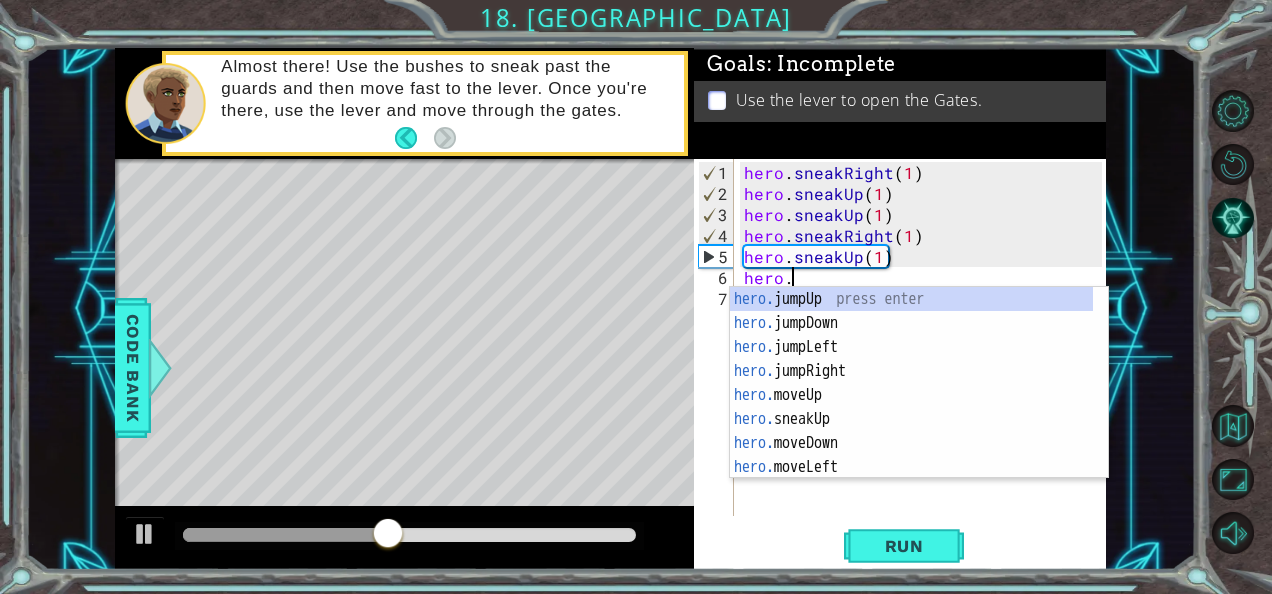 scroll, scrollTop: 0, scrollLeft: 2, axis: horizontal 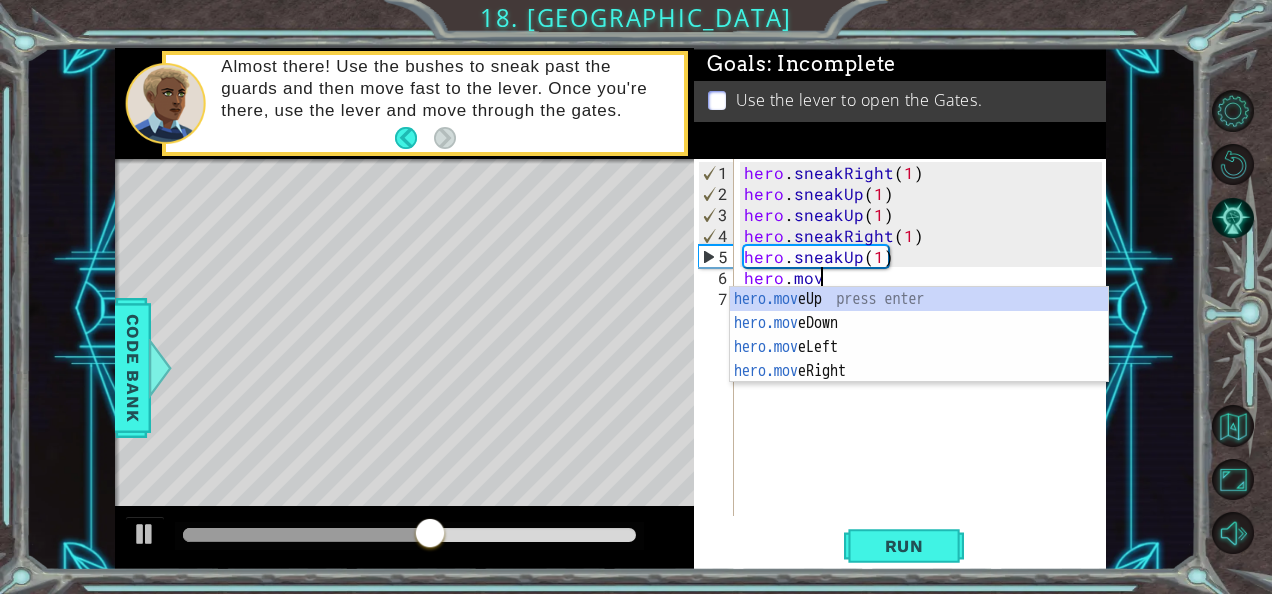 type on "hero.move" 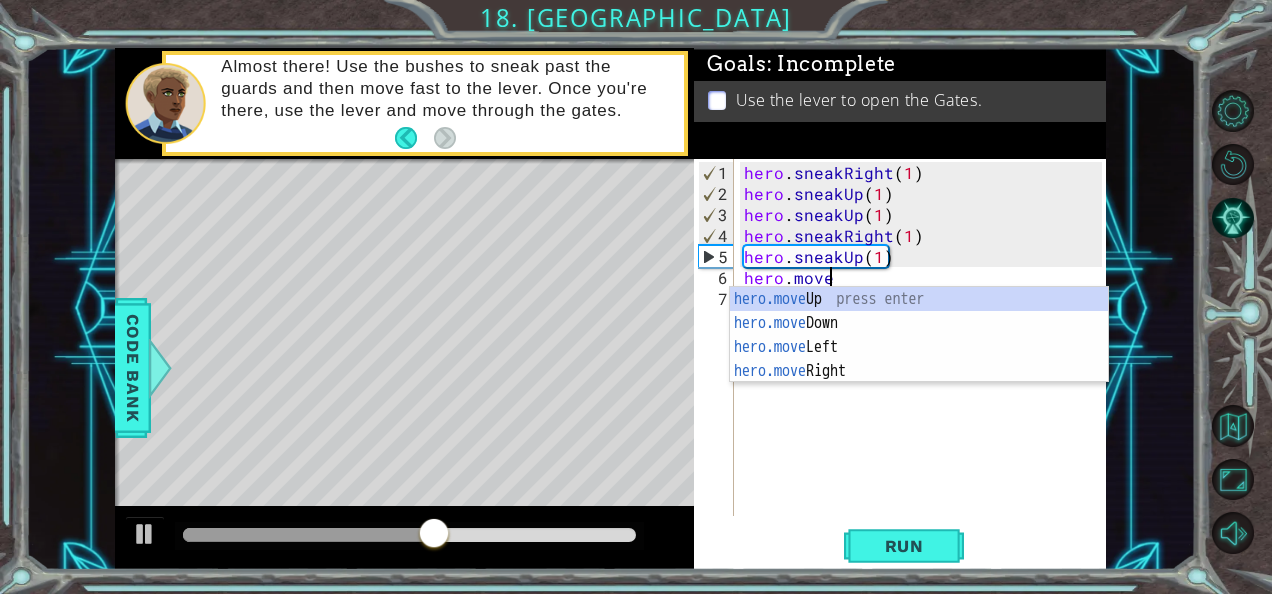 scroll, scrollTop: 0, scrollLeft: 4, axis: horizontal 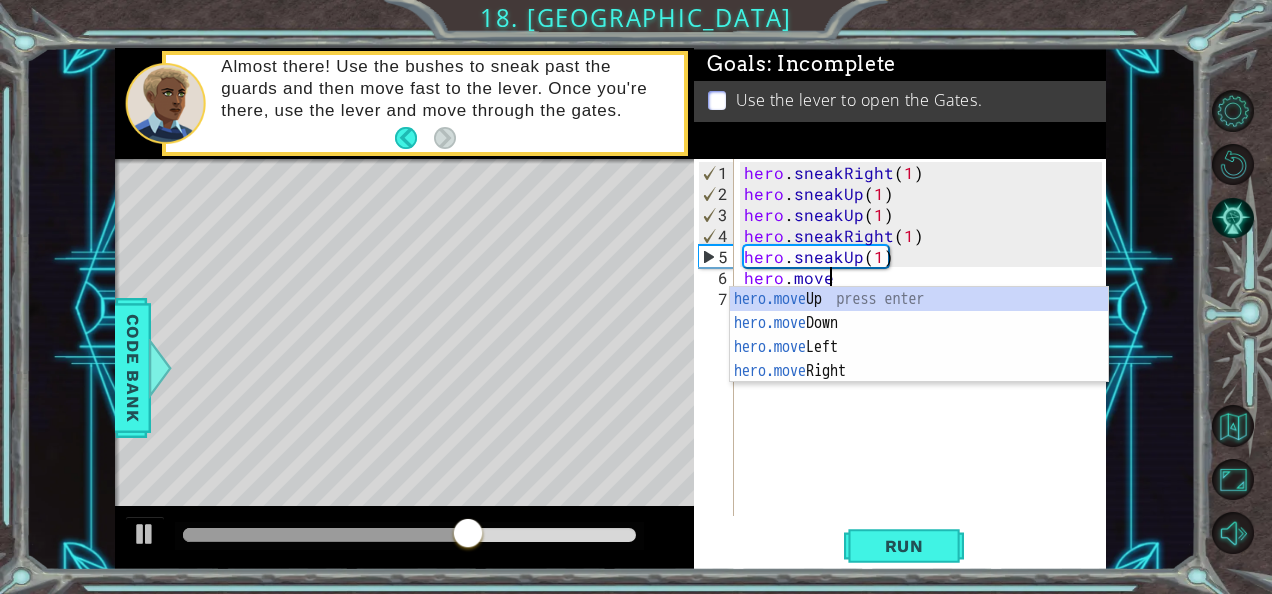 click on "hero . sneakRight ( 1 ) hero . sneakUp ( 1 ) hero . sneakUp ( 1 ) hero . sneakRight ( 1 ) hero . sneakUp ( 1 ) hero . move" at bounding box center [926, 361] 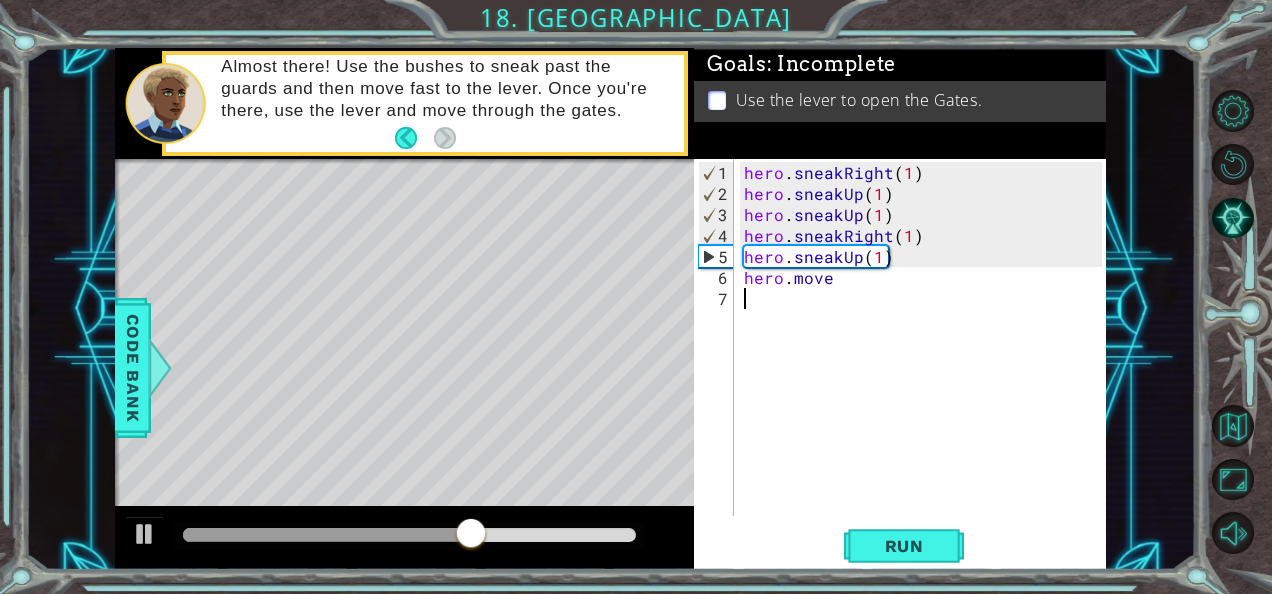 scroll, scrollTop: 0, scrollLeft: 0, axis: both 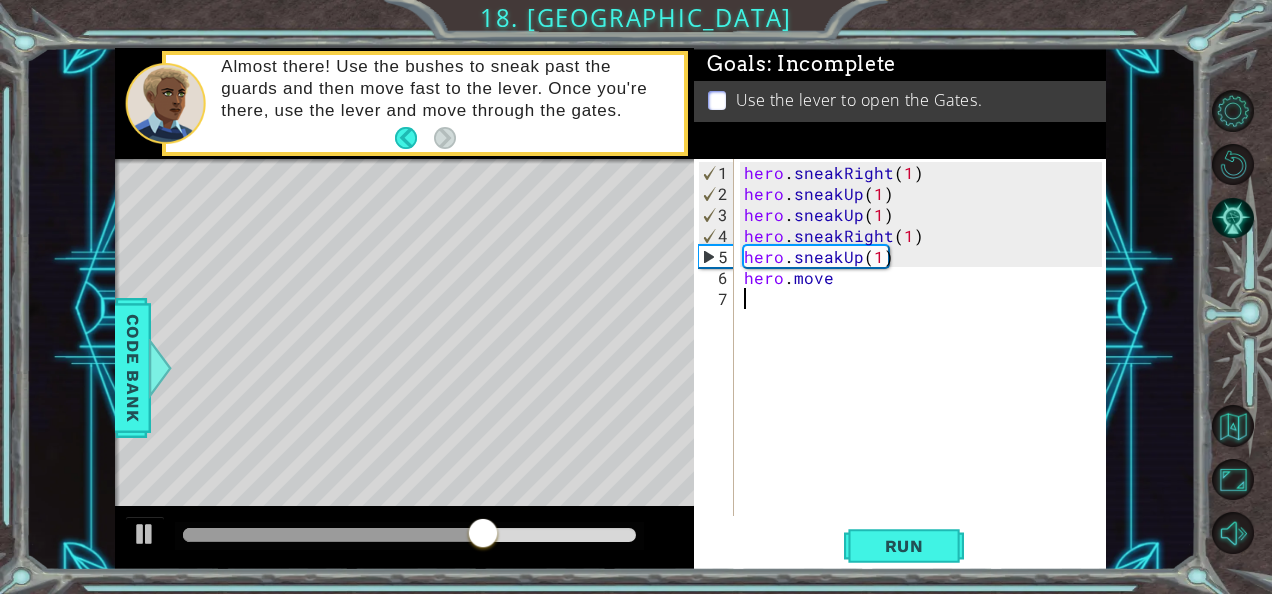 click on "hero . sneakRight ( 1 ) hero . sneakUp ( 1 ) hero . sneakUp ( 1 ) hero . sneakRight ( 1 ) hero . sneakUp ( 1 ) hero . move" at bounding box center [926, 361] 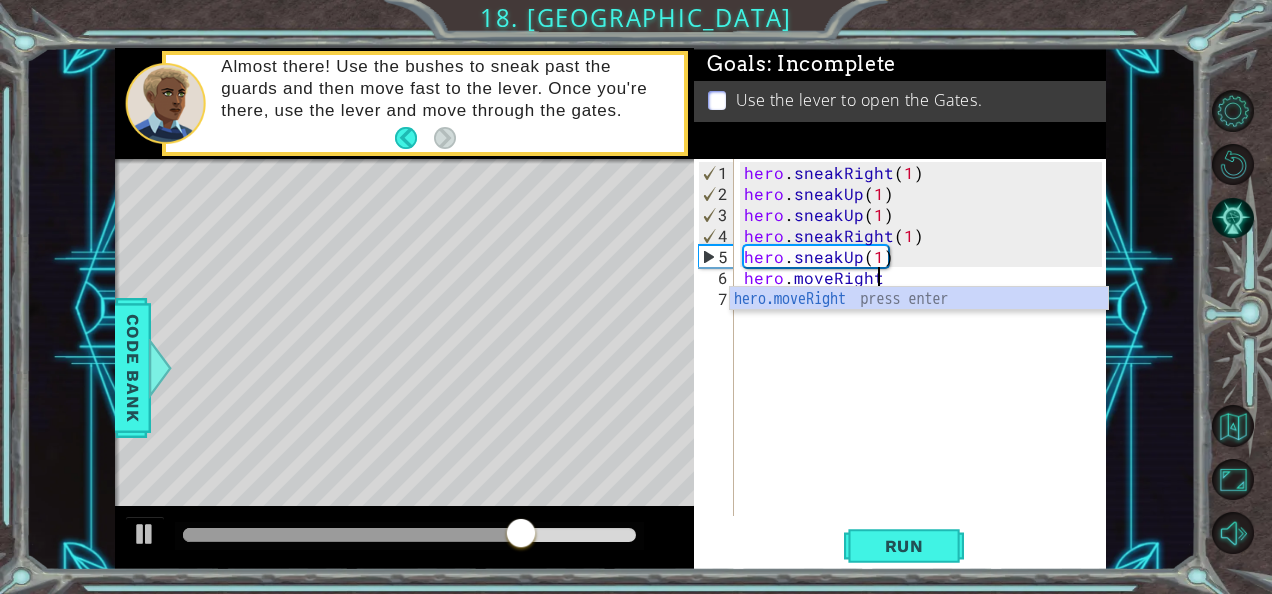 scroll, scrollTop: 0, scrollLeft: 7, axis: horizontal 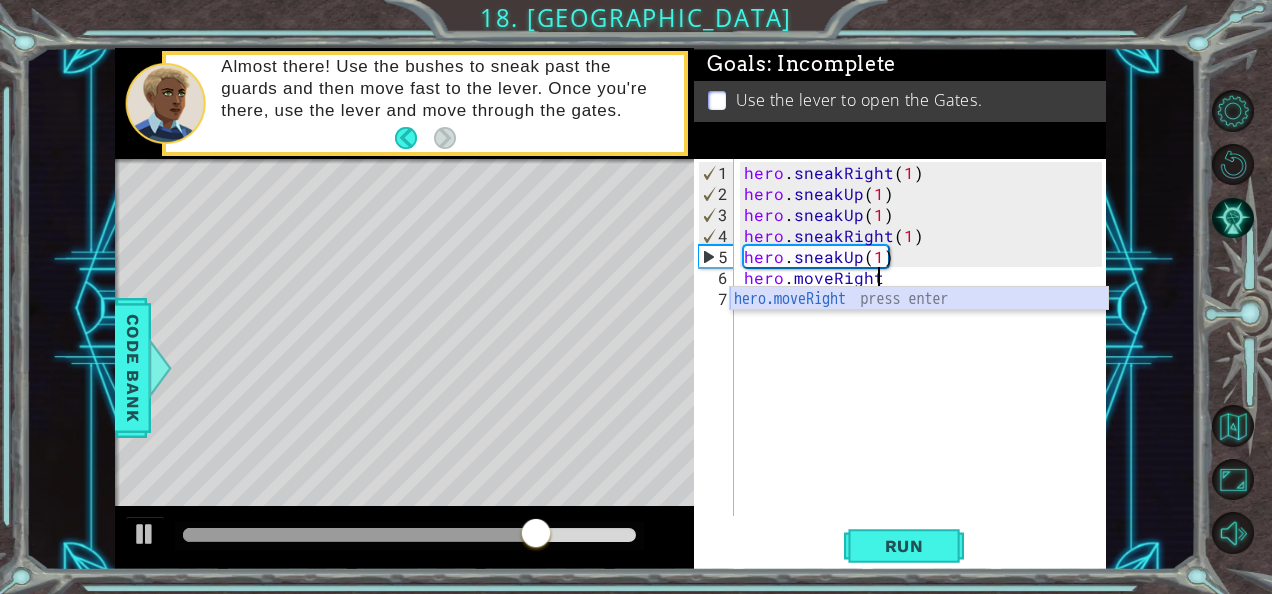 click on "hero.moveRight press enter" at bounding box center [919, 323] 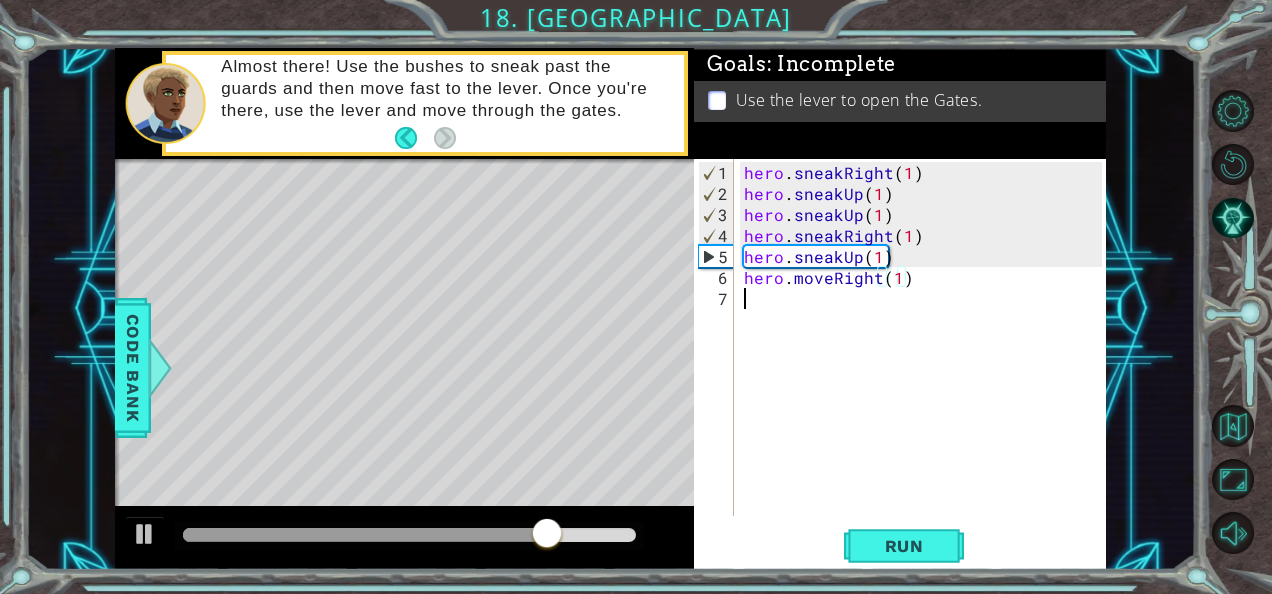 click on "hero . sneakRight ( 1 ) hero . sneakUp ( 1 ) hero . sneakUp ( 1 ) hero . sneakRight ( 1 ) hero . sneakUp ( 1 ) hero . moveRight ( 1 )" at bounding box center [926, 361] 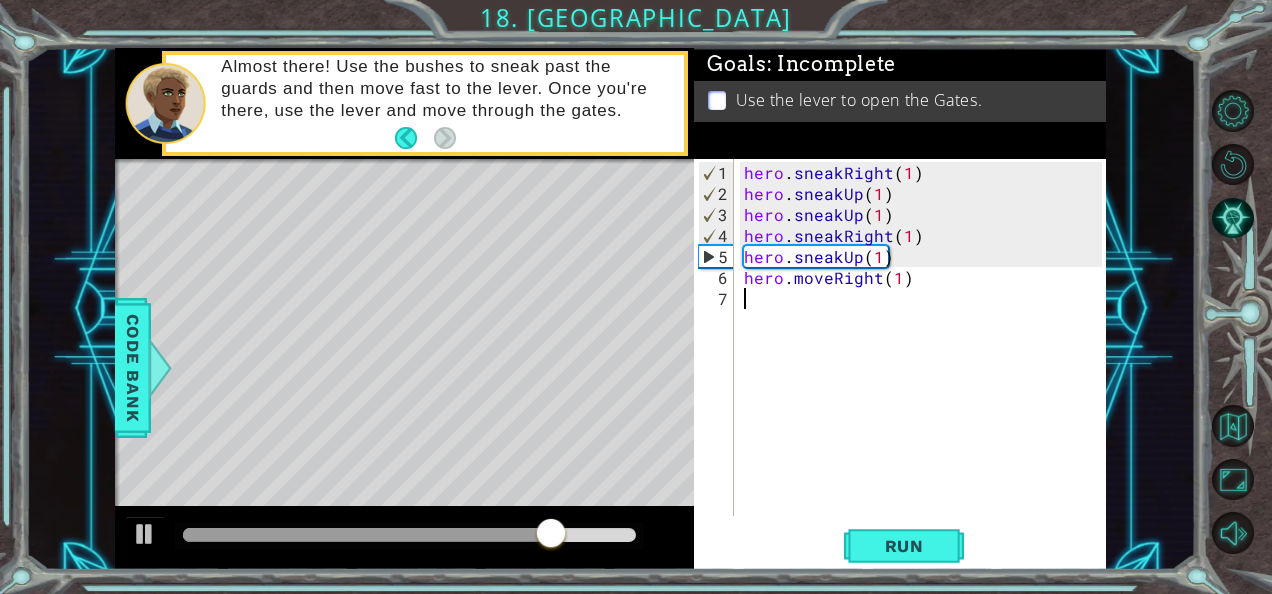 click on "hero . sneakRight ( 1 ) hero . sneakUp ( 1 ) hero . sneakUp ( 1 ) hero . sneakRight ( 1 ) hero . sneakUp ( 1 ) hero . moveRight ( 1 )" at bounding box center [926, 361] 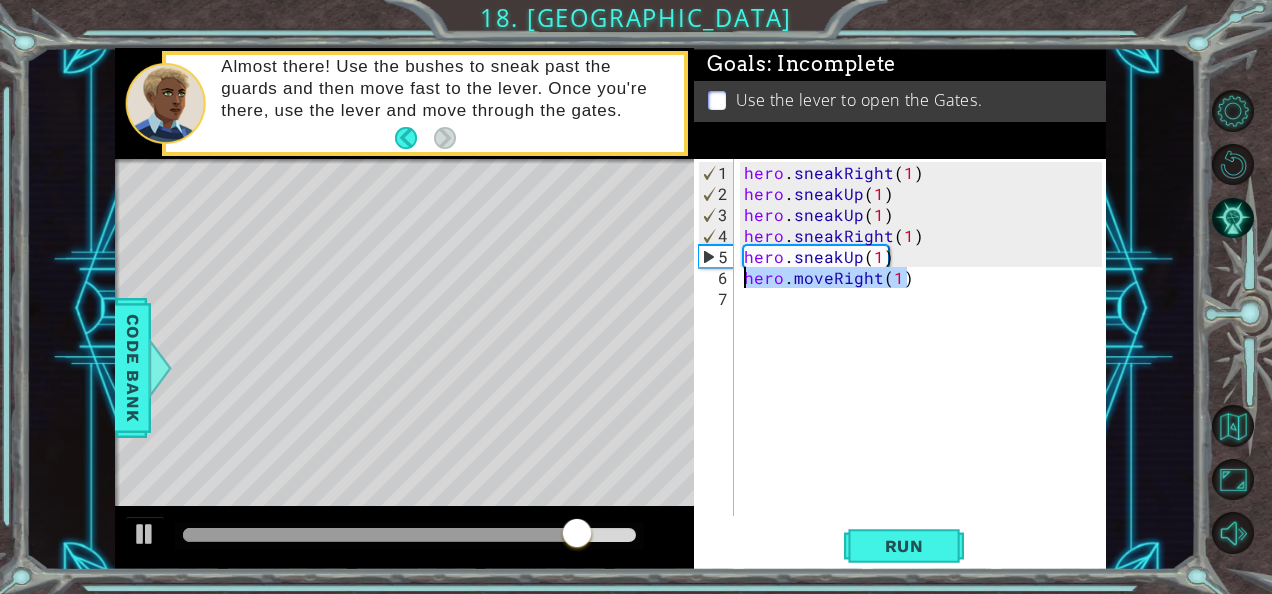 drag, startPoint x: 932, startPoint y: 282, endPoint x: 748, endPoint y: 277, distance: 184.06792 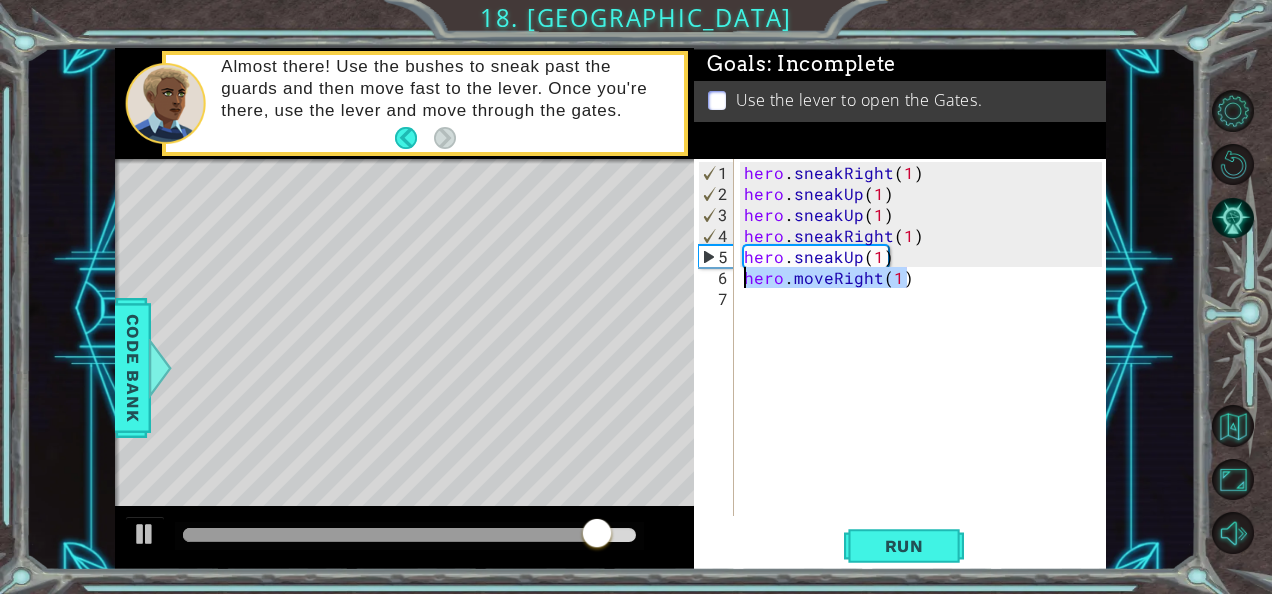 click on "hero . sneakRight ( 1 ) hero . sneakUp ( 1 ) hero . sneakUp ( 1 ) hero . sneakRight ( 1 ) hero . sneakUp ( 1 ) hero . moveRight ( 1 )" at bounding box center (926, 361) 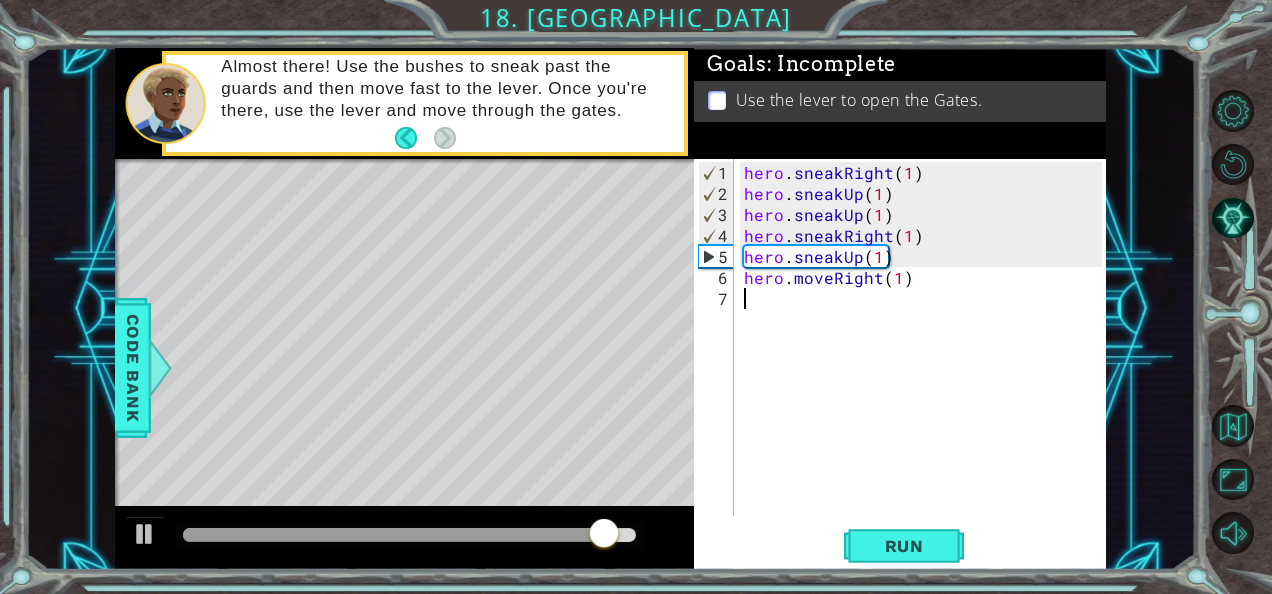 paste on "hero.moveRight(1)" 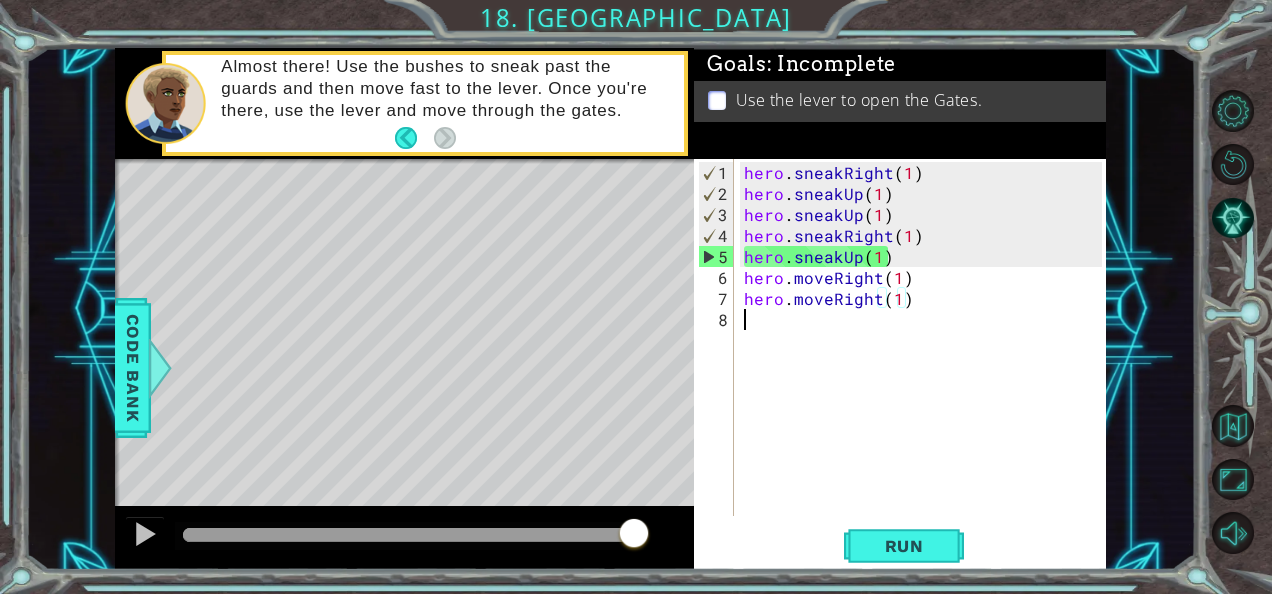 click on "hero . sneakRight ( 1 ) hero . sneakUp ( 1 ) hero . sneakUp ( 1 ) hero . sneakRight ( 1 ) hero . sneakUp ( 1 ) hero . moveRight ( 1 ) hero . moveRight ( 1 )" at bounding box center [926, 361] 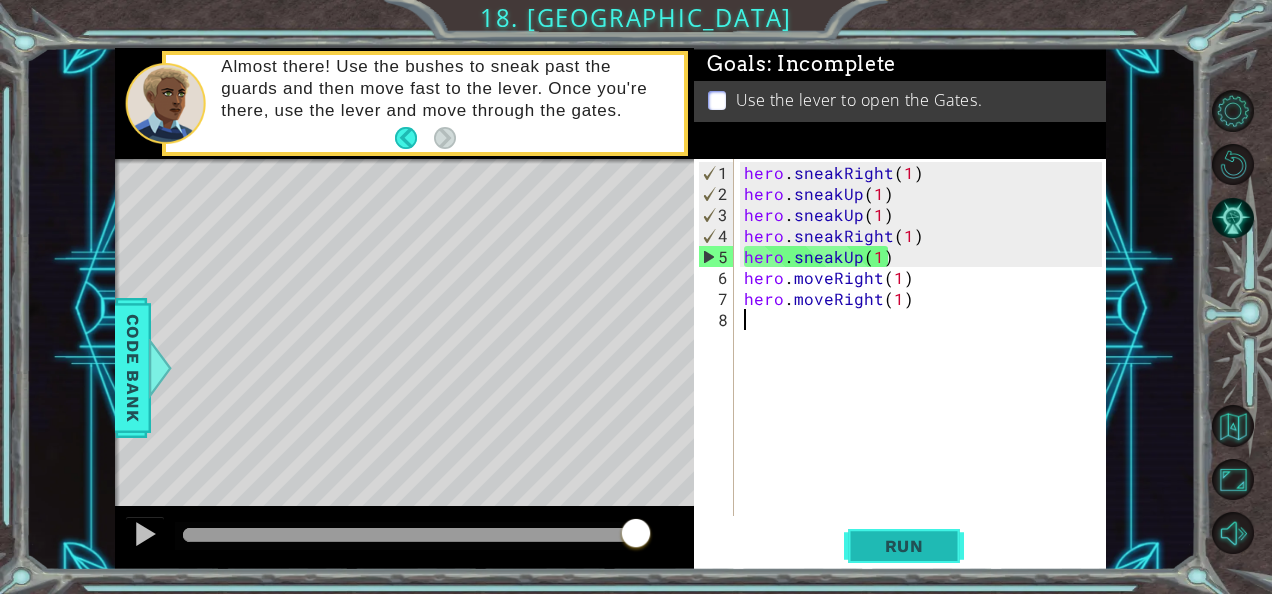 click on "Run" at bounding box center (904, 545) 